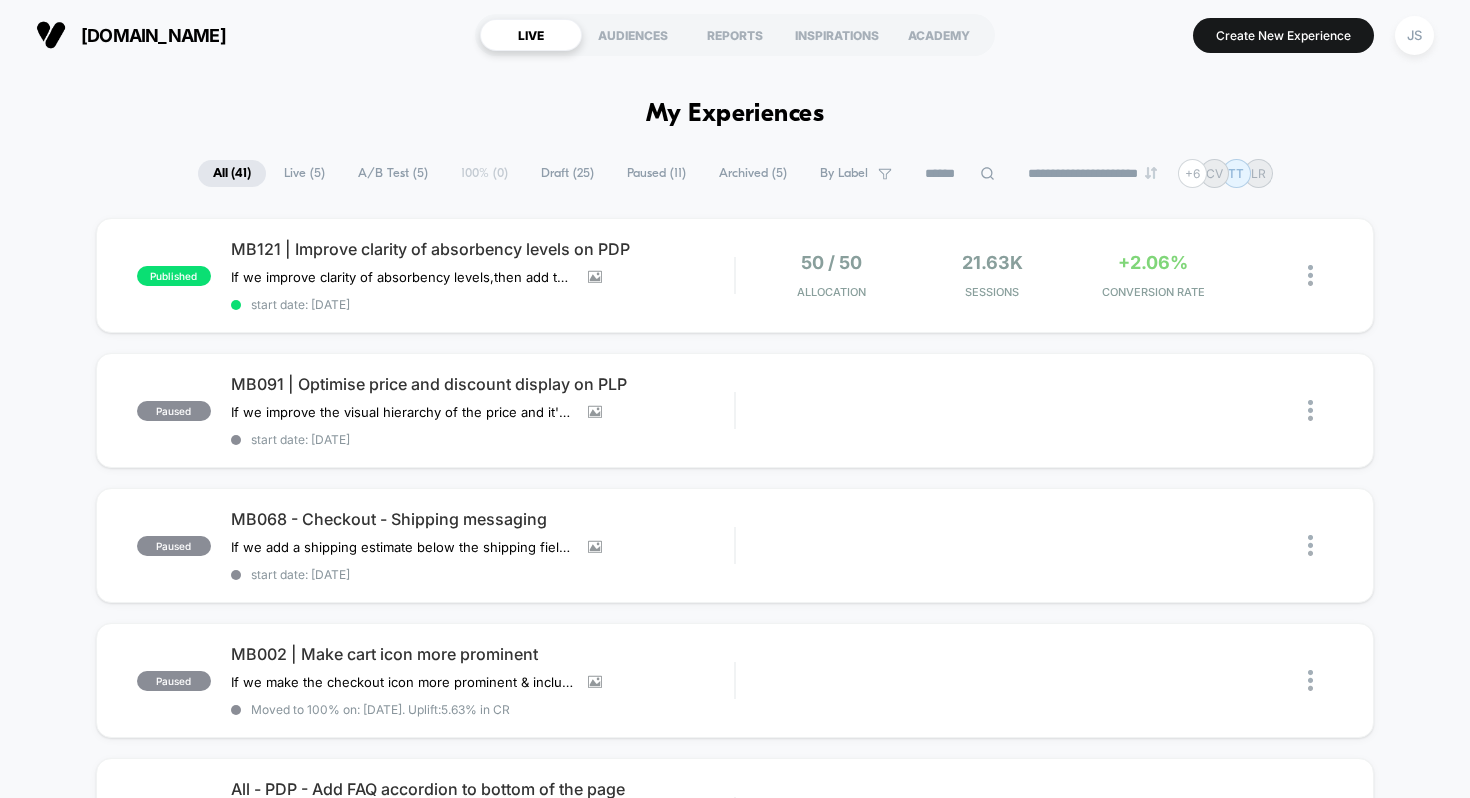 scroll, scrollTop: 0, scrollLeft: 0, axis: both 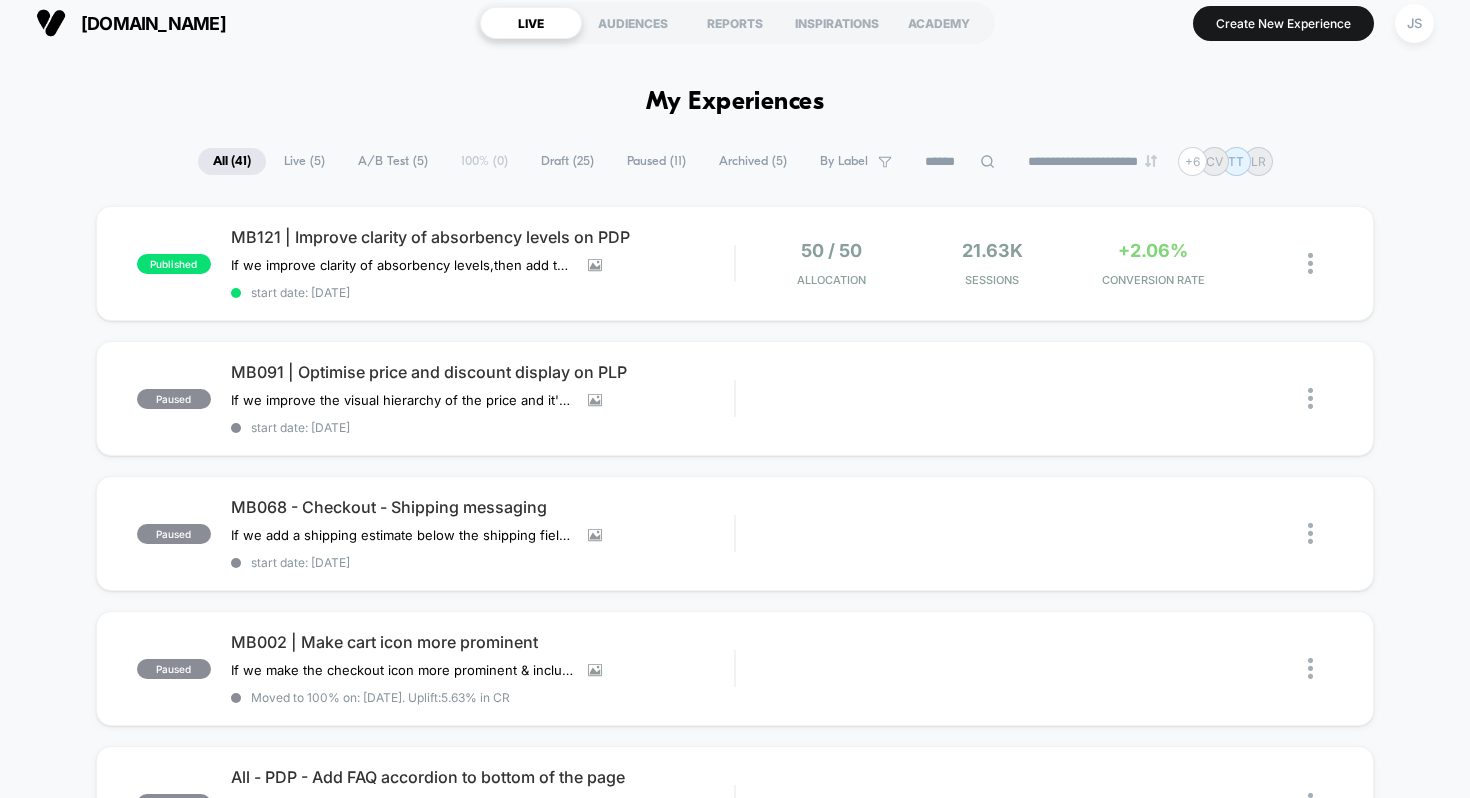 click on "JS" at bounding box center (1414, 23) 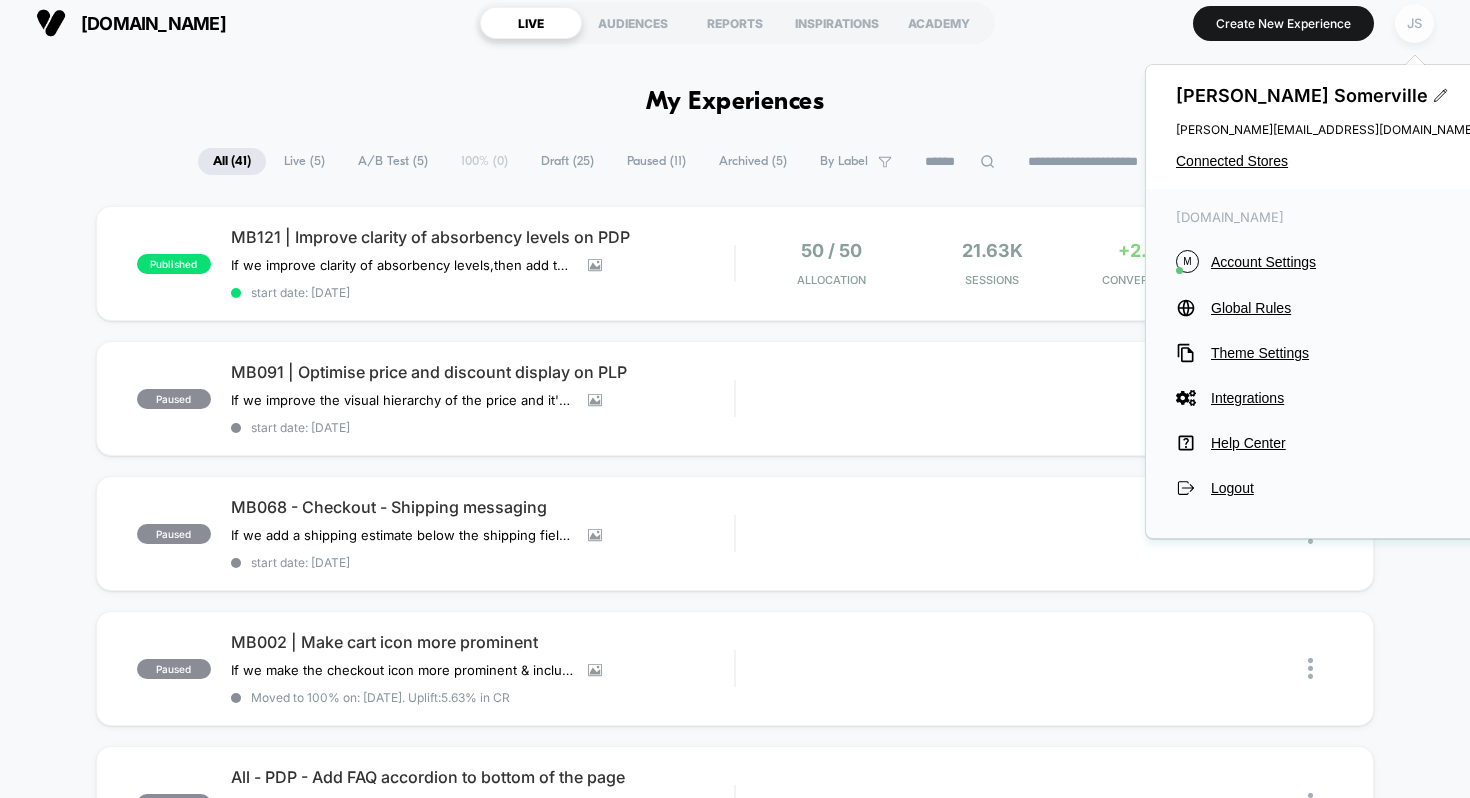 click on "JS" at bounding box center [1414, 23] 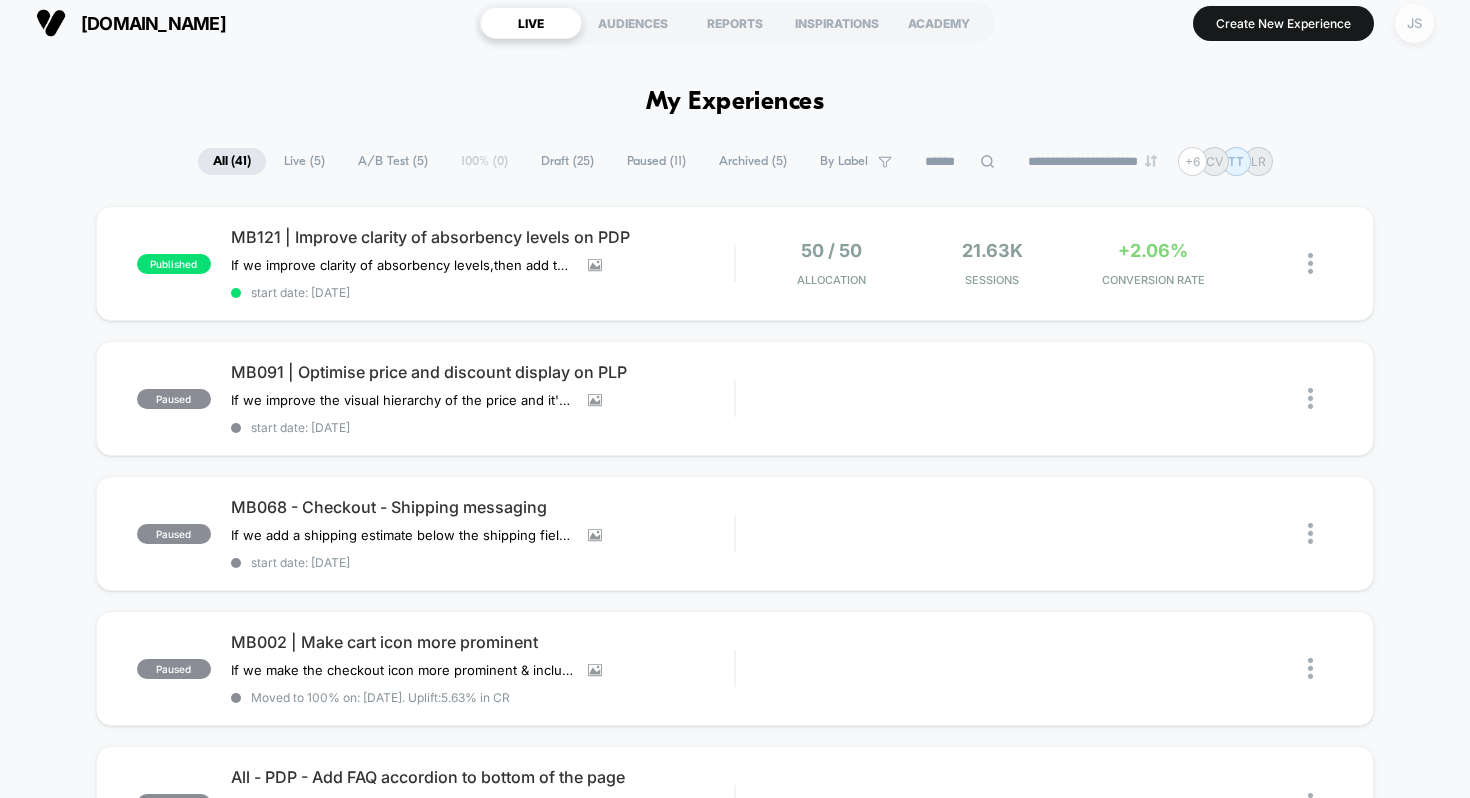 click on "JS" at bounding box center (1414, 23) 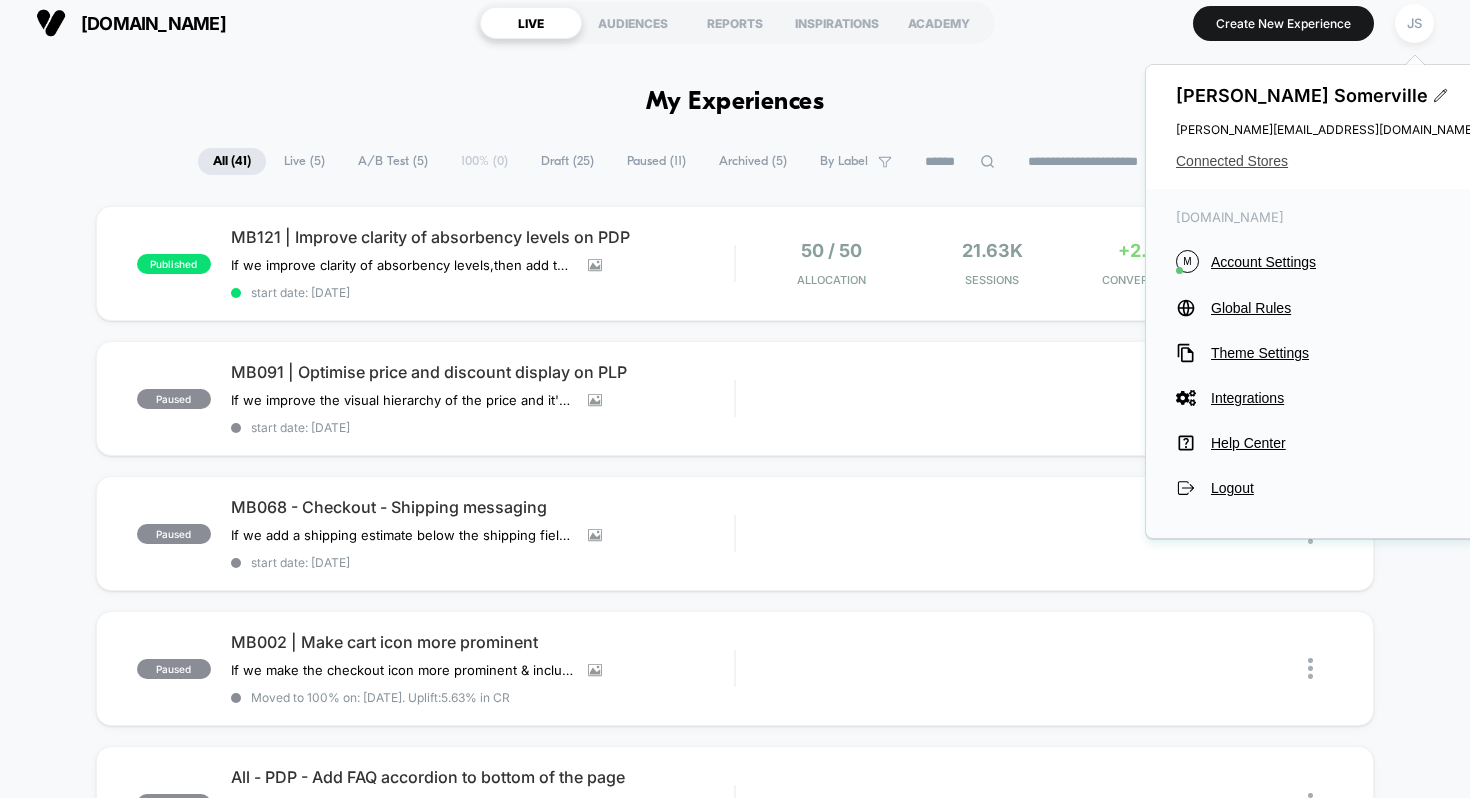 click on "Connected Stores" at bounding box center (1326, 161) 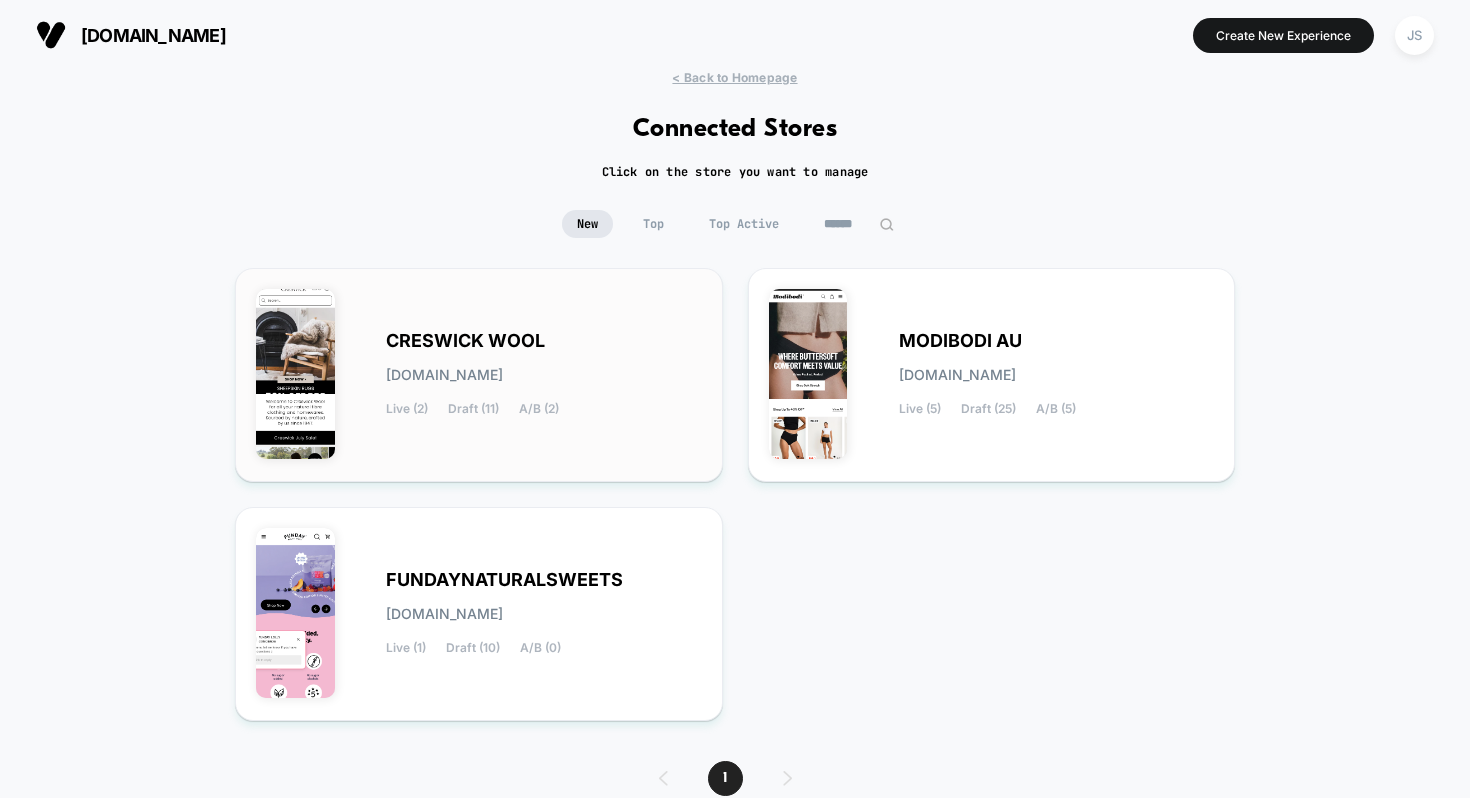 click on "CRESWICK WOOL creswick-wool.myshopify.com Live (2) Draft (11) A/B (2)" at bounding box center [544, 375] 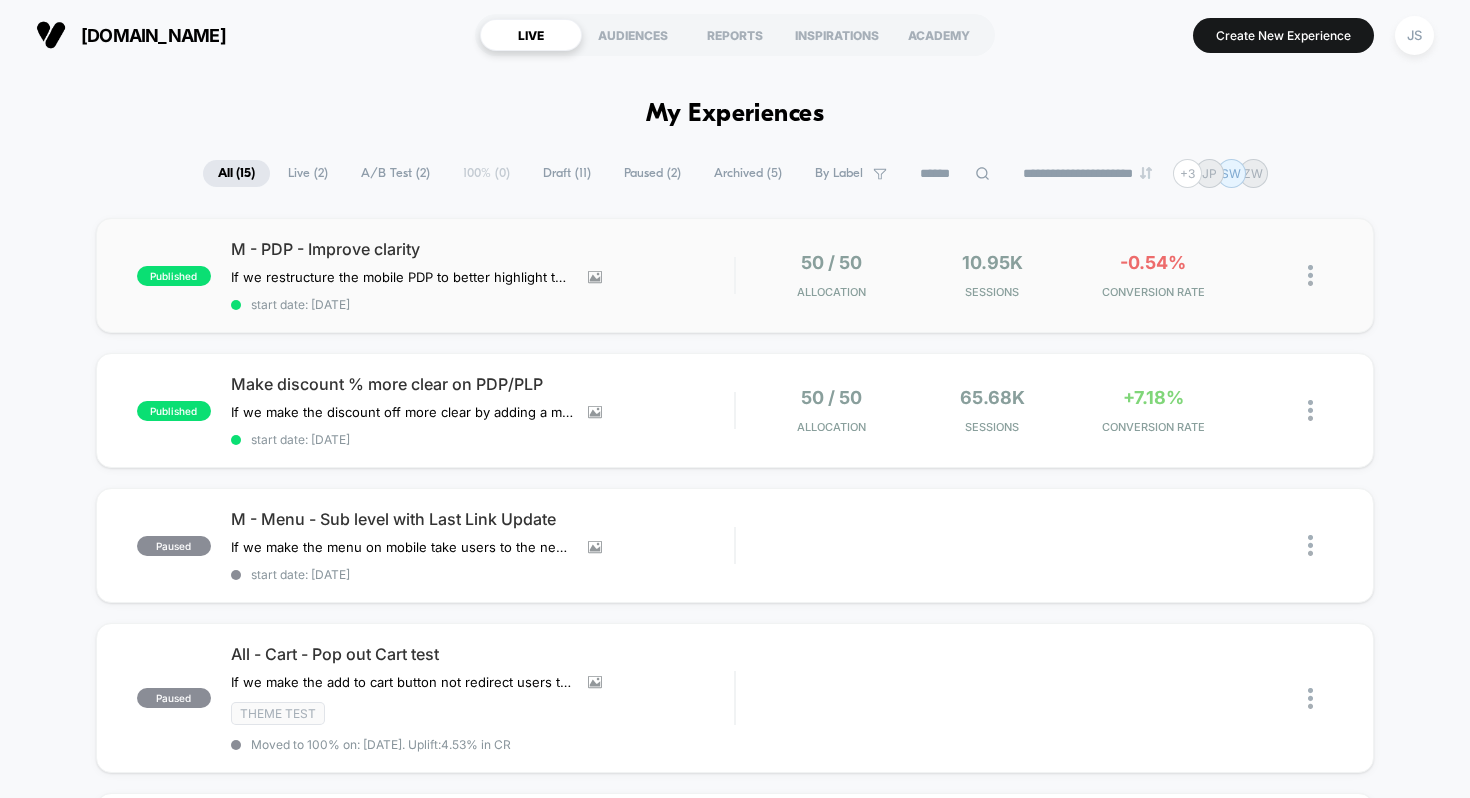 click on "published M - PDP - Improve clarity  If we restructure the mobile PDP to better highlight the product benefits and key USPs, this will lead to more Add to Carts as visual hierarchy is improved.  Click to view images Click to edit experience details If we restructure the mobile PDP to better highlight the product benefits and key USPs, this will lead to more Add to Carts as visual hierarchy is improved.  start date: 21/07/2025 50 / 50 Allocation 10.95k Sessions -0.54% CONVERSION RATE" at bounding box center [735, 275] 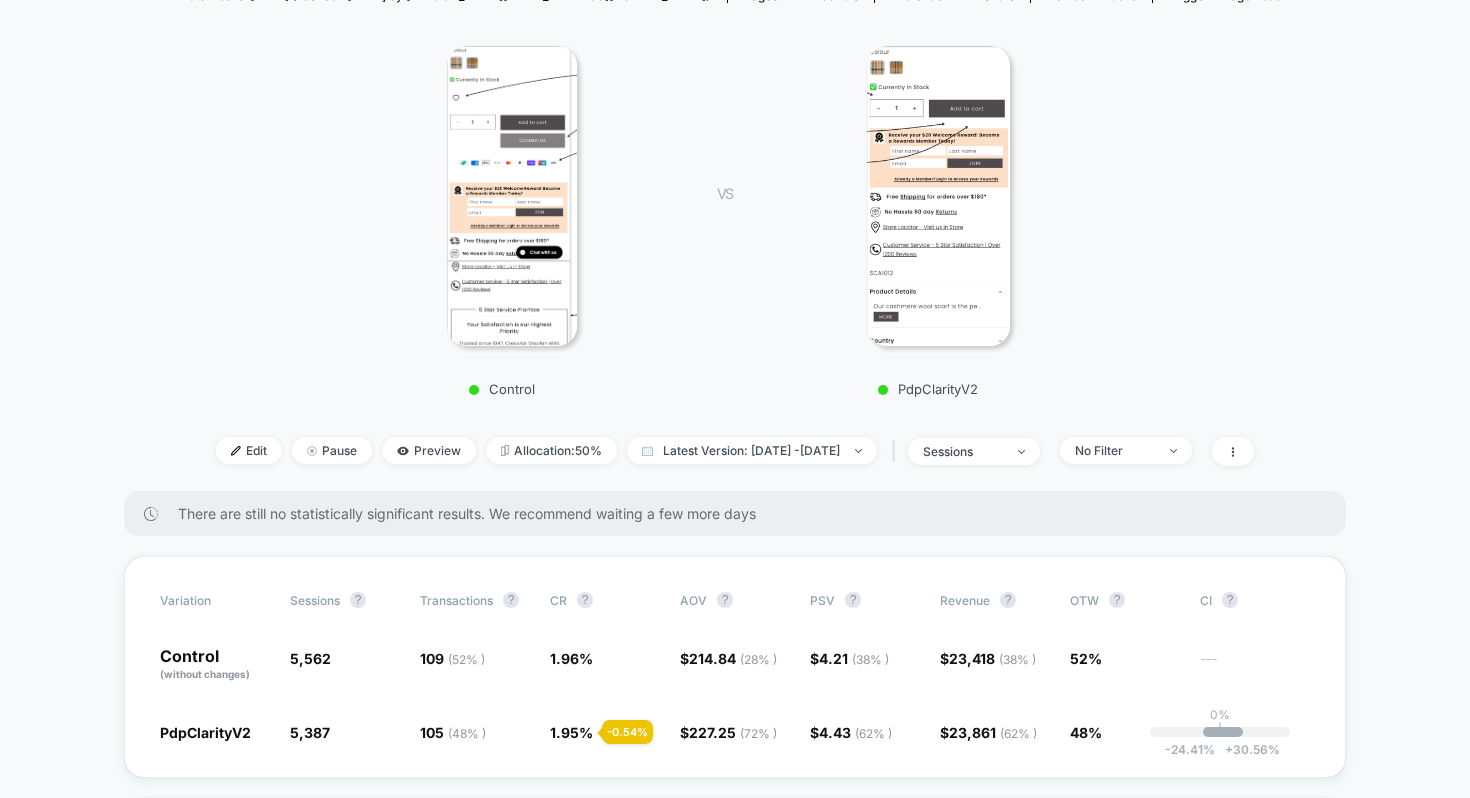 scroll, scrollTop: 268, scrollLeft: 0, axis: vertical 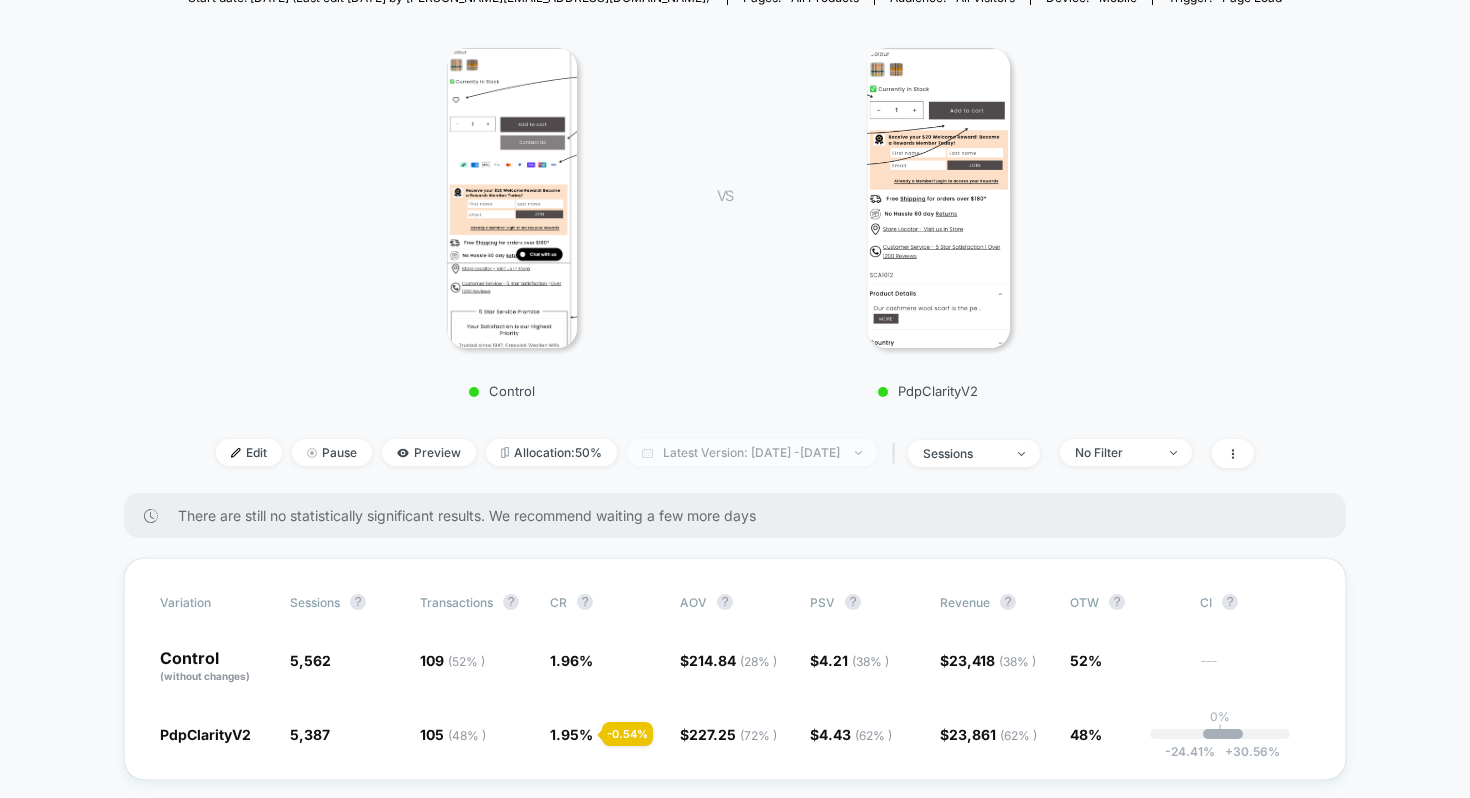 click on "Latest Version:     Jul 22, 2025    -    Jul 29, 2025" at bounding box center (752, 452) 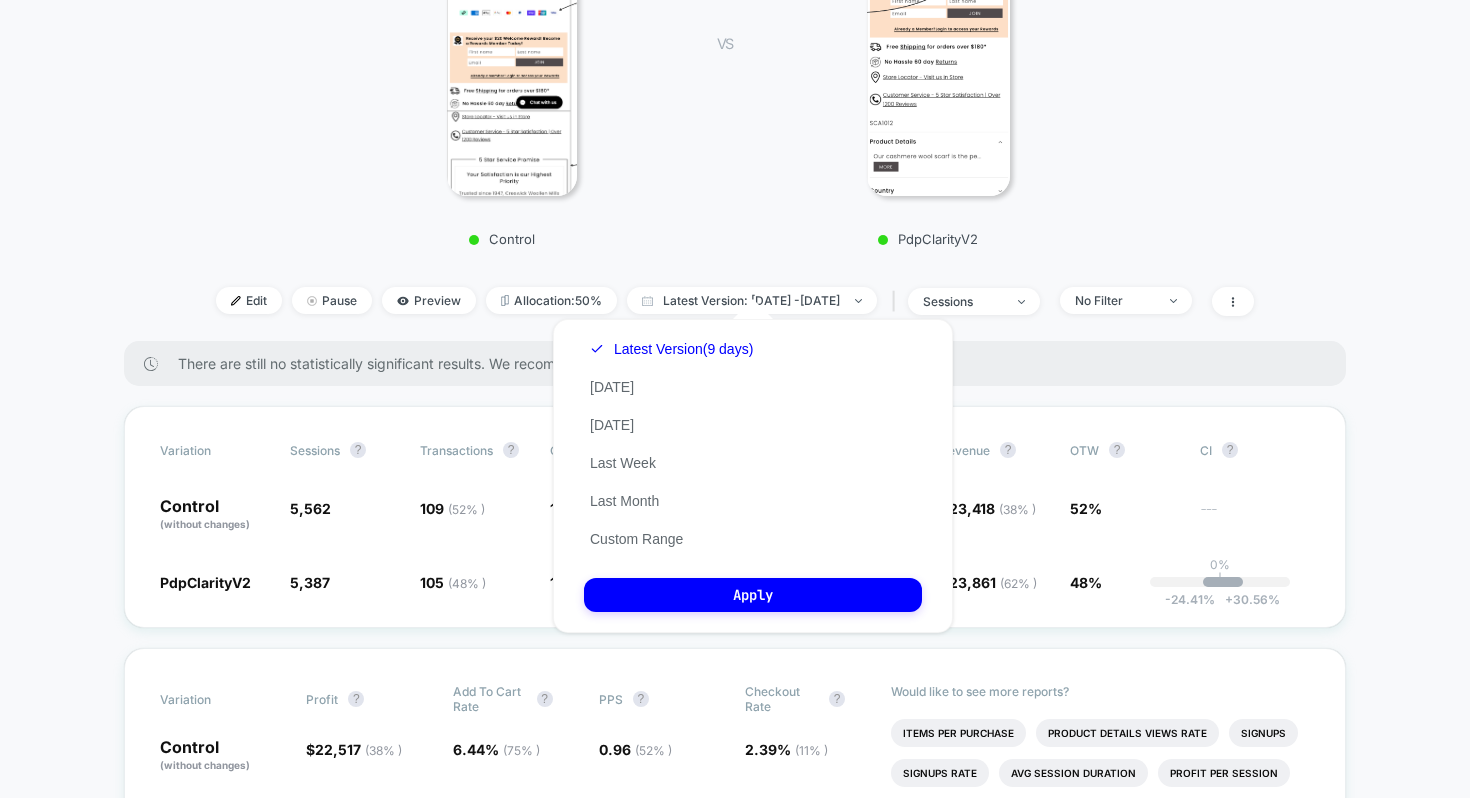 scroll, scrollTop: 434, scrollLeft: 0, axis: vertical 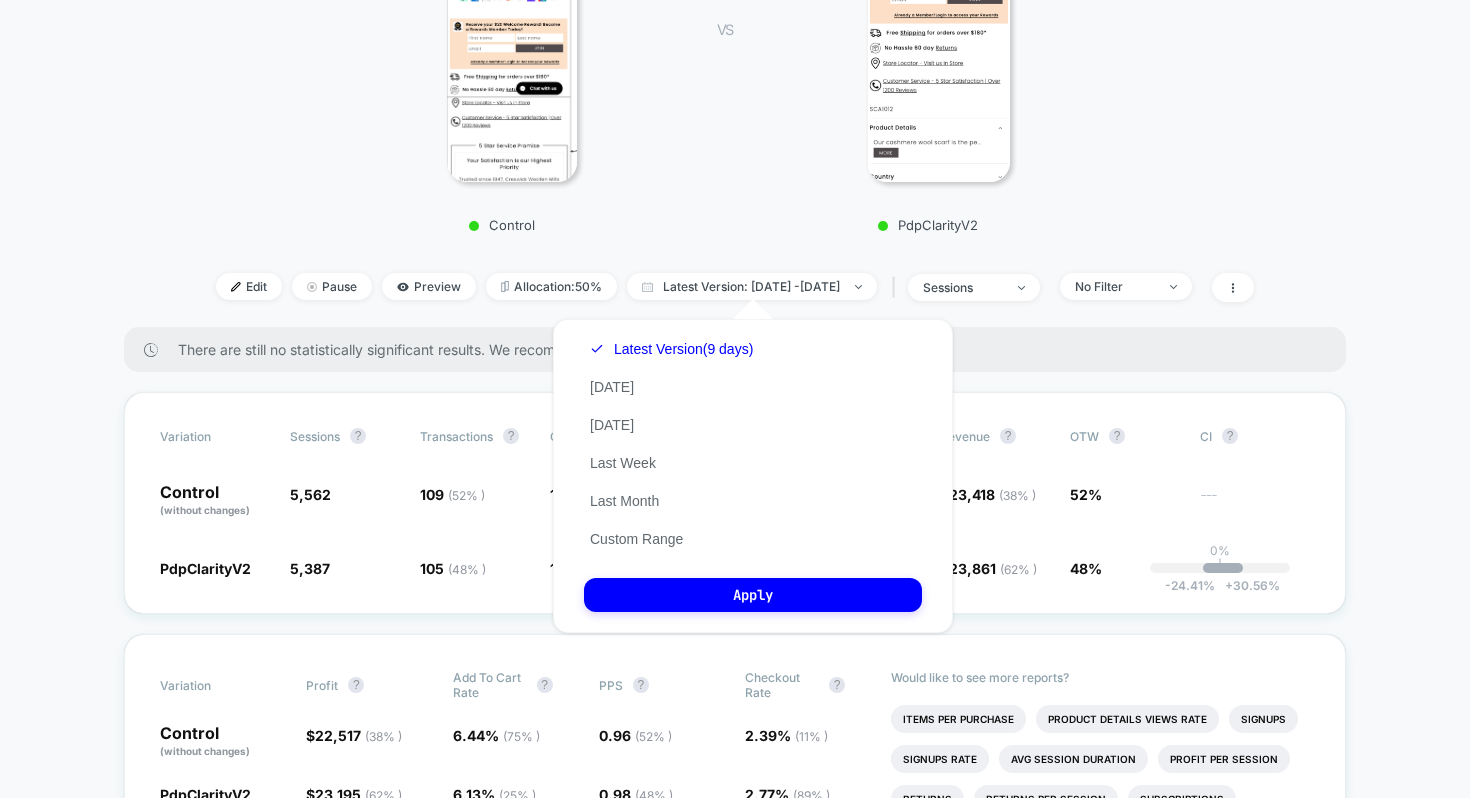 click on "There are still no statistically significant results. We recommend waiting a few more days" at bounding box center [742, 349] 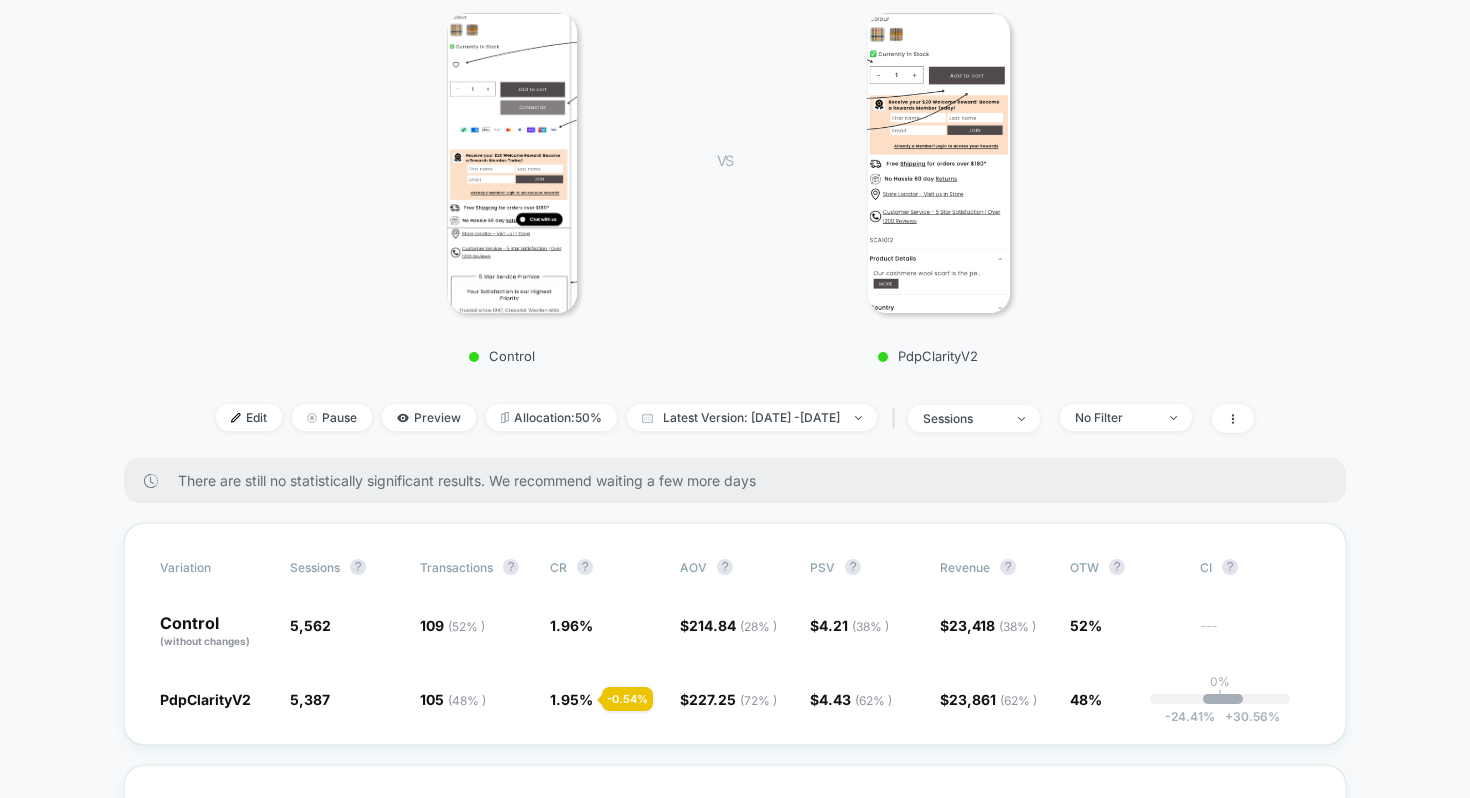 scroll, scrollTop: 517, scrollLeft: 0, axis: vertical 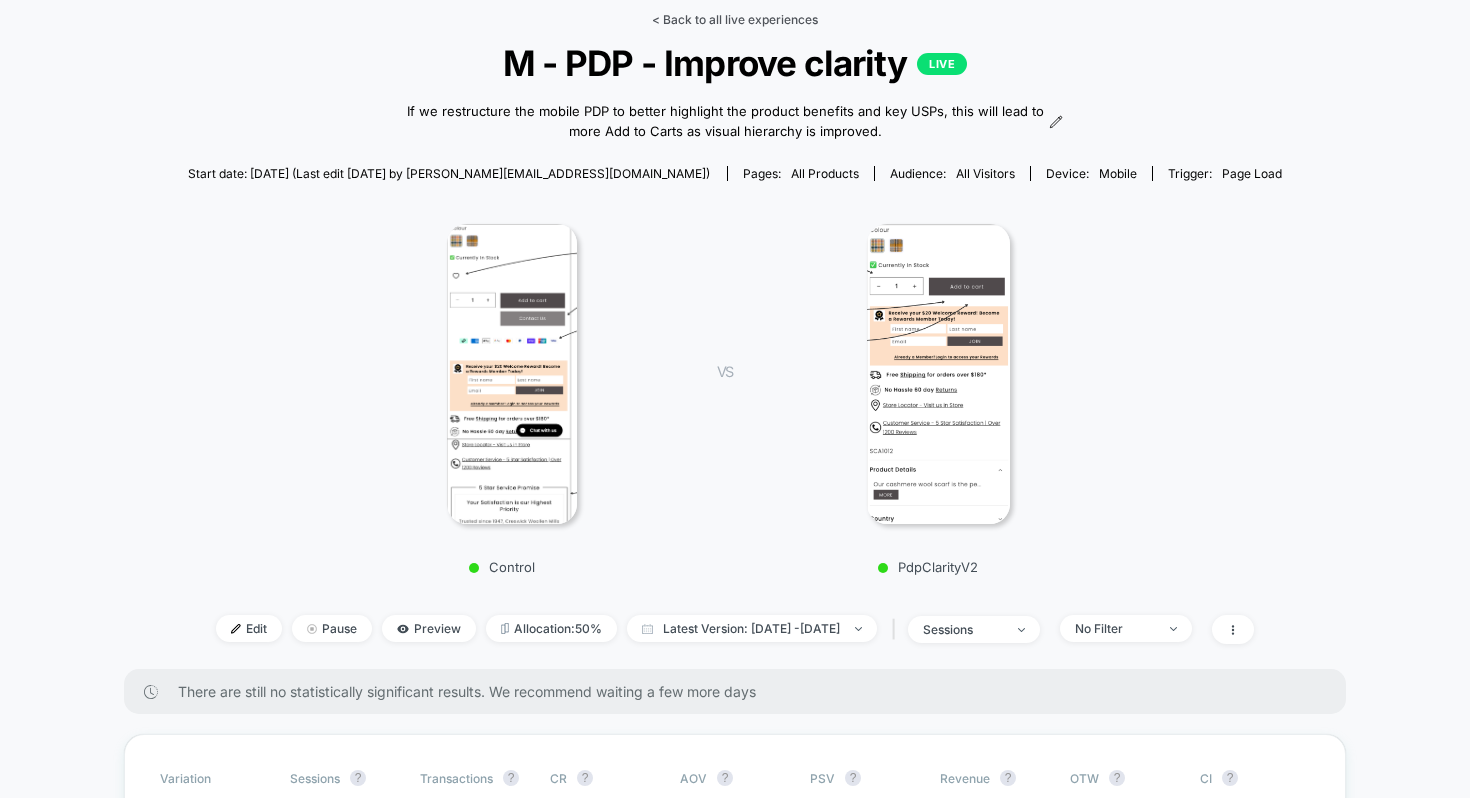 click on "< Back to all live experiences" at bounding box center [735, 19] 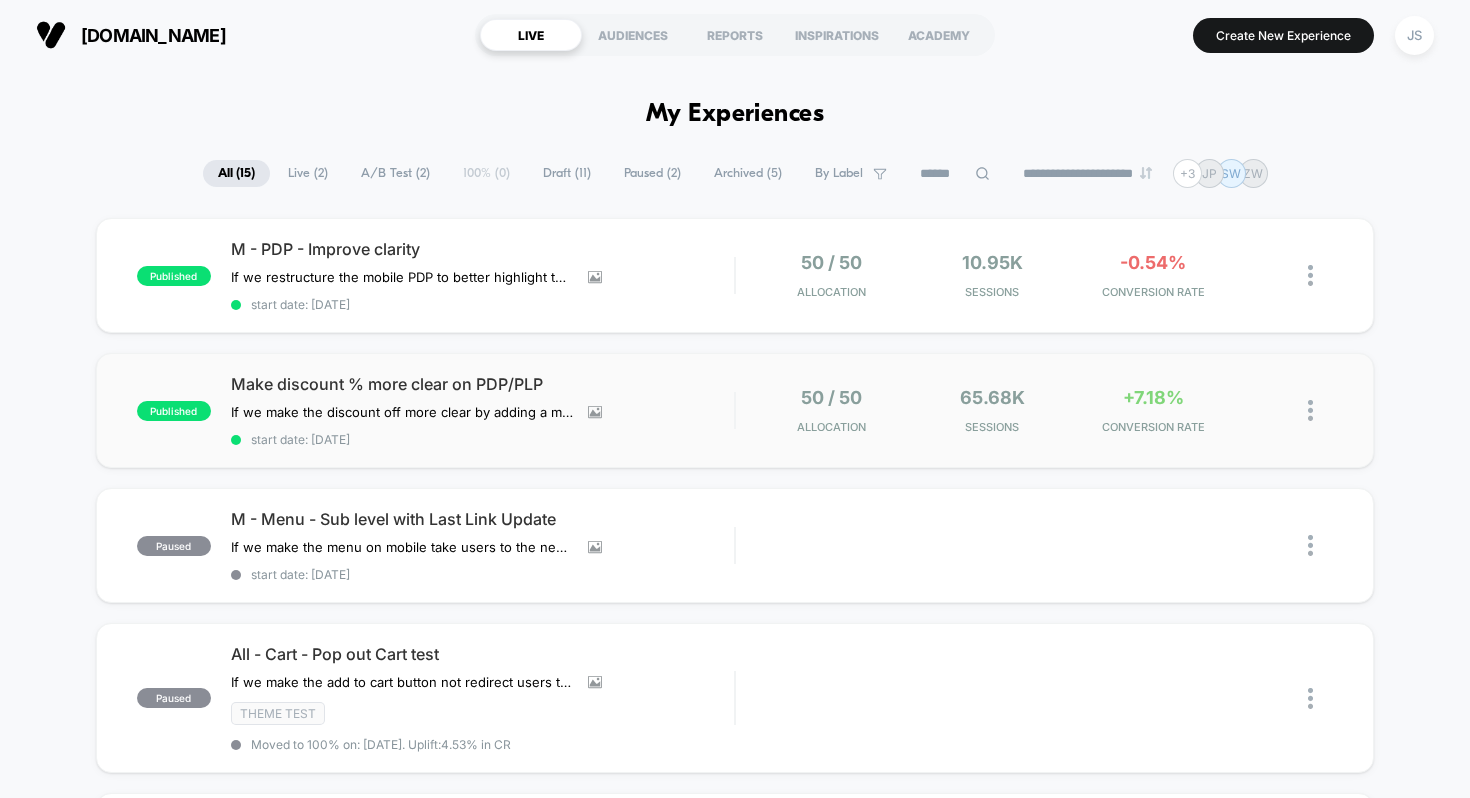 click on "published Make discount % more clear on PDP/PLP If we  make the discount off more clear by adding a marker, then  Add to Carts  &  CR  will  increase , because  the discounts on the one page are clearer, making them more appealing.  Click to view images Click to edit experience details If we make the discount off more clear by adding a marker,then Add to Carts & CR will increase,because the discounts on the one page are clearer, making them more appealing.  start date: 11/07/2025 50 / 50 Allocation 65.68k Sessions +7.18% CONVERSION RATE" at bounding box center [735, 410] 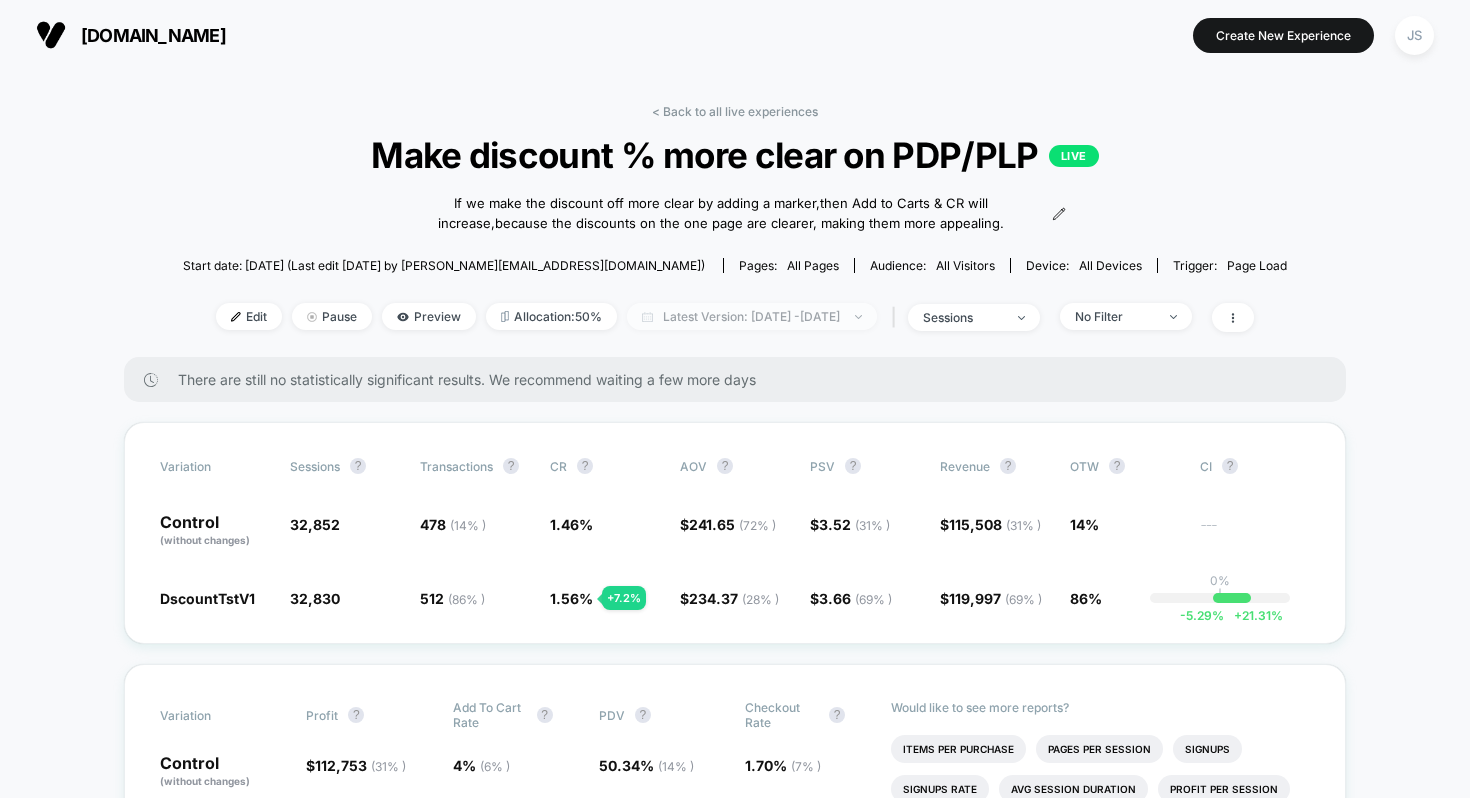 click on "Latest Version:     Jul 11, 2025    -    Jul 29, 2025" at bounding box center (752, 316) 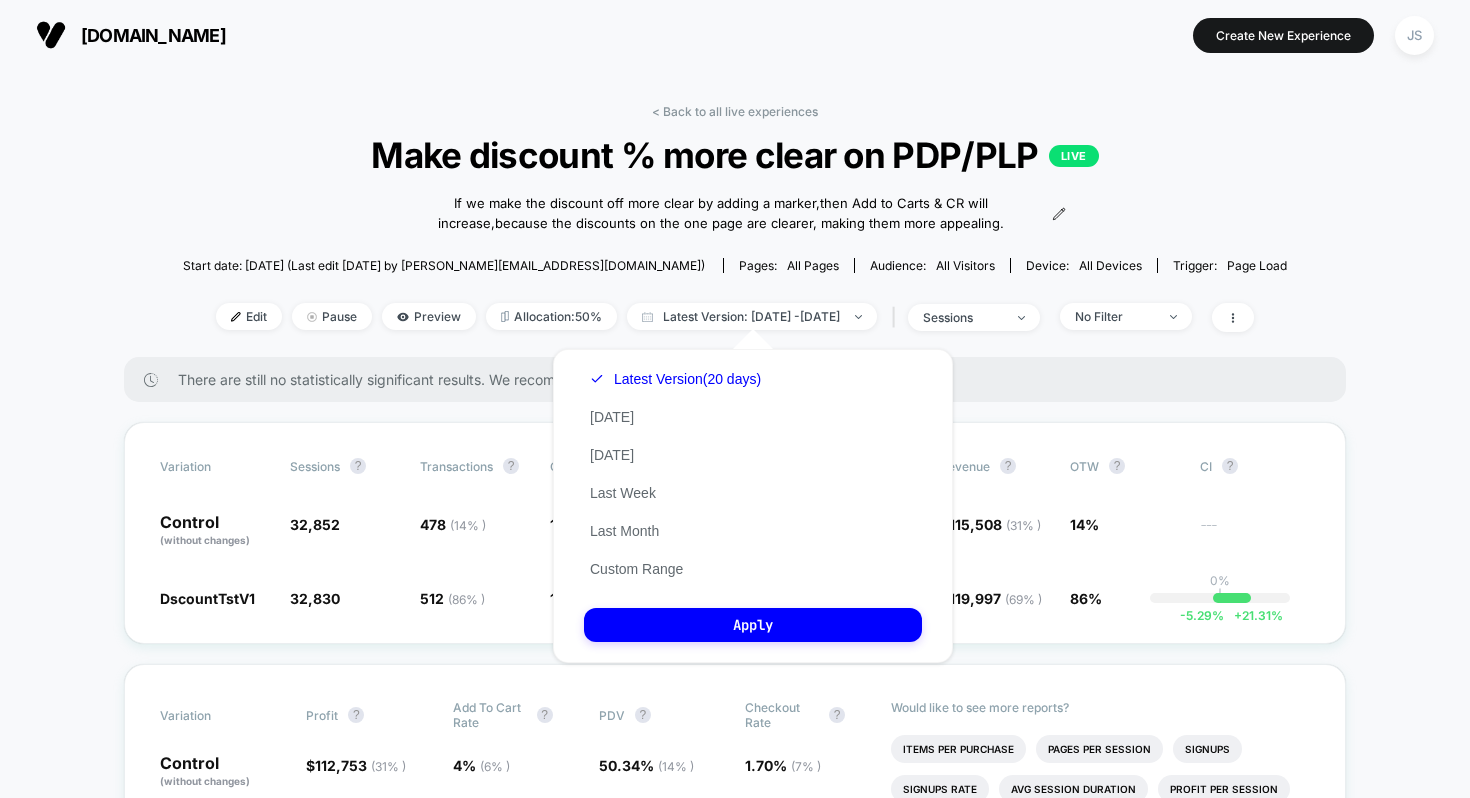 click on "Custom   Jul 11, 2025    -    Jul 29, 2025 ******* ******** ***** ***** *** **** **** ****** ********* ******* ******** ******** **** **** **** **** **** **** **** **** **** **** **** **** **** **** **** **** **** **** **** **** **** **** **** **** **** **** **** **** **** **** **** **** **** **** **** **** **** **** **** **** **** **** **** **** **** **** **** **** **** **** **** **** **** **** **** **** **** **** **** **** **** **** **** **** **** **** **** **** **** **** **** **** **** **** **** **** **** **** **** **** **** **** **** **** **** **** **** **** **** **** **** **** **** **** **** **** **** **** **** **** **** **** **** **** **** **** **** **** **** **** **** **** **** **** **** **** **** **** **** **** **** Sun Mon Tue Wed Thu Fri Sat 29 30 1 2 3 4 5 6 7 8 9 10 11 12 13 14 15 16 17 18 19 20 21 22 23 24 25 26 27 28 29 30 31 1 2 Apply Latest Version  (20 days) Today Yesterday Last Week Last Month Custom Range Apply Select Version Version  1   - current (19 Days) Apply" at bounding box center [753, 506] 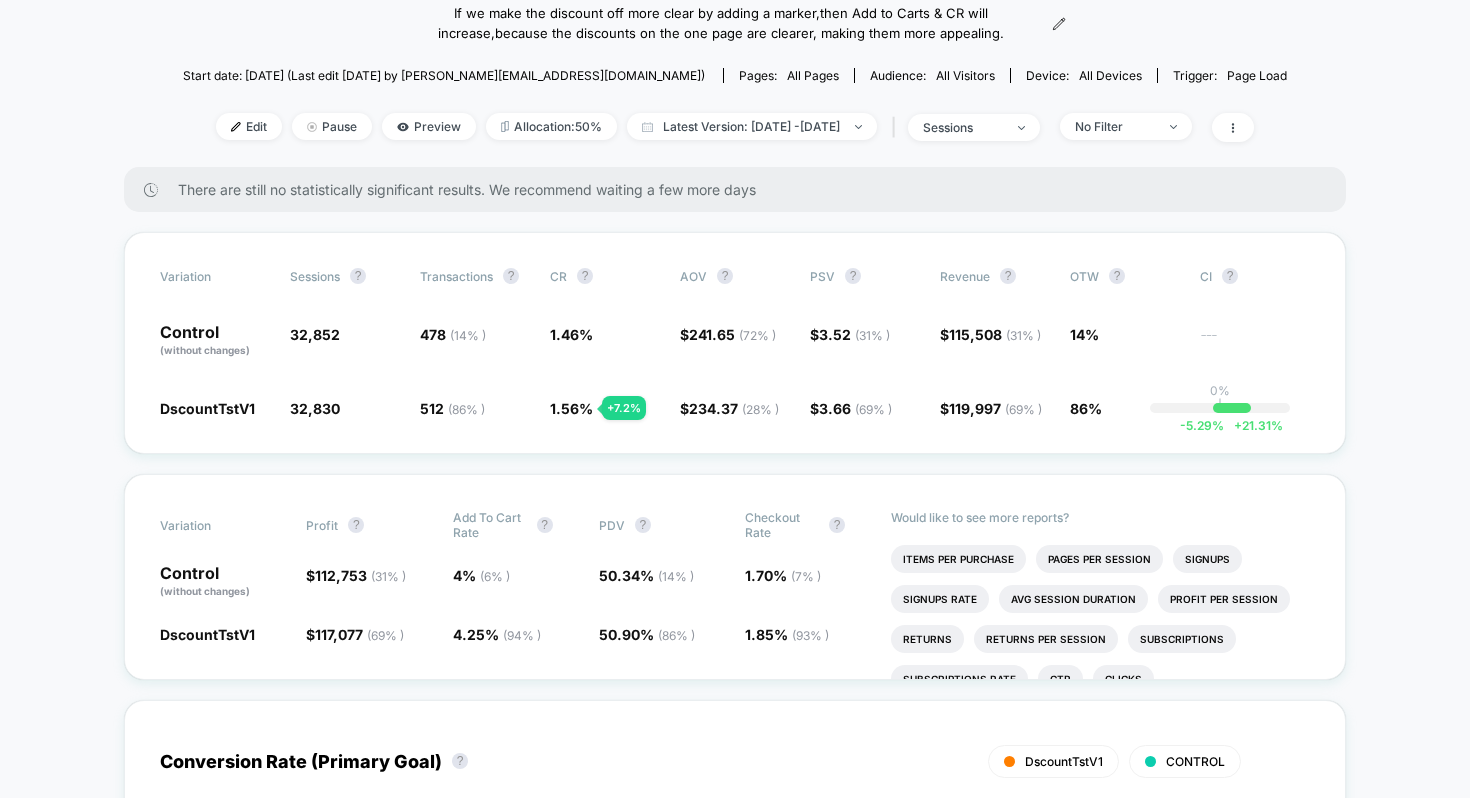 scroll, scrollTop: 191, scrollLeft: 0, axis: vertical 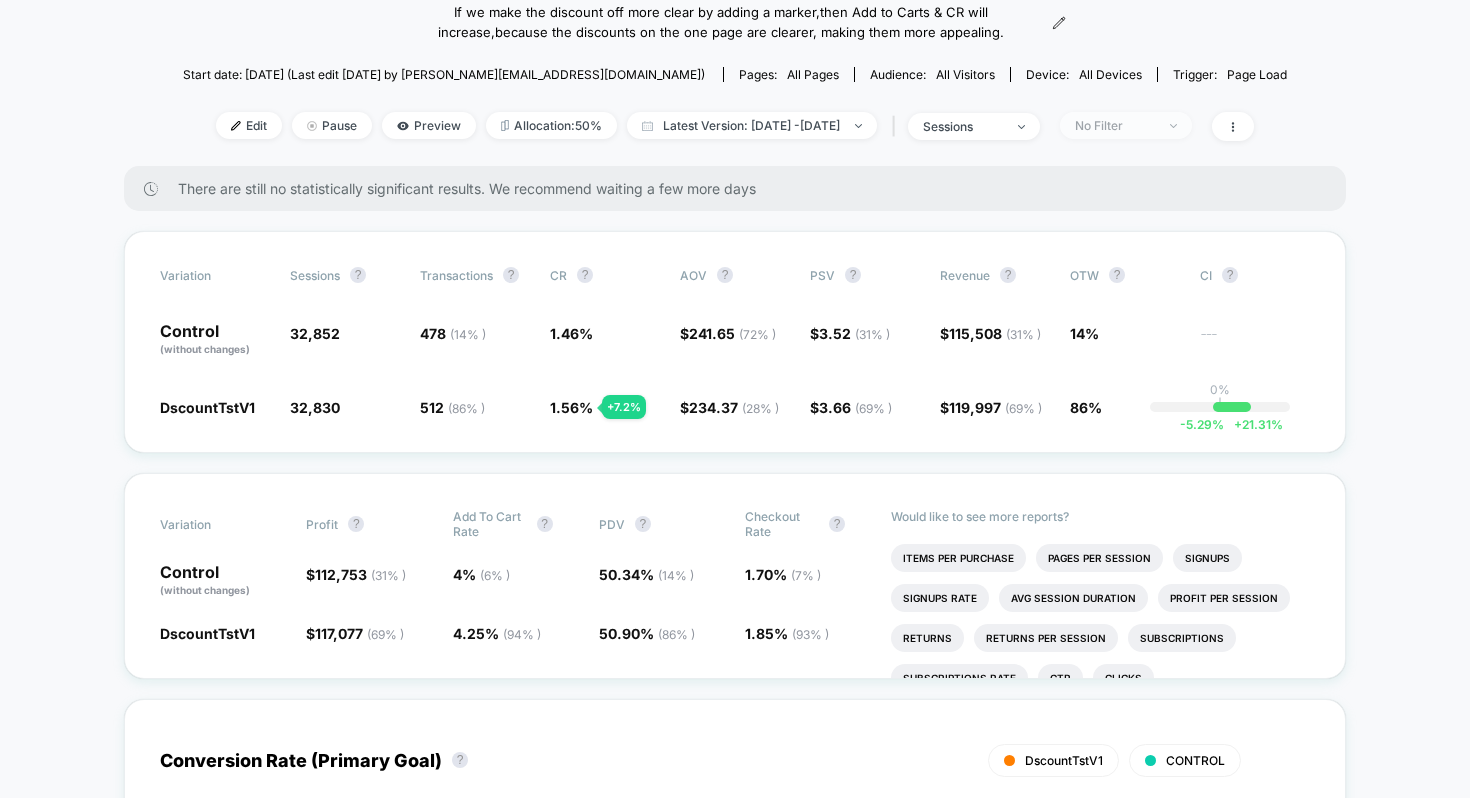 click on "No Filter" at bounding box center [1126, 125] 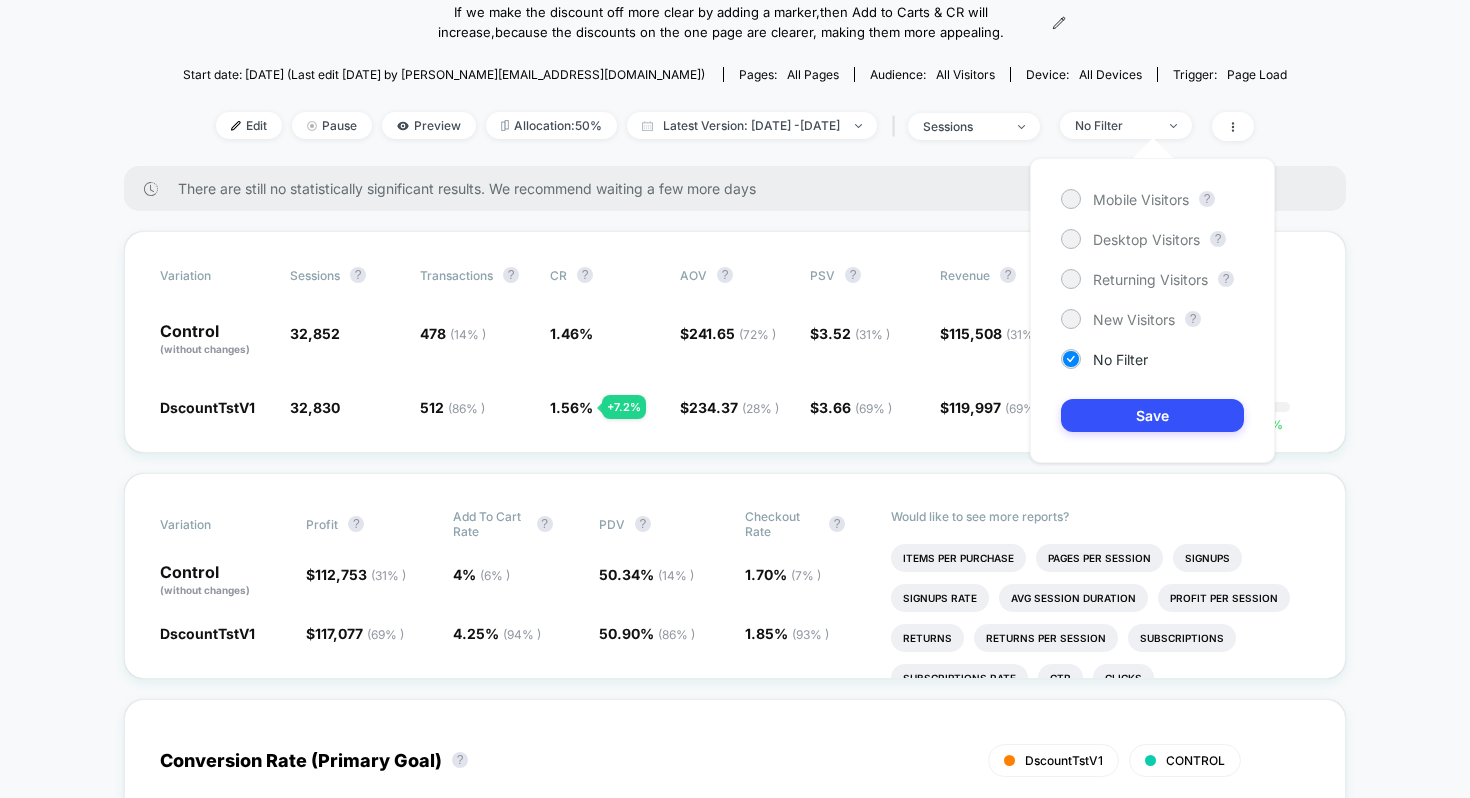 click on "< Back to all live experiences  Make discount % more clear on PDP/PLP LIVE If we  make the discount off more clear by adding a marker, then  Add to Carts  &  CR  will  increase , because  the discounts on the one page are clearer, making them more appealing.  Click to view images Click to edit experience details If we make the discount off more clear by adding a marker,then Add to Carts & CR will increase,because the discounts on the one page are clearer, making them more appealing.  Start date: 11/07/2025 (Last edit 11/07/2025 by justin.s@wearetag.co) Pages: all pages Audience: All Visitors Device: all devices Trigger: Page Load Edit Pause  Preview Allocation:  50% Latest Version:     Jul 11, 2025    -    Jul 29, 2025 |   sessions   No Filter There are still no statistically significant results. We recommend waiting a few more days Variation Sessions ? Transactions ? CR ? AOV ? PSV ? Revenue ? OTW ? CI ? Control (without changes) 32,852 478 (  14 % ) 1.46 % $ 241.65 (  72 % ) $ 3.52 (  31 % ) $ 115,508 (" at bounding box center (735, 3555) 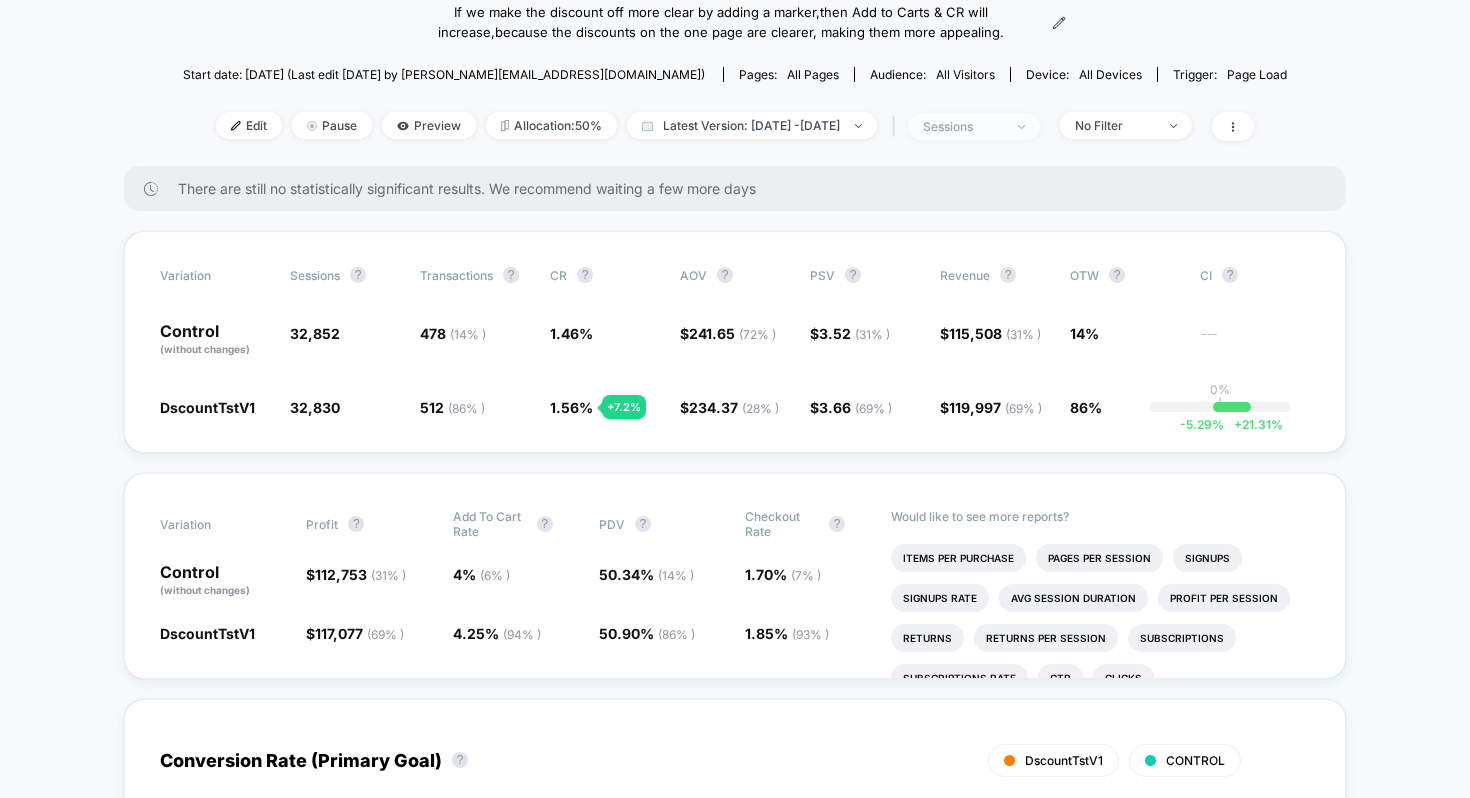 click at bounding box center [1021, 127] 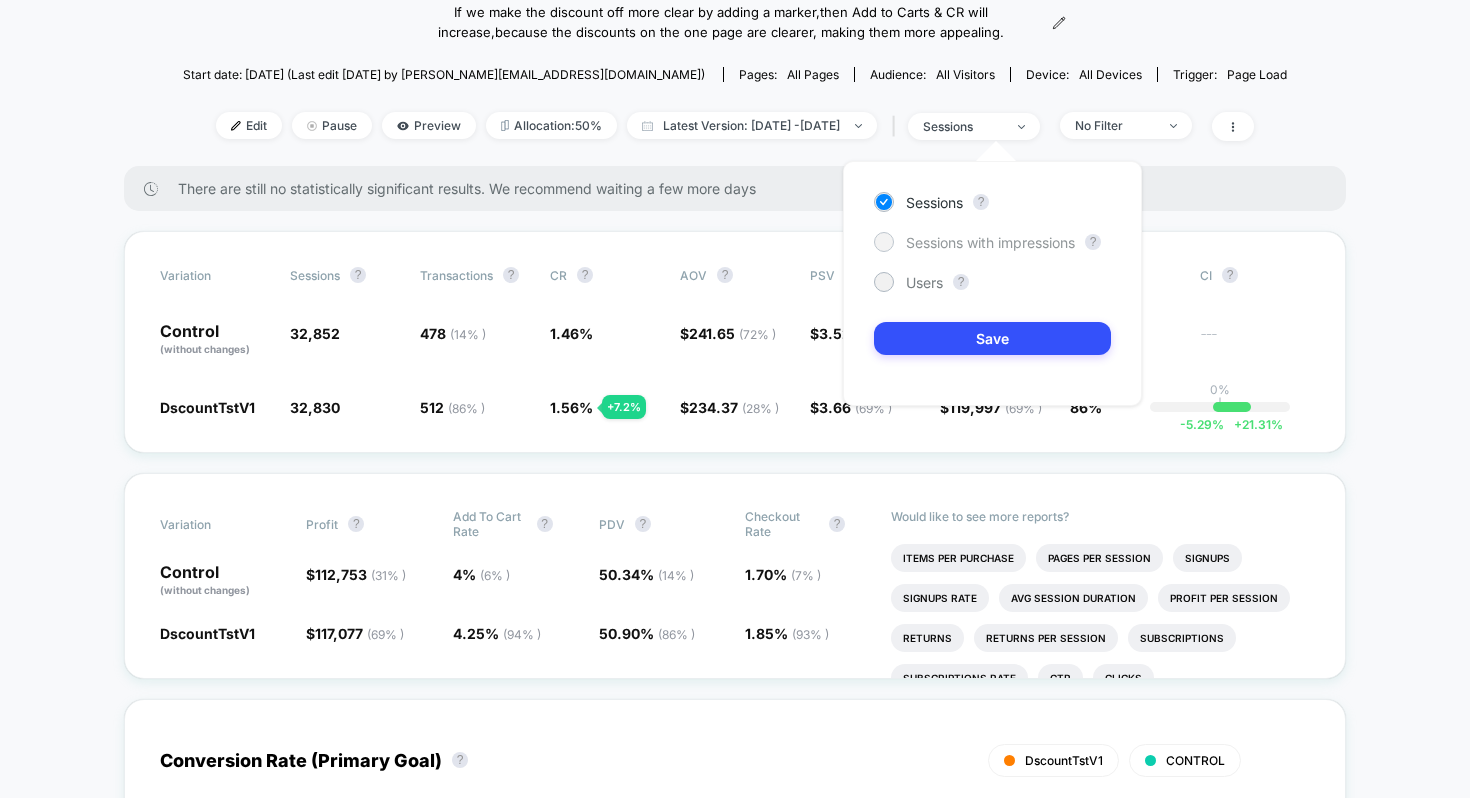 click on "Sessions with impressions" at bounding box center (990, 242) 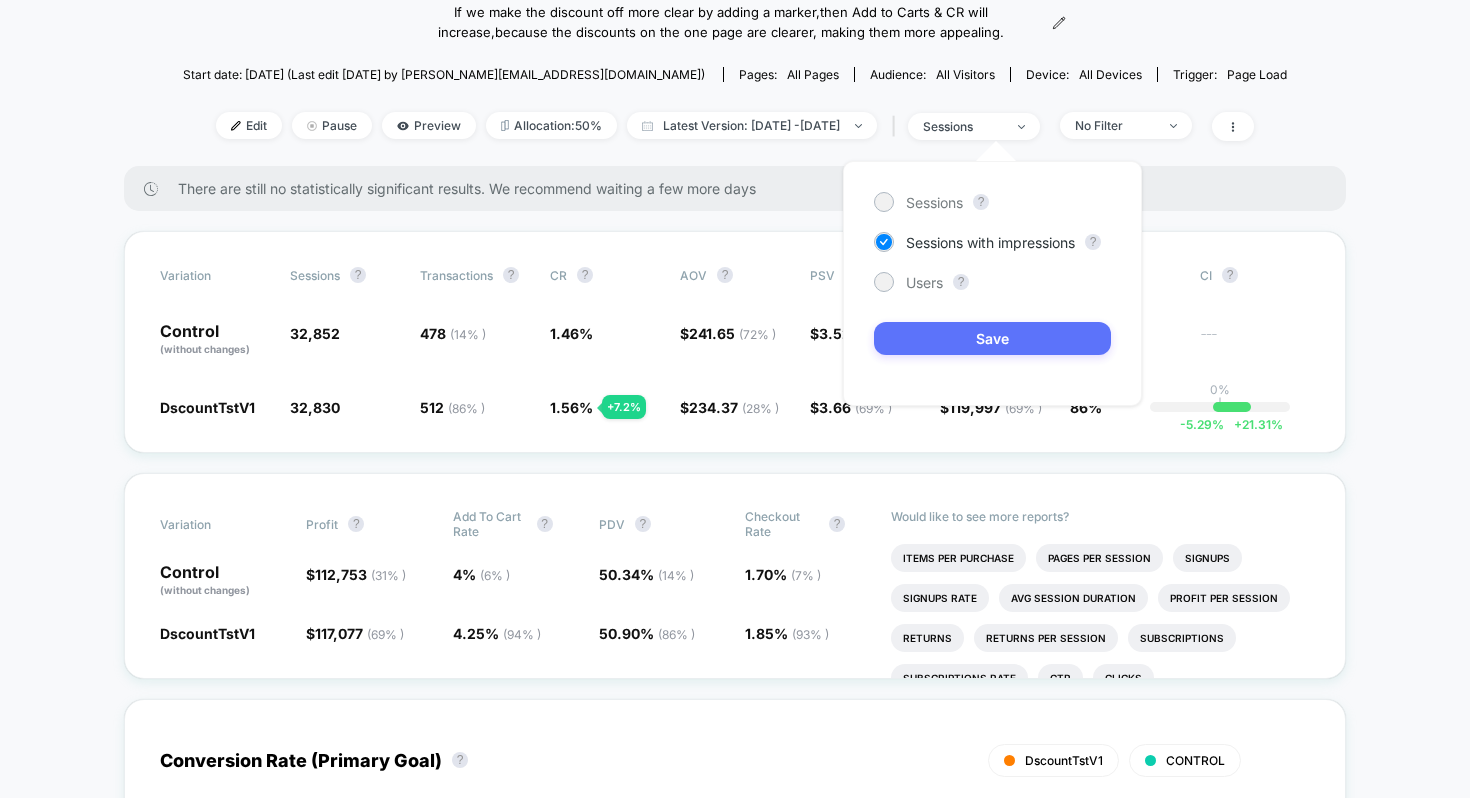 click on "Save" at bounding box center (992, 338) 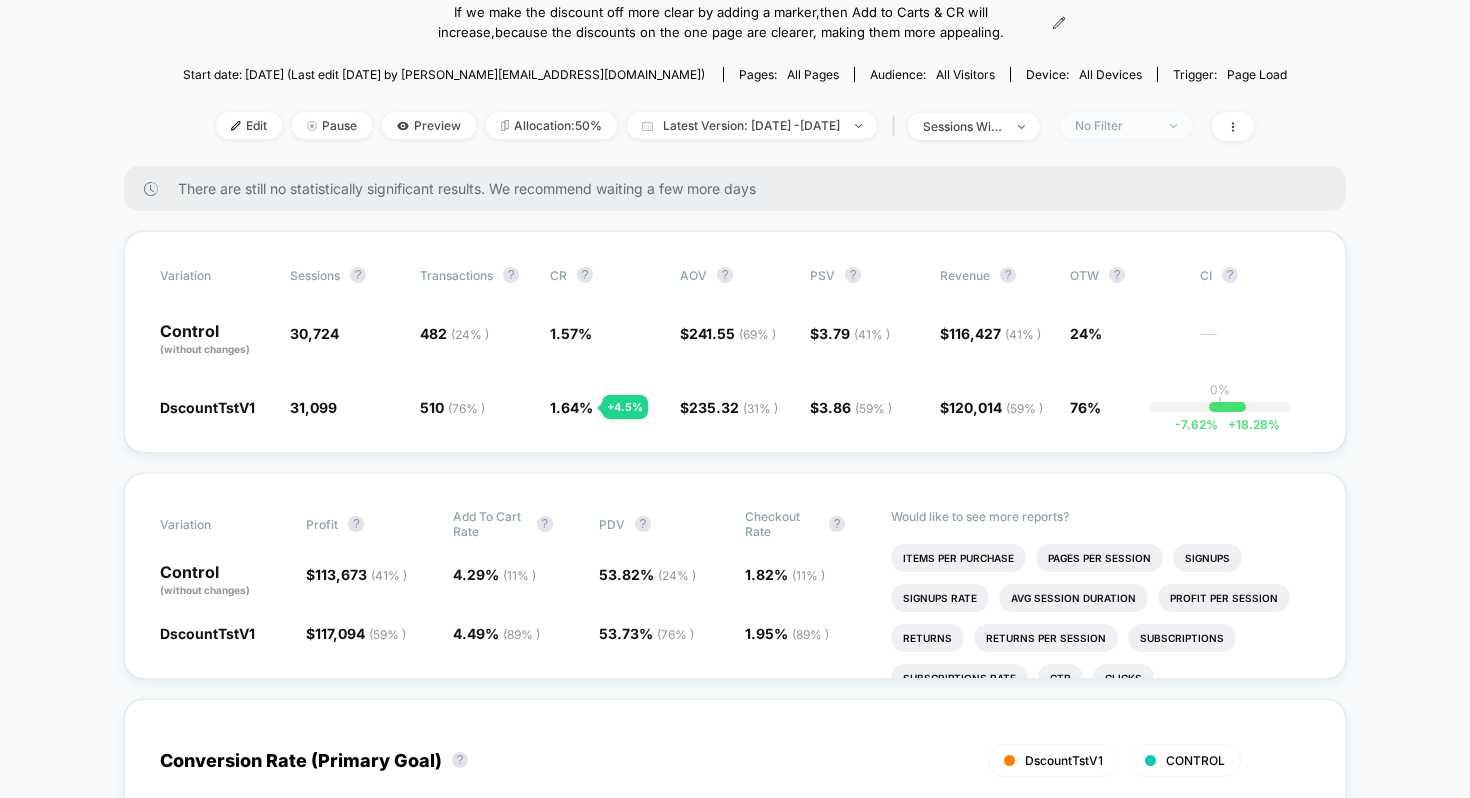 click on "No Filter" at bounding box center [1115, 125] 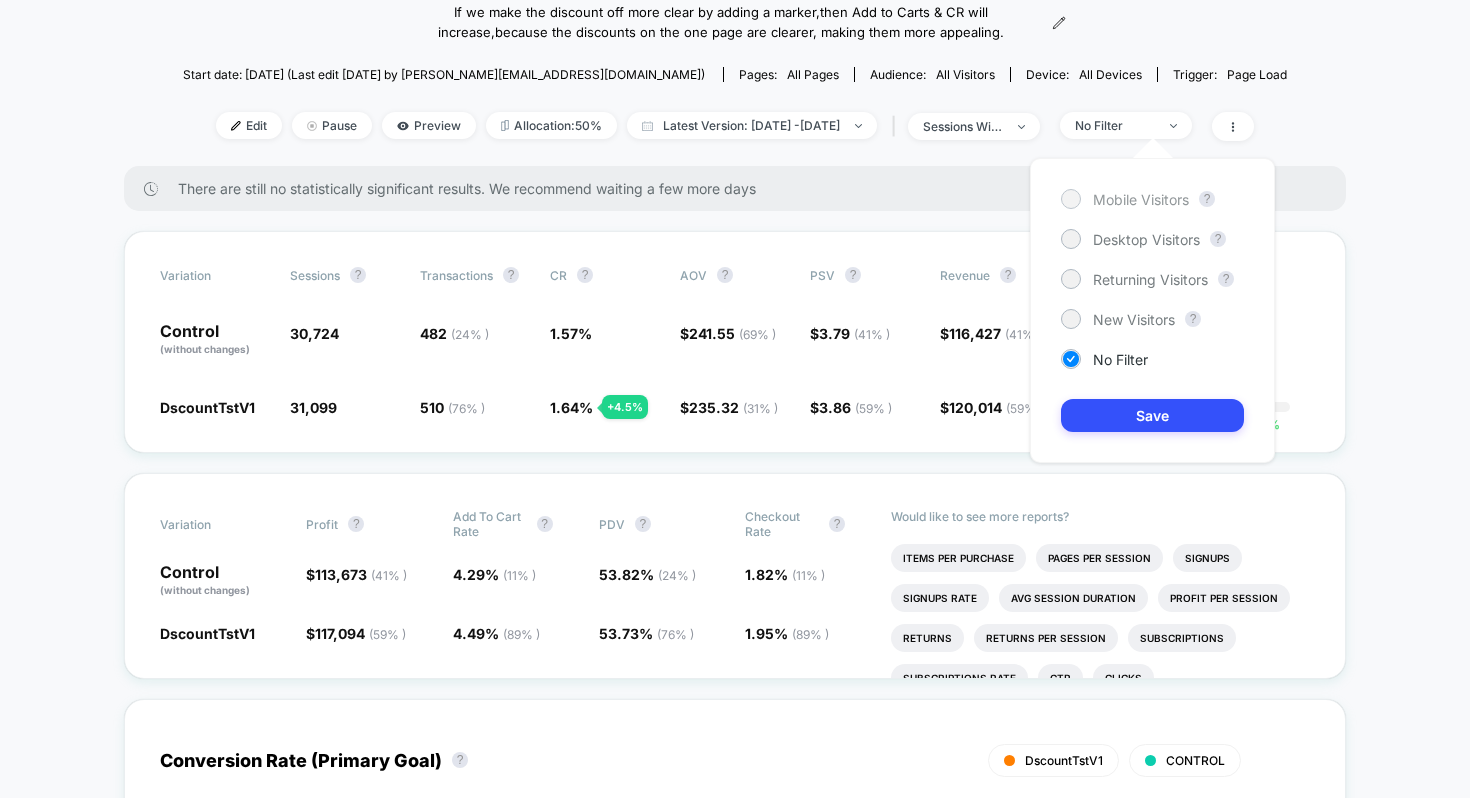 click on "Mobile Visitors" at bounding box center (1141, 199) 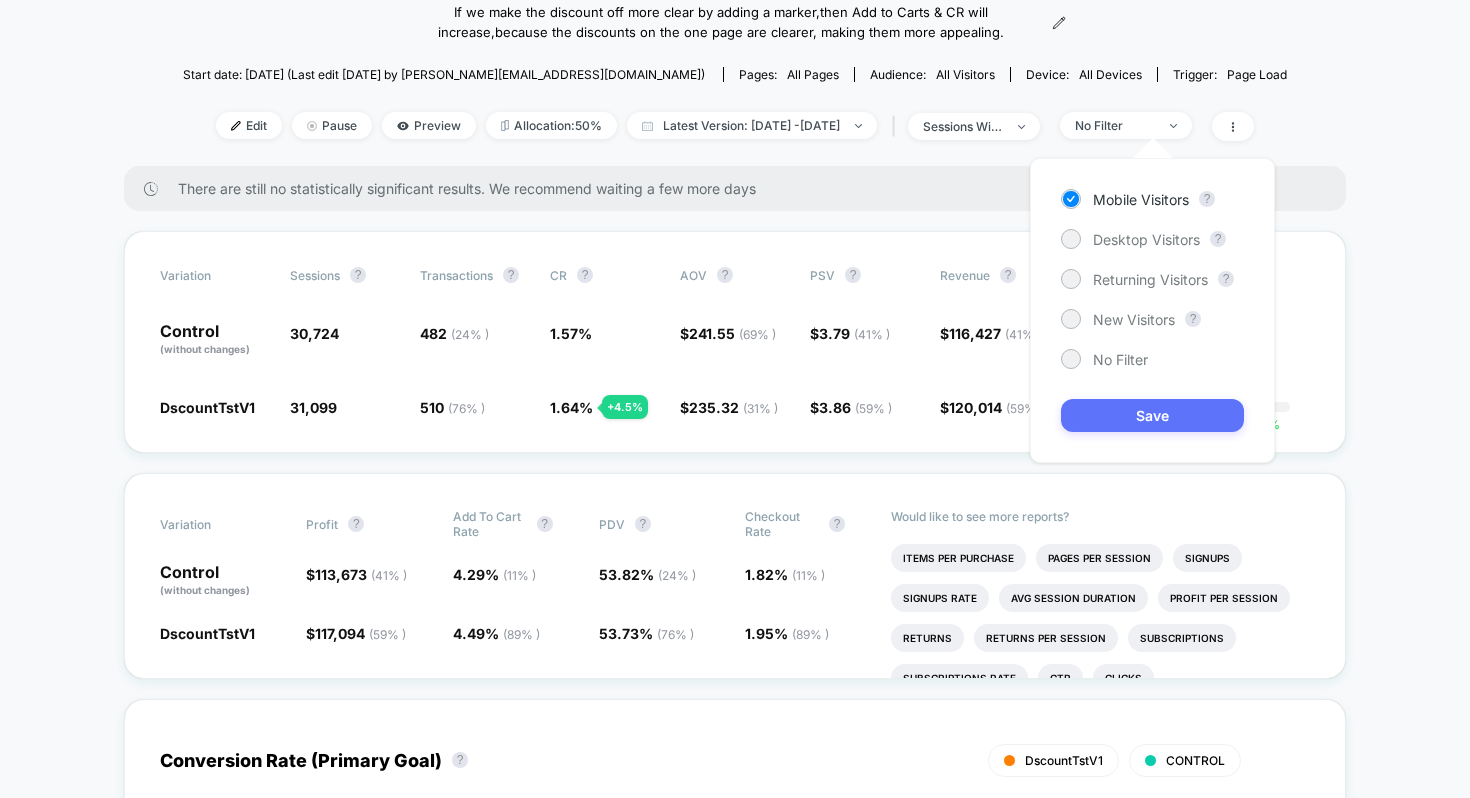 click on "Save" at bounding box center [1152, 415] 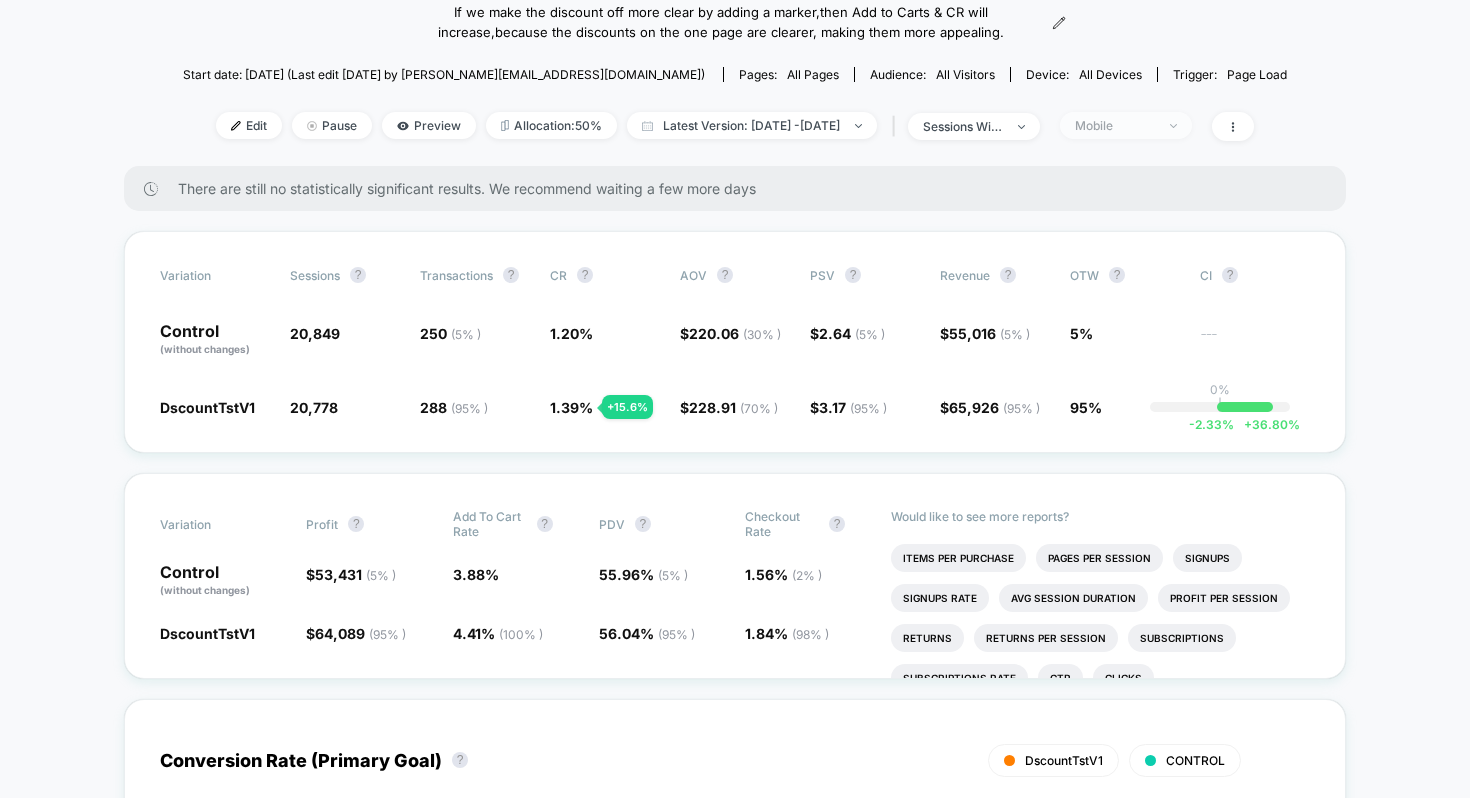 click on "Mobile" at bounding box center [1115, 125] 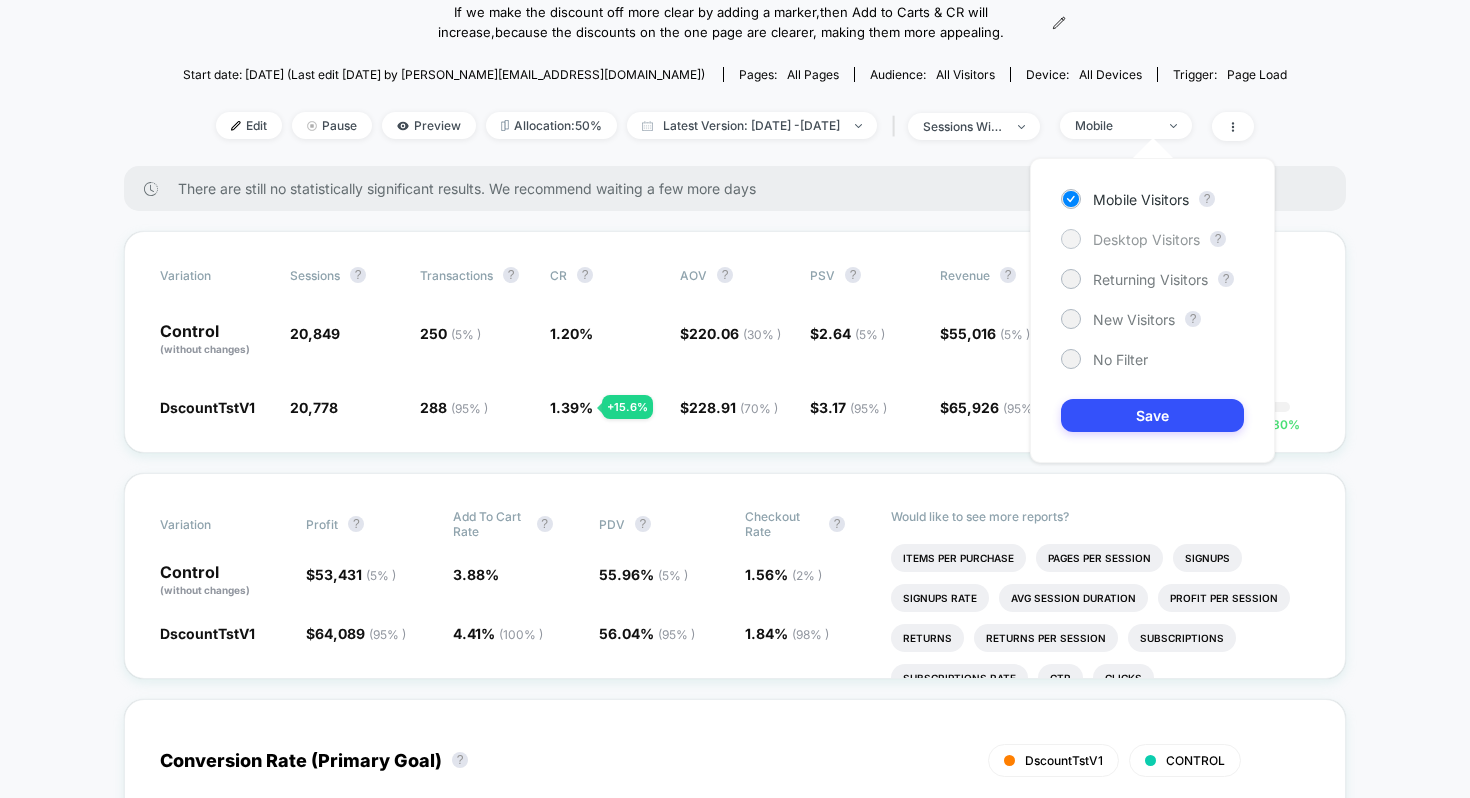 click on "Desktop Visitors" at bounding box center (1146, 239) 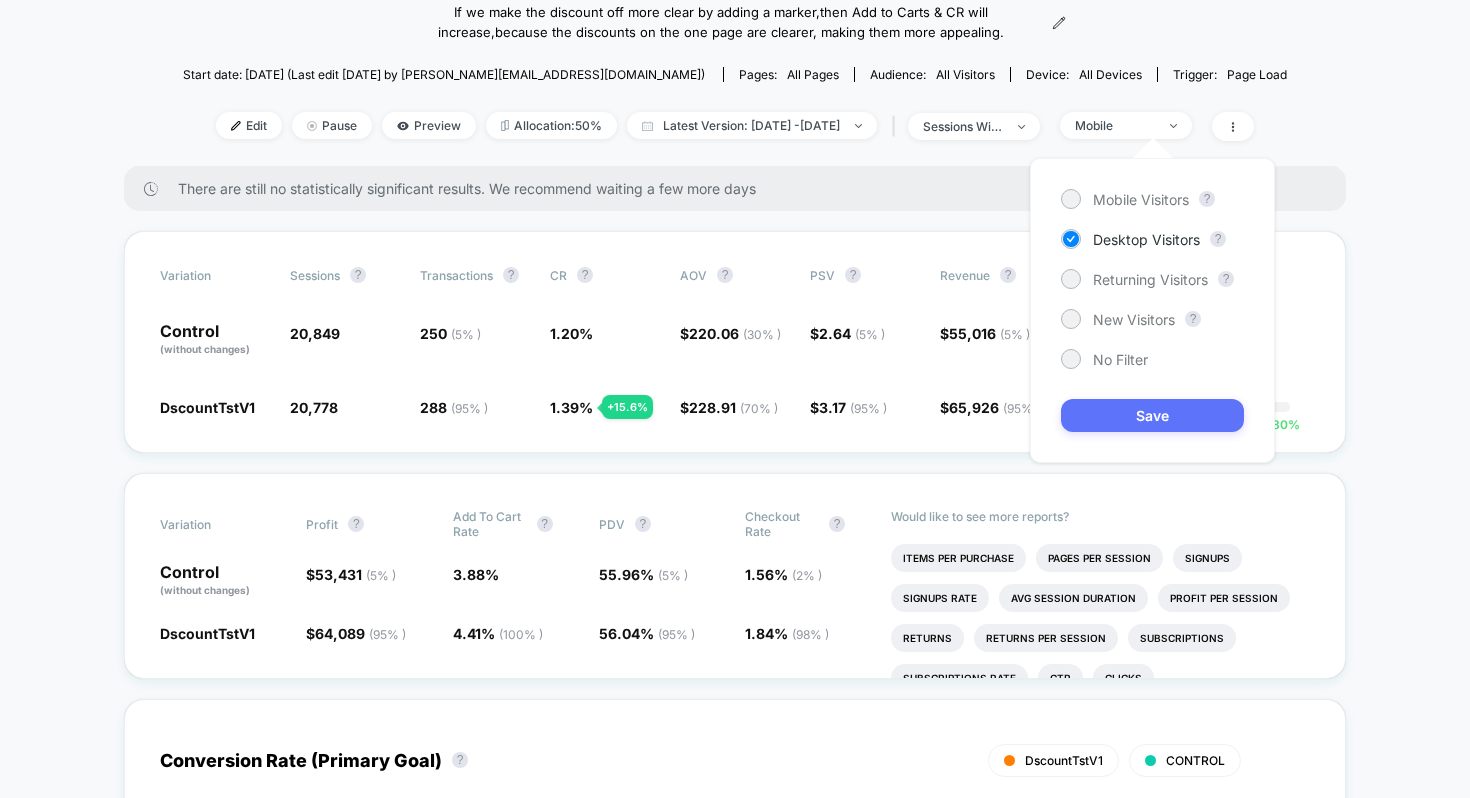 click on "Save" at bounding box center [1152, 415] 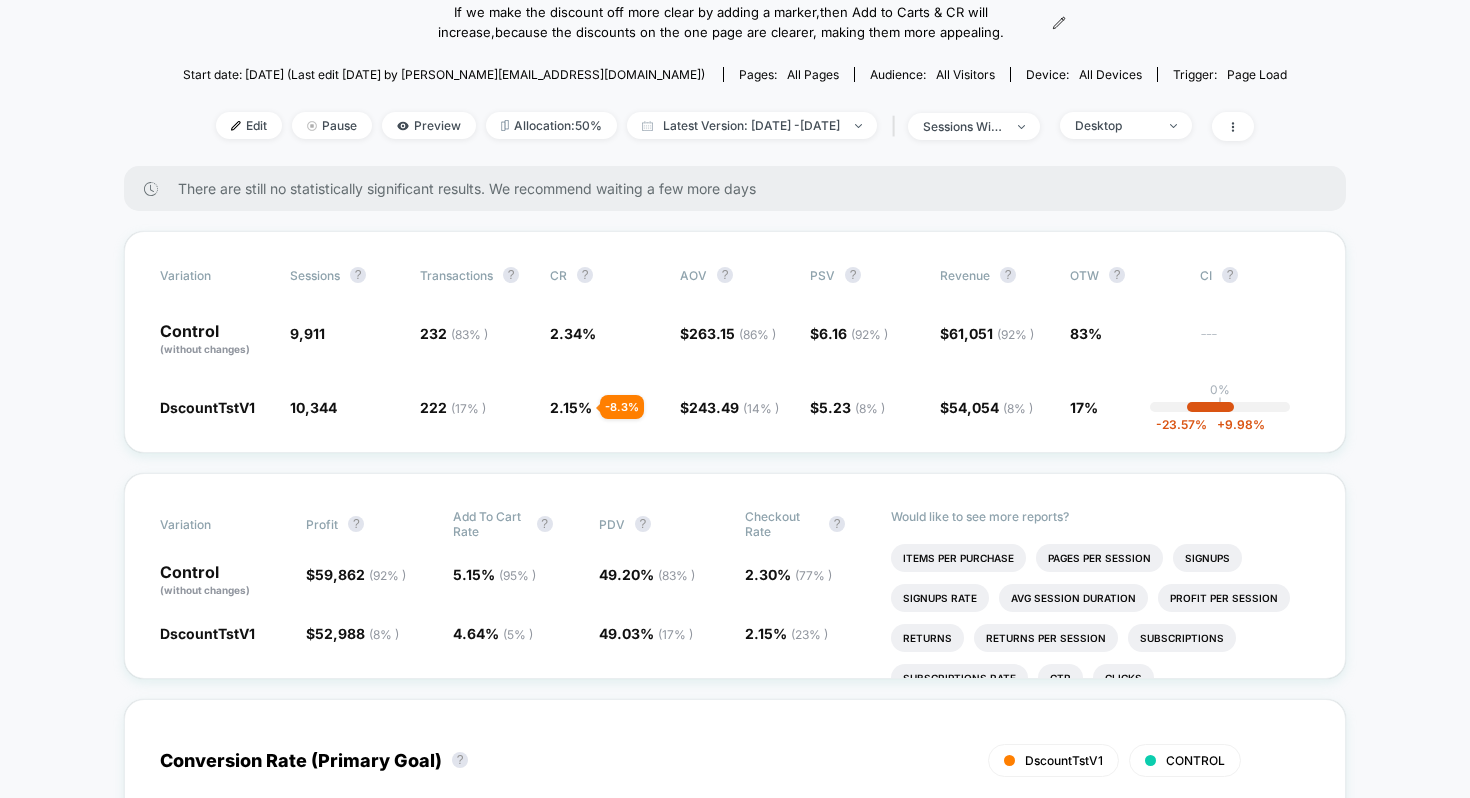 click on "< Back to all live experiences  Make discount % more clear on PDP/PLP LIVE If we  make the discount off more clear by adding a marker, then  Add to Carts  &  CR  will  increase , because  the discounts on the one page are clearer, making them more appealing.  Click to view images Click to edit experience details If we make the discount off more clear by adding a marker,then Add to Carts & CR will increase,because the discounts on the one page are clearer, making them more appealing.  Start date: 11/07/2025 (Last edit 11/07/2025 by justin.s@wearetag.co) Pages: all pages Audience: All Visitors Device: all devices Trigger: Page Load Edit Pause  Preview Allocation:  50% Latest Version:     Jul 11, 2025    -    Jul 29, 2025 |   sessions with impression   Desktop" at bounding box center (735, 39) 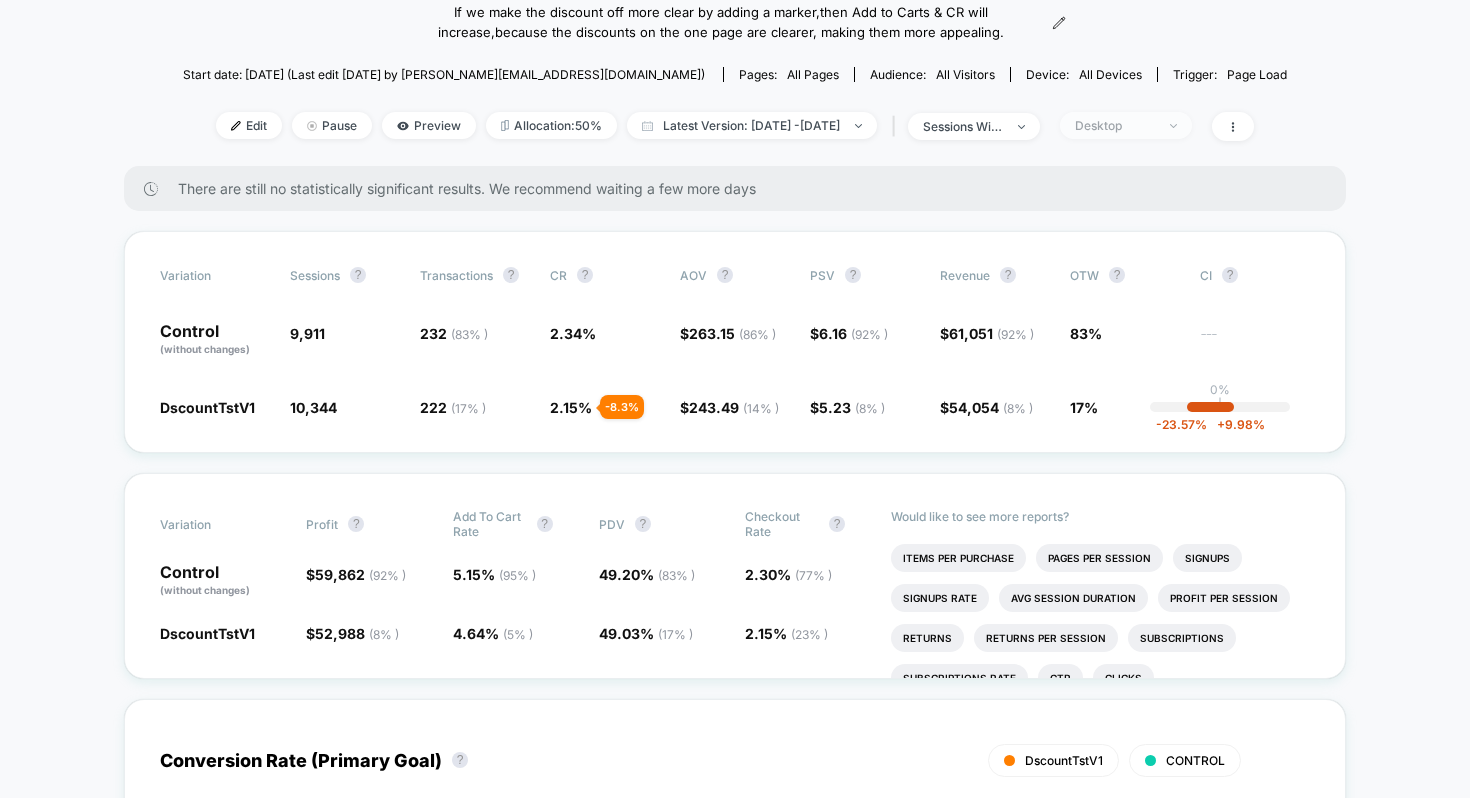 click on "Desktop" at bounding box center (1115, 125) 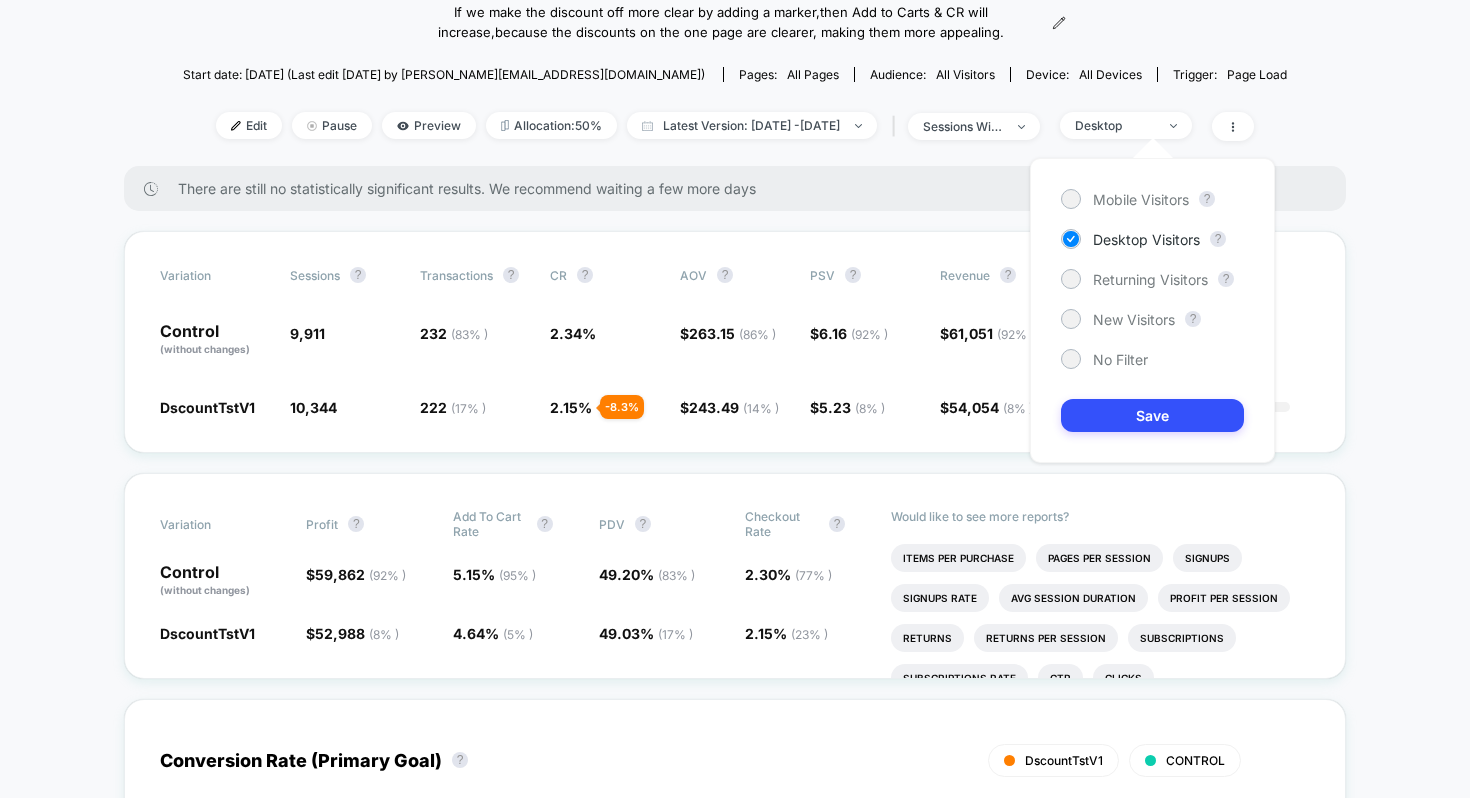 click on "Mobile Visitors ? Desktop Visitors ? Returning Visitors ? New Visitors ? No Filter Save" at bounding box center [1152, 310] 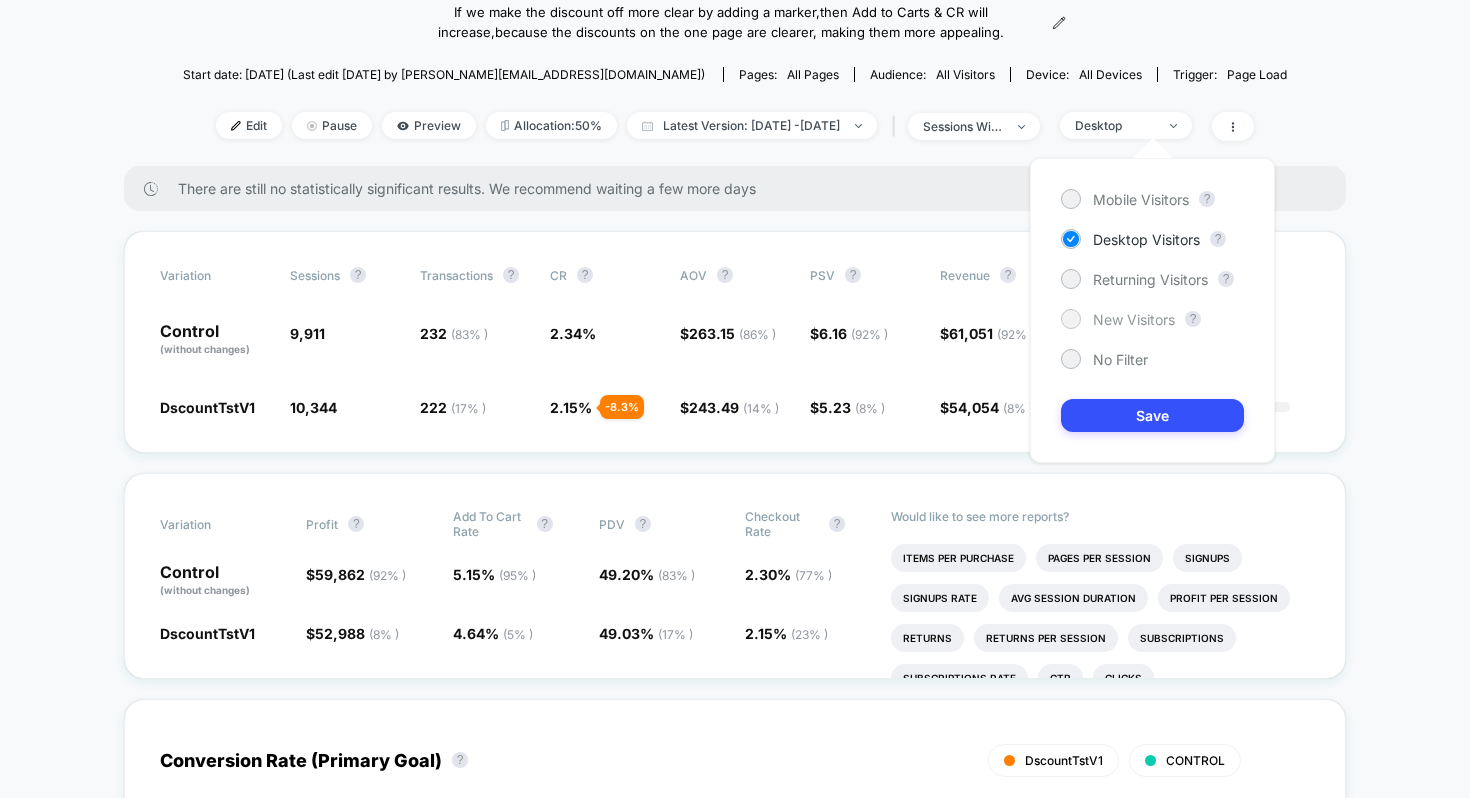 click on "New Visitors" at bounding box center [1134, 319] 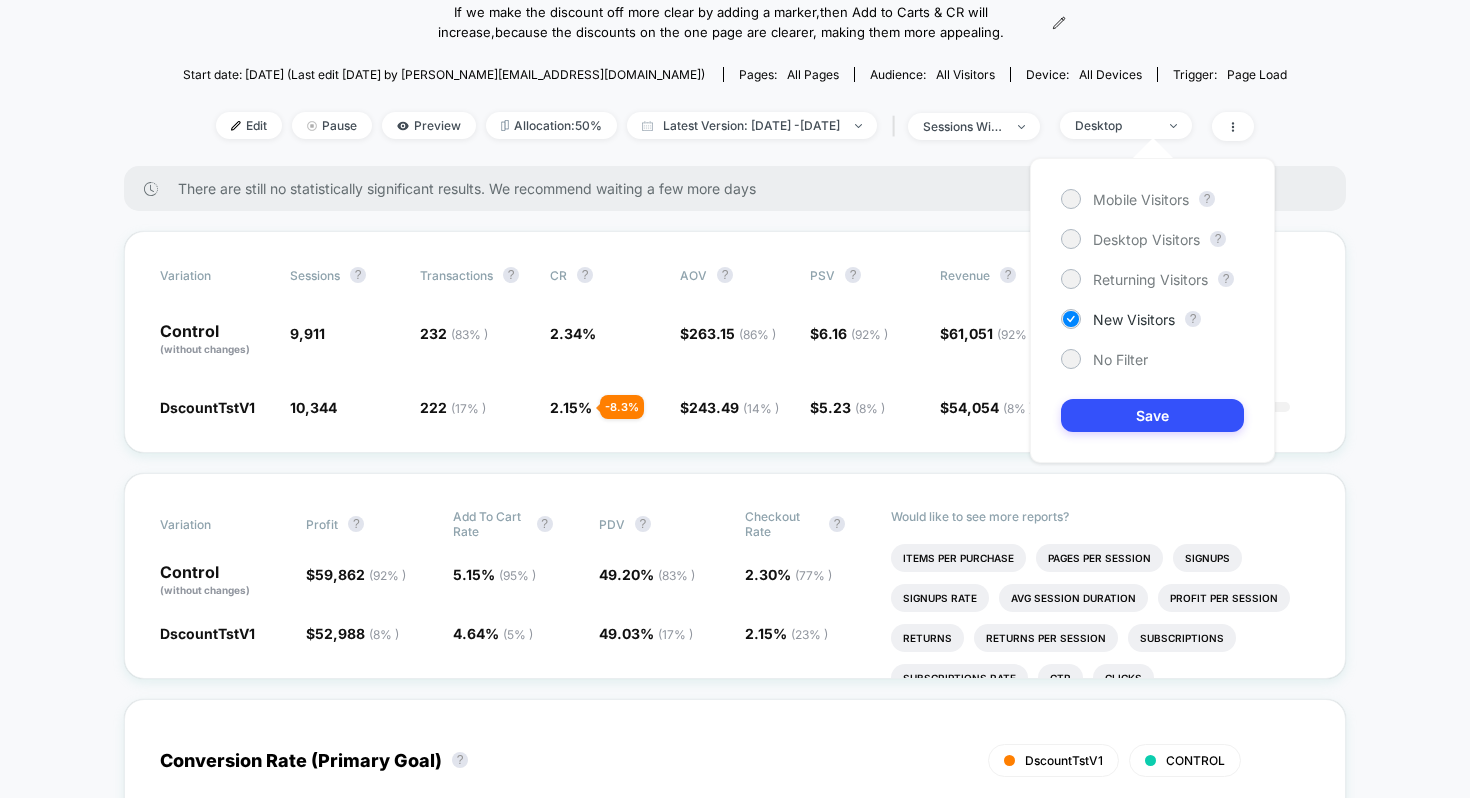 click on "Mobile Visitors ? Desktop Visitors ? Returning Visitors ? New Visitors ? No Filter Save" at bounding box center [1152, 310] 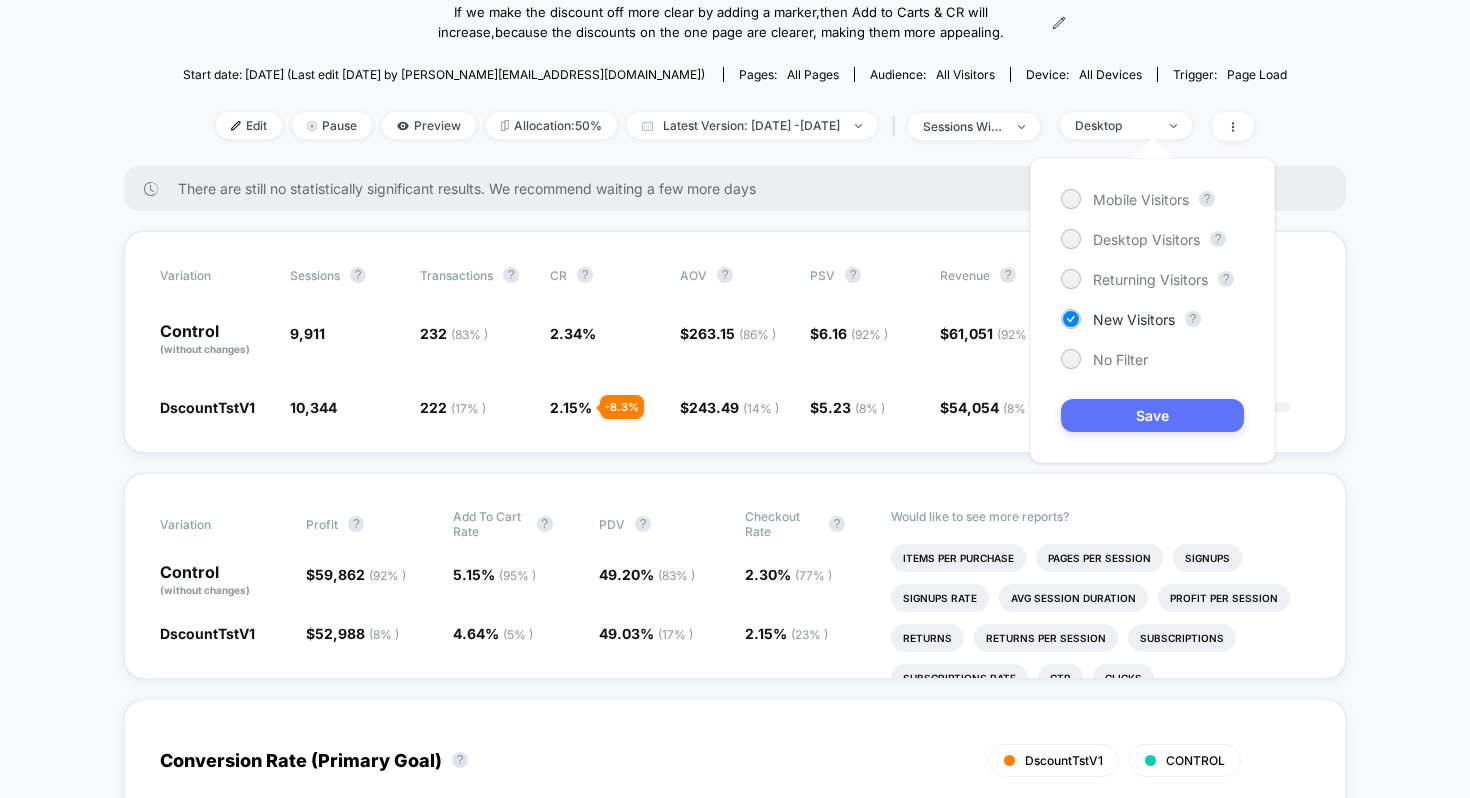 click on "Save" at bounding box center [1152, 415] 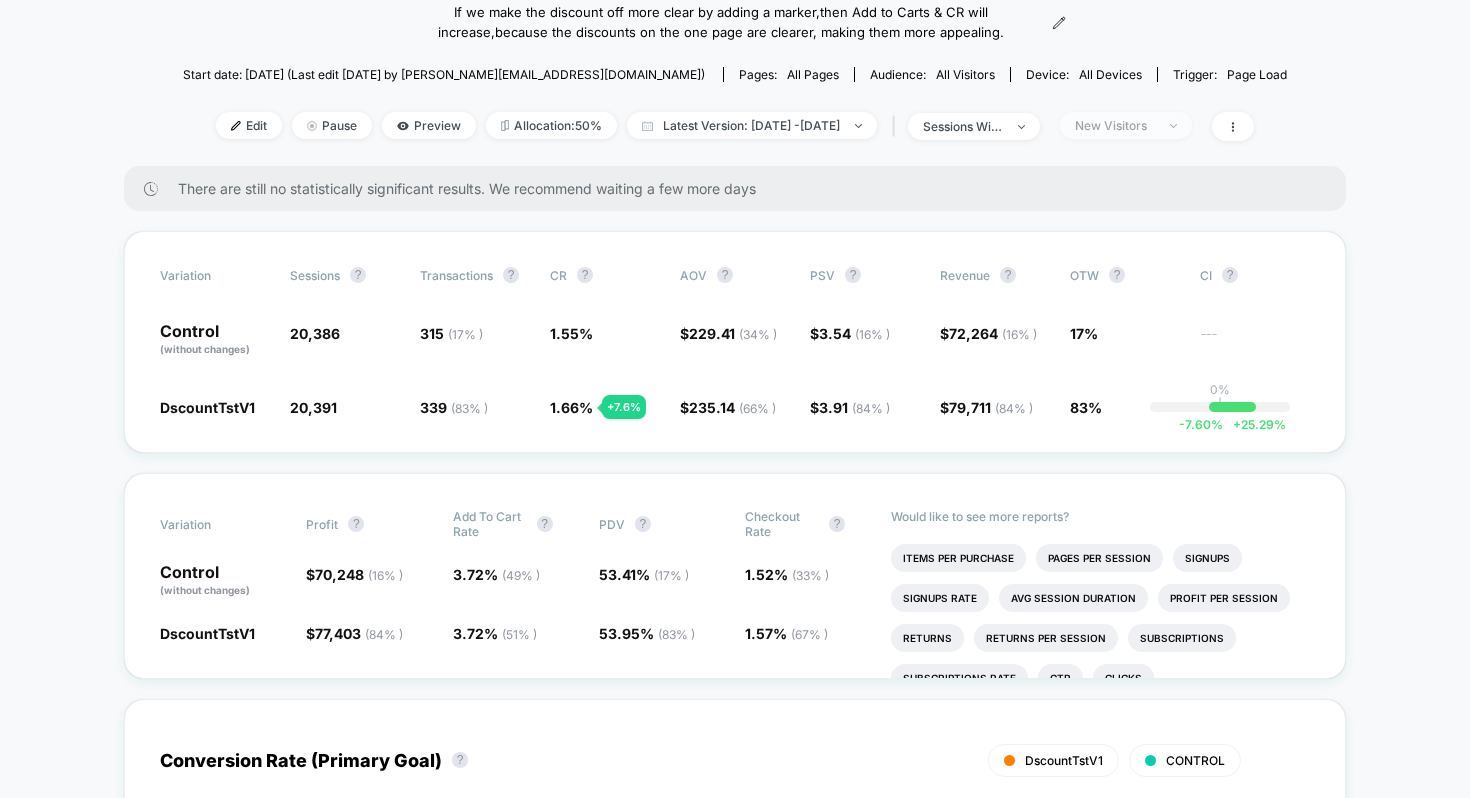 click on "New Visitors" at bounding box center [1115, 125] 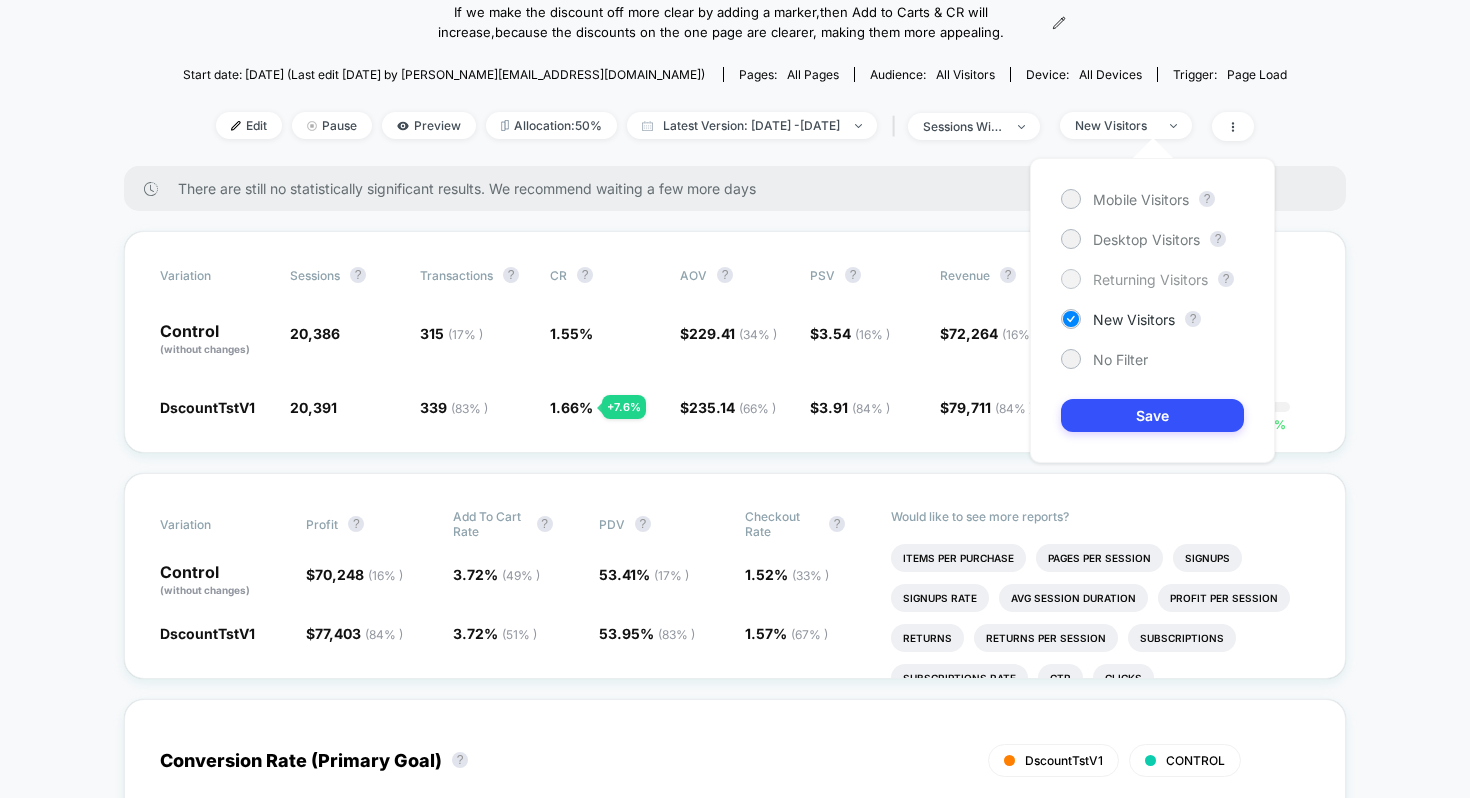 click on "Returning Visitors" at bounding box center (1150, 279) 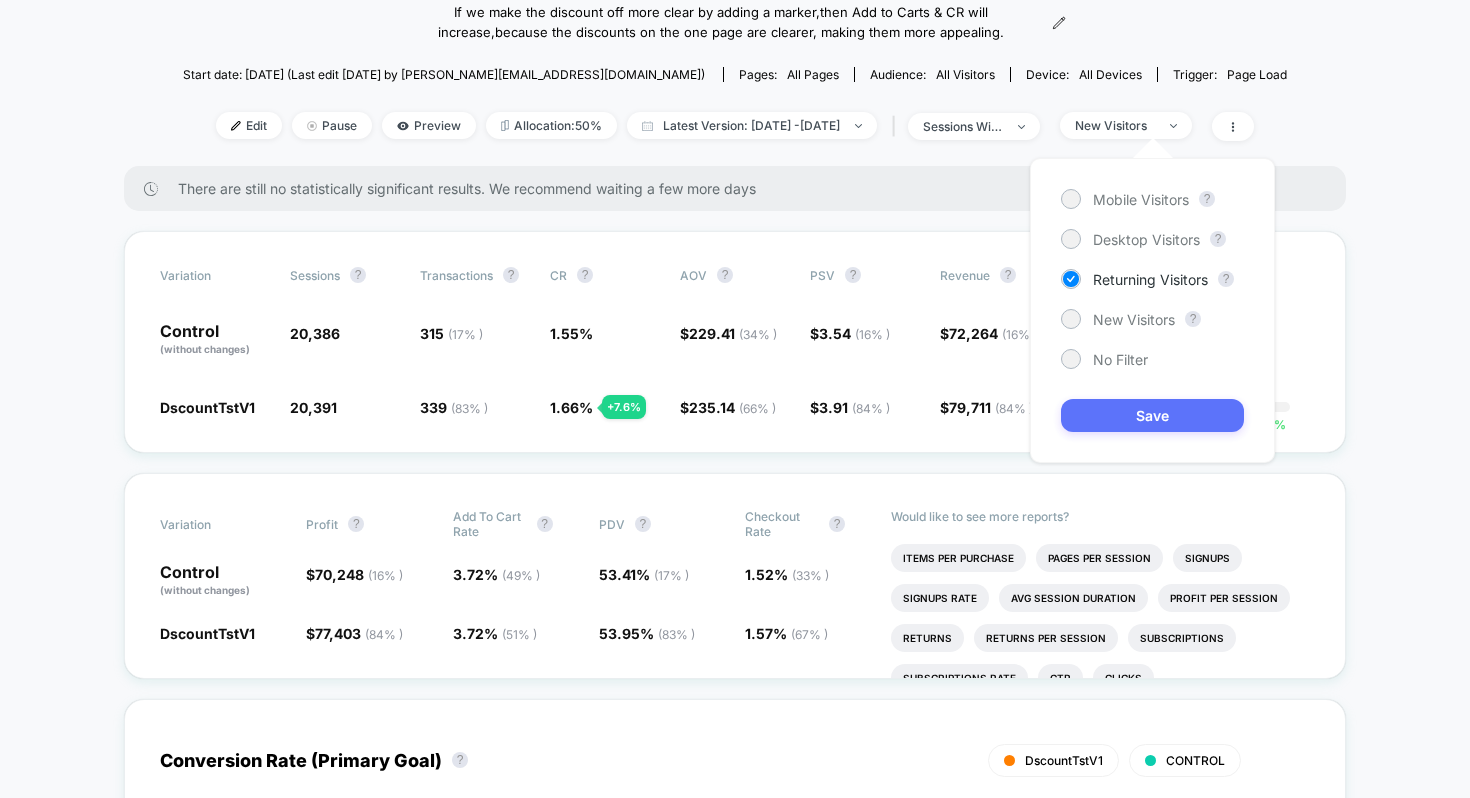 click on "Save" at bounding box center [1152, 415] 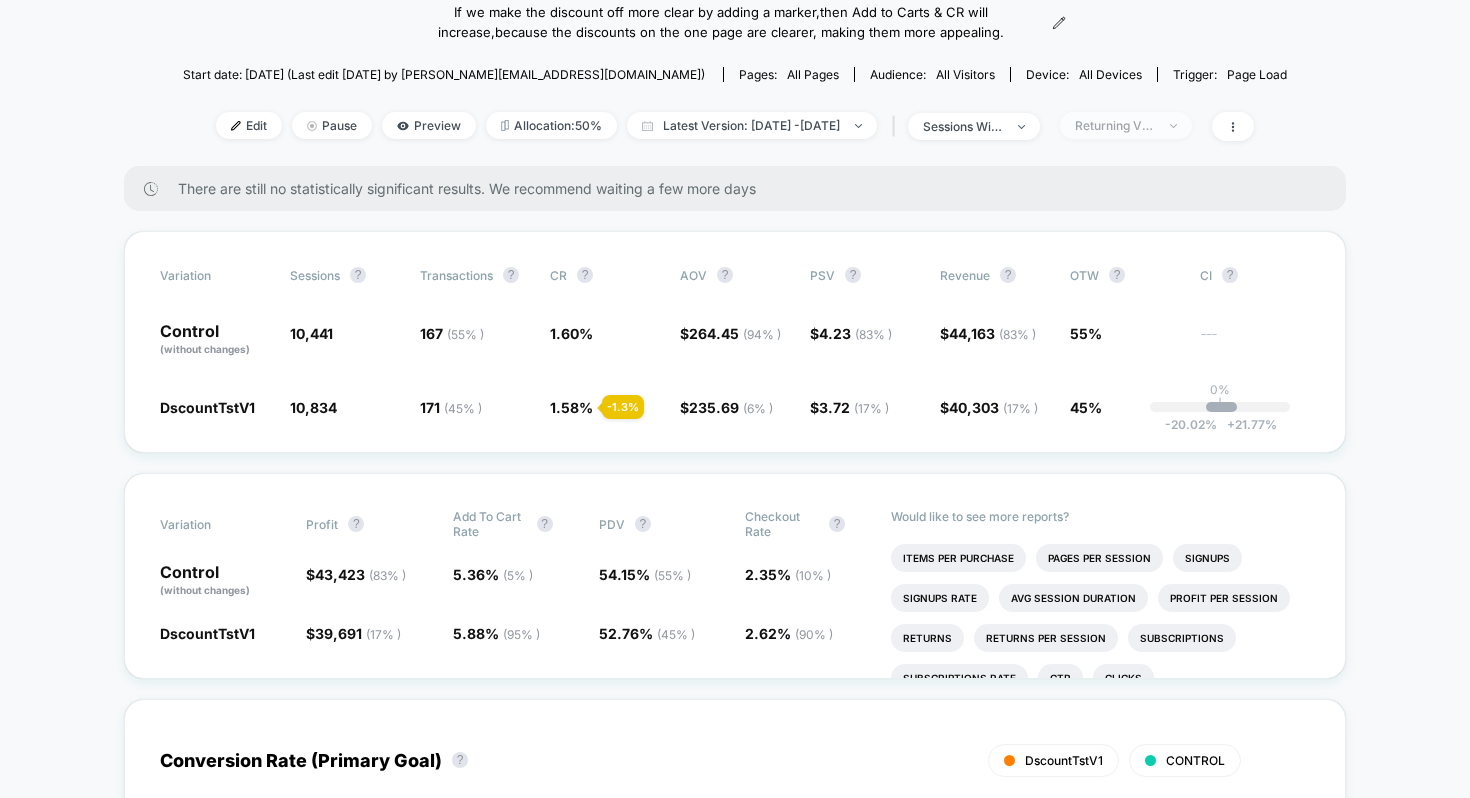 click on "Returning Visitors" at bounding box center (1115, 125) 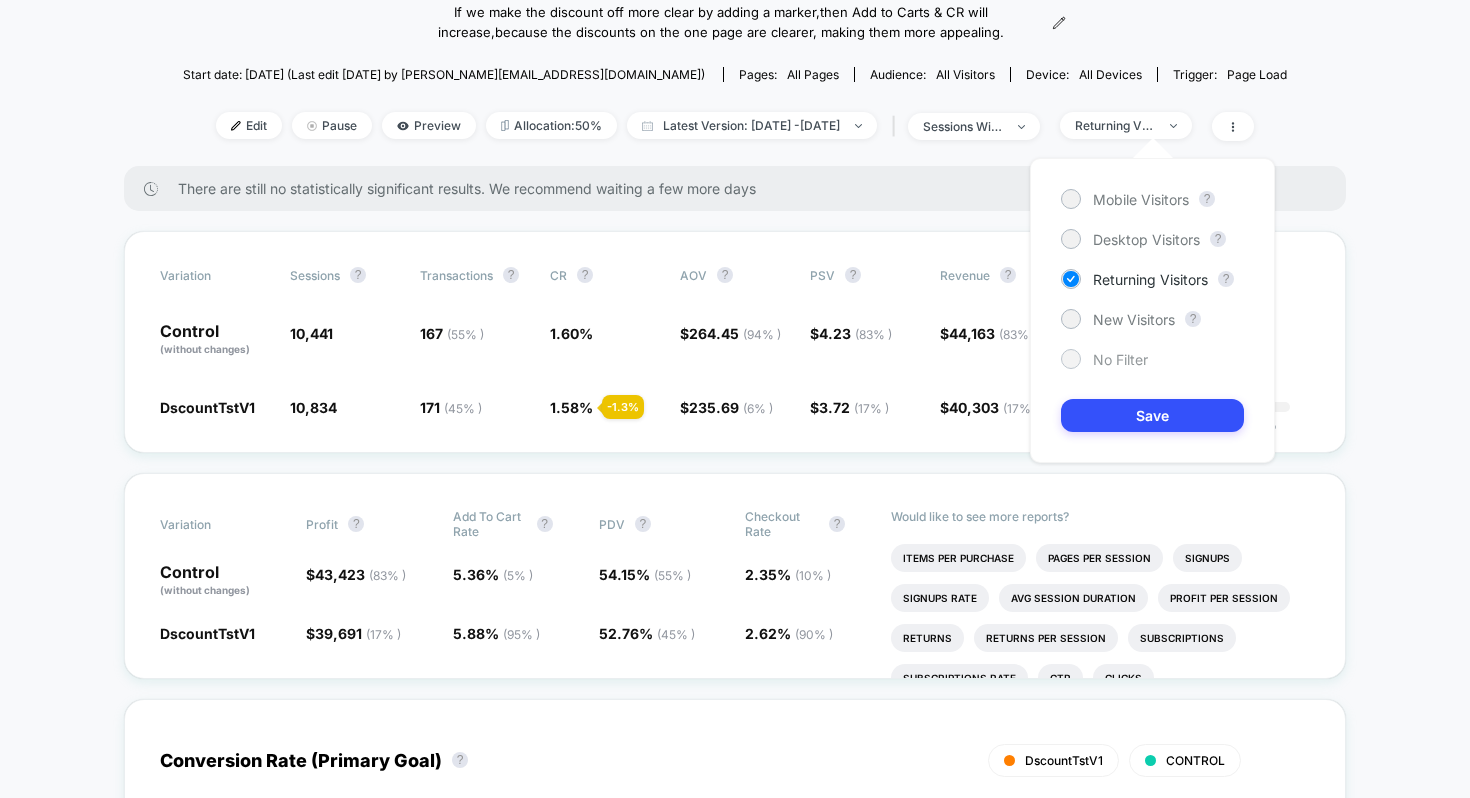 click on "No Filter" at bounding box center [1120, 359] 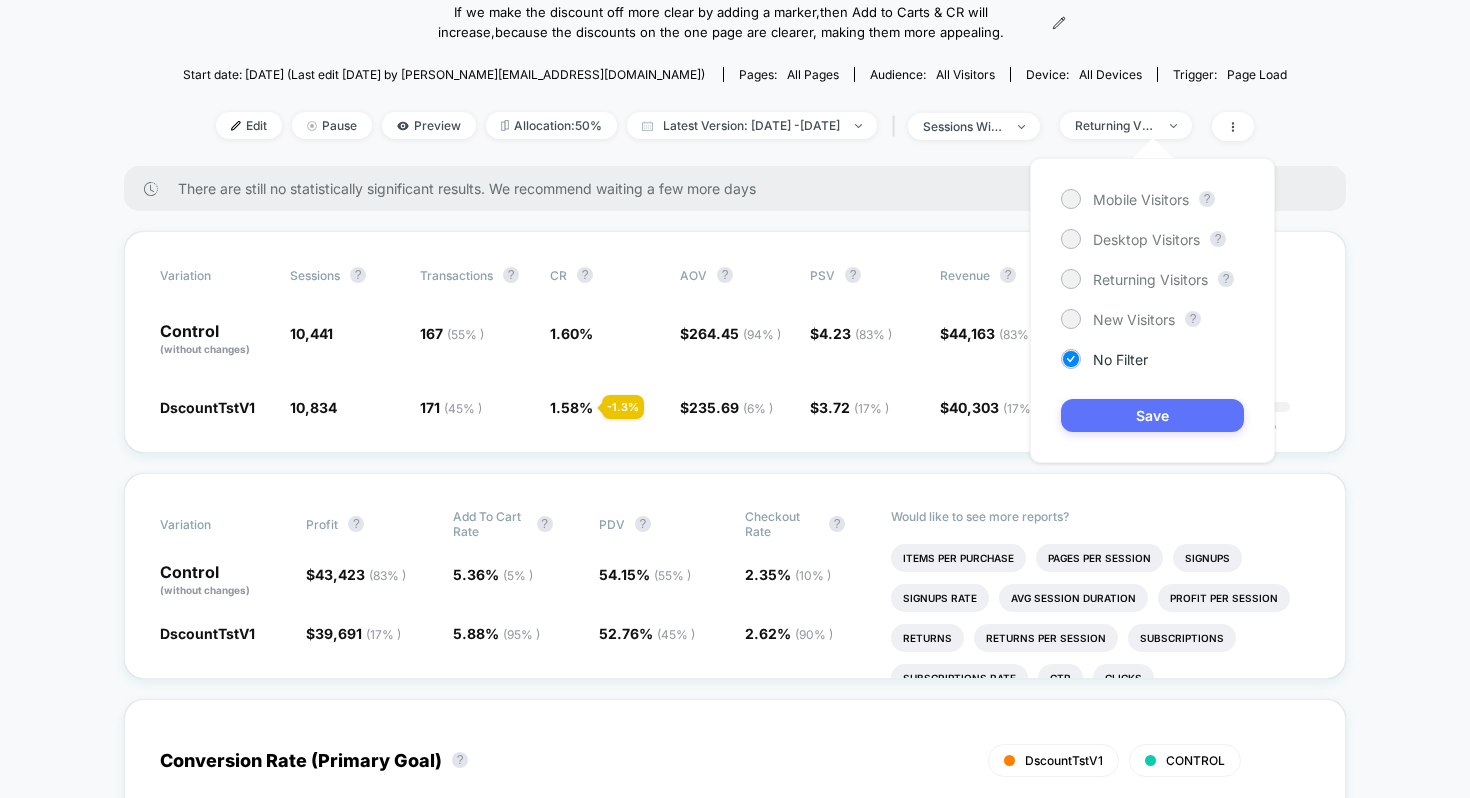 click on "Save" at bounding box center [1152, 415] 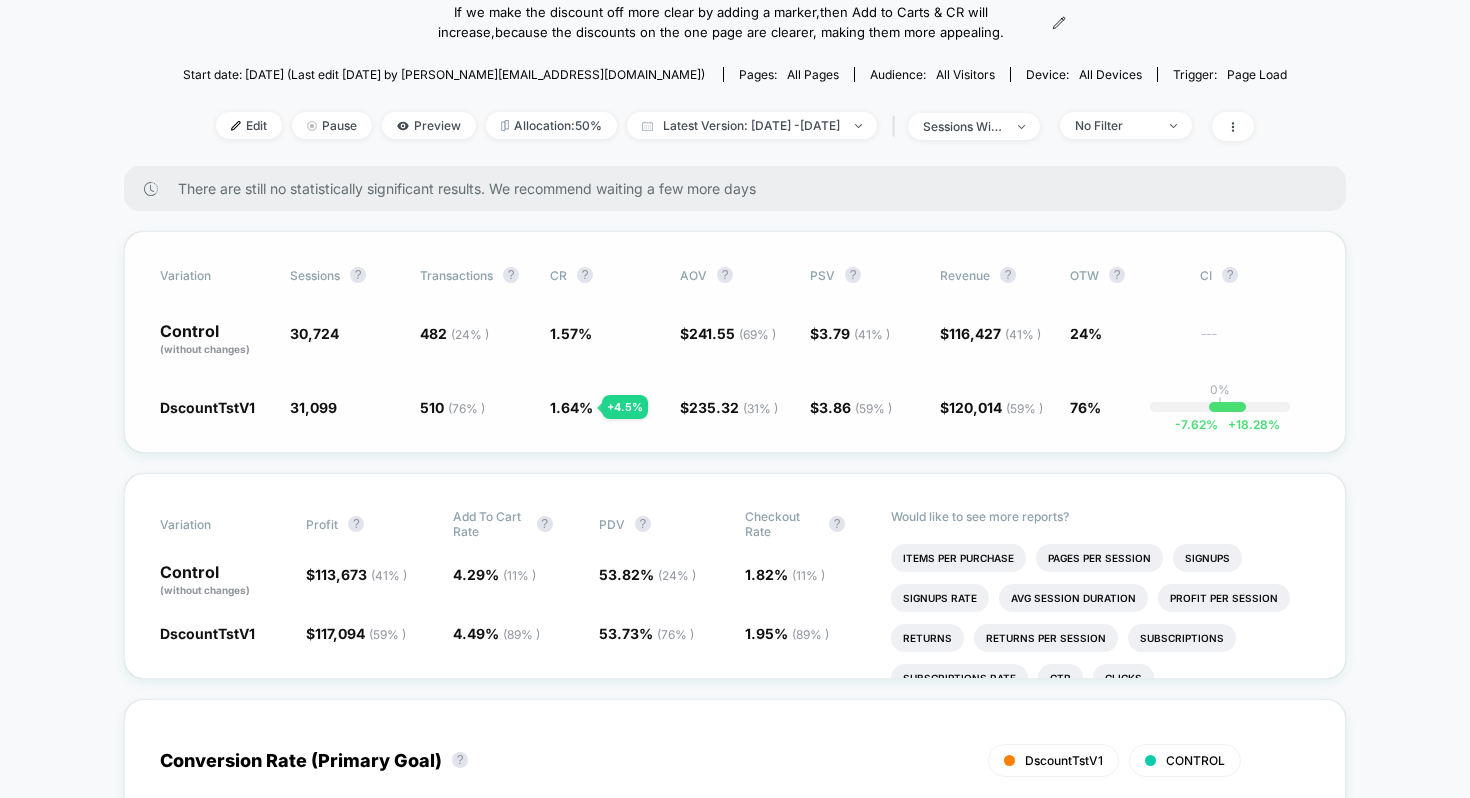 scroll, scrollTop: 0, scrollLeft: 0, axis: both 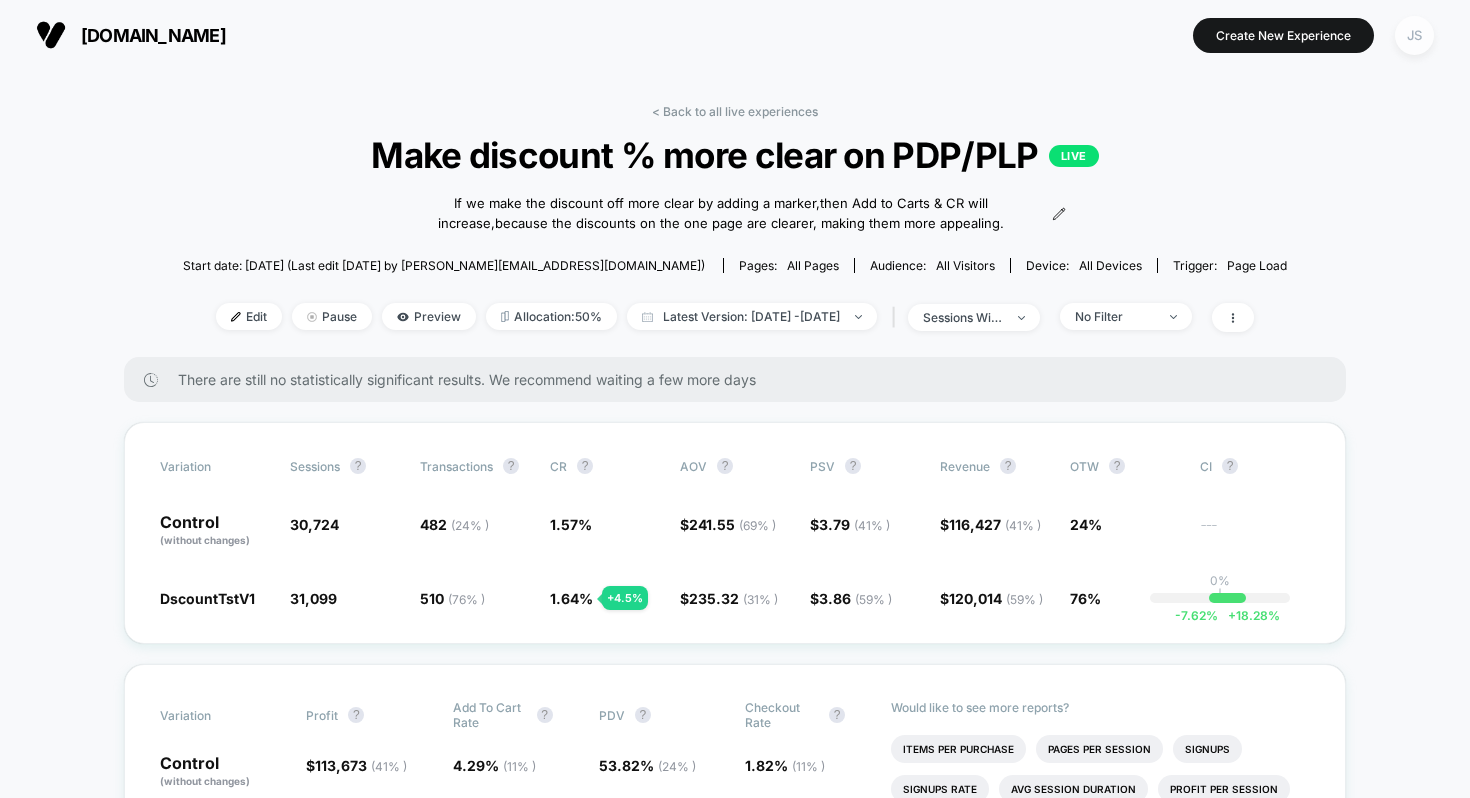 click on "JS" at bounding box center [1414, 35] 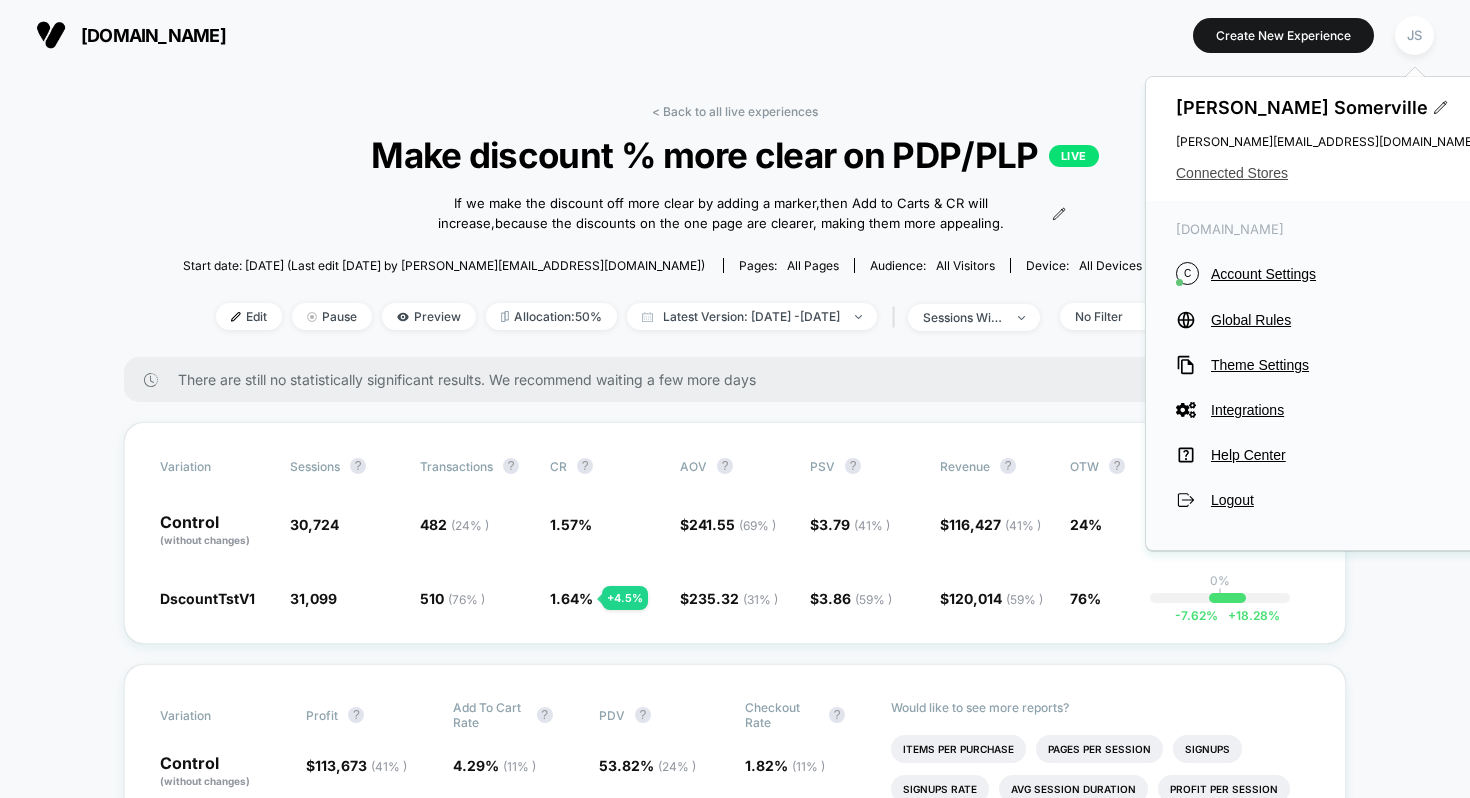 click on "Connected Stores" at bounding box center [1326, 173] 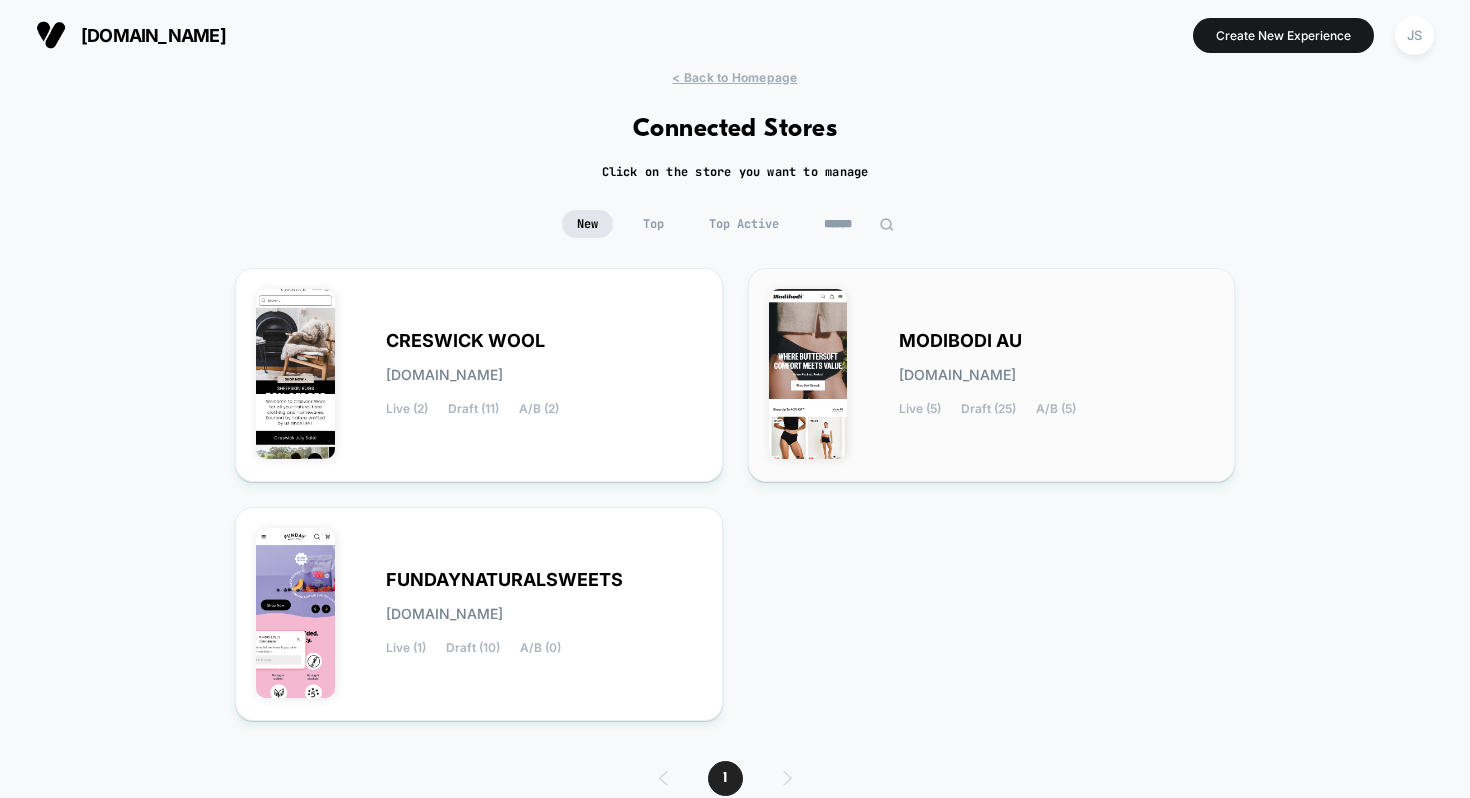 click on "MODIBODI AU" at bounding box center (960, 341) 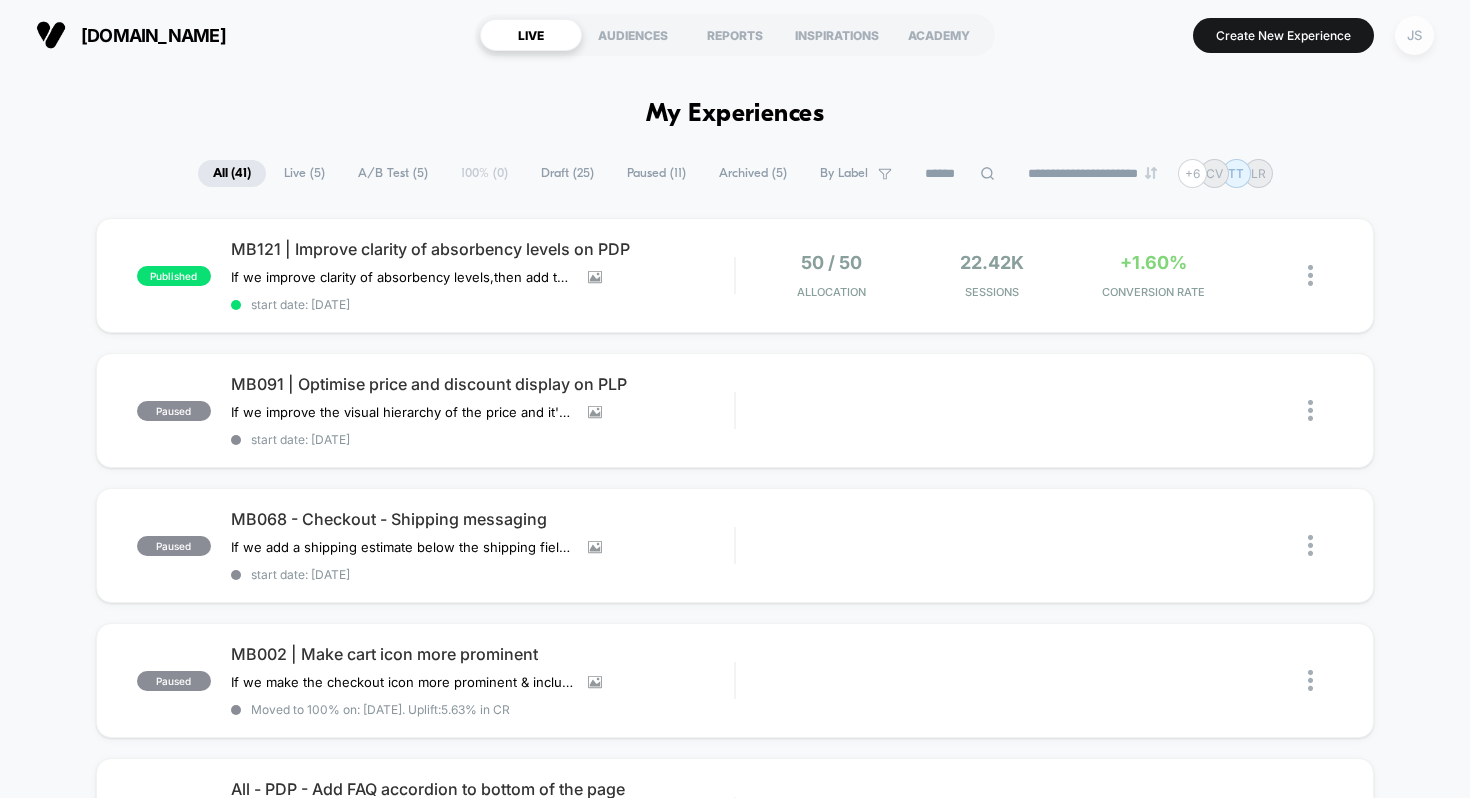 click on "JS" at bounding box center [1414, 35] 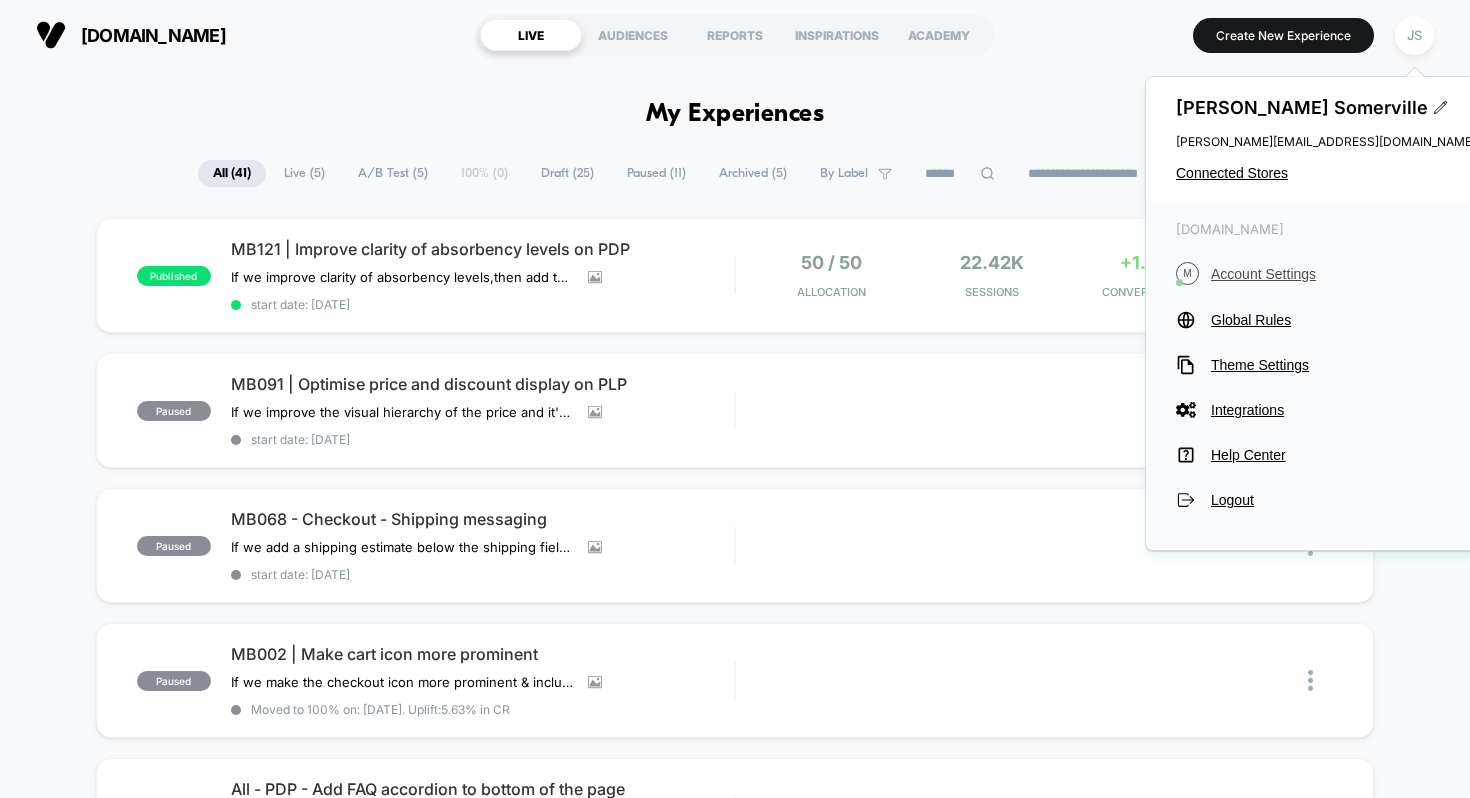 click on "Account Settings" at bounding box center [1343, 274] 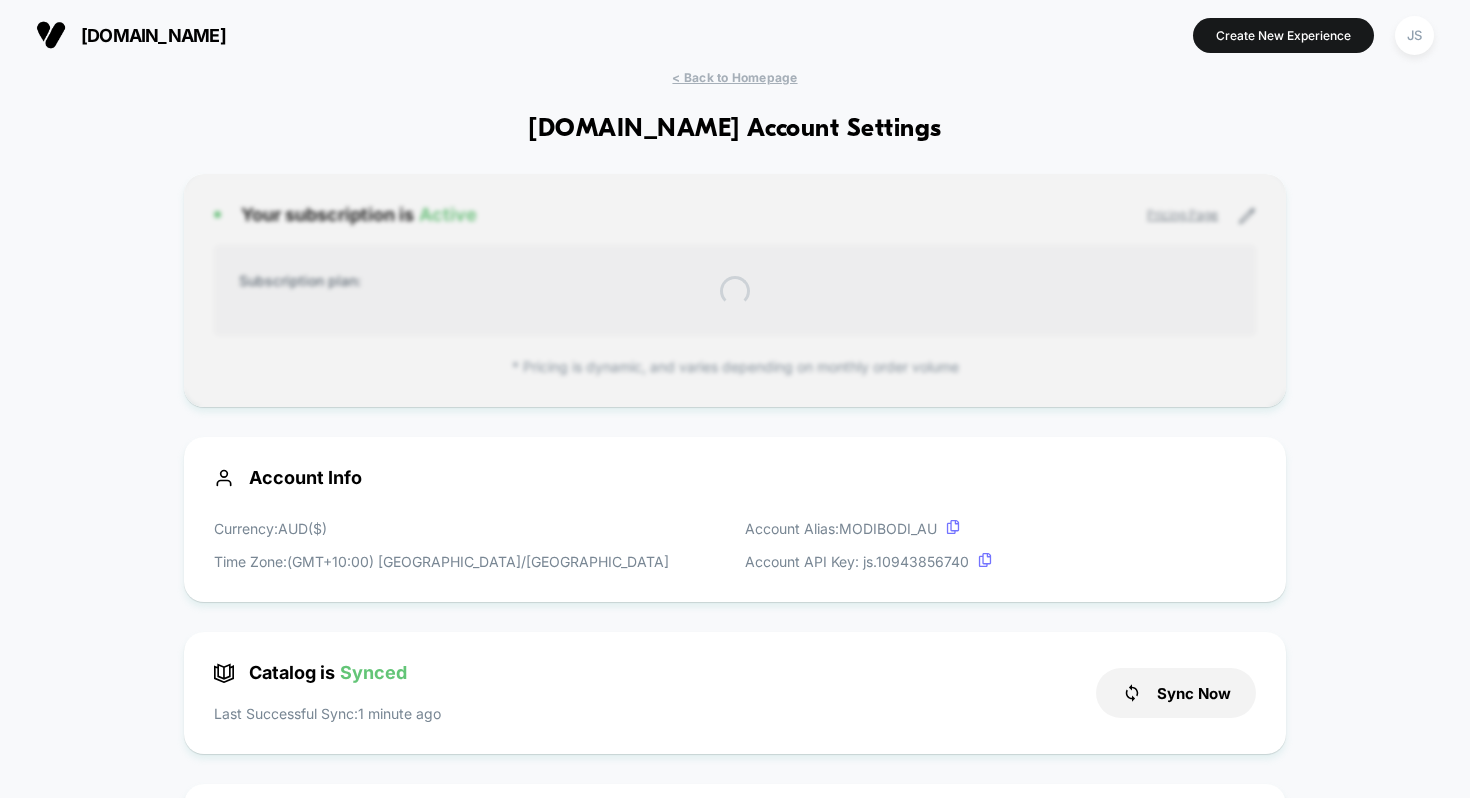 scroll, scrollTop: 270, scrollLeft: 0, axis: vertical 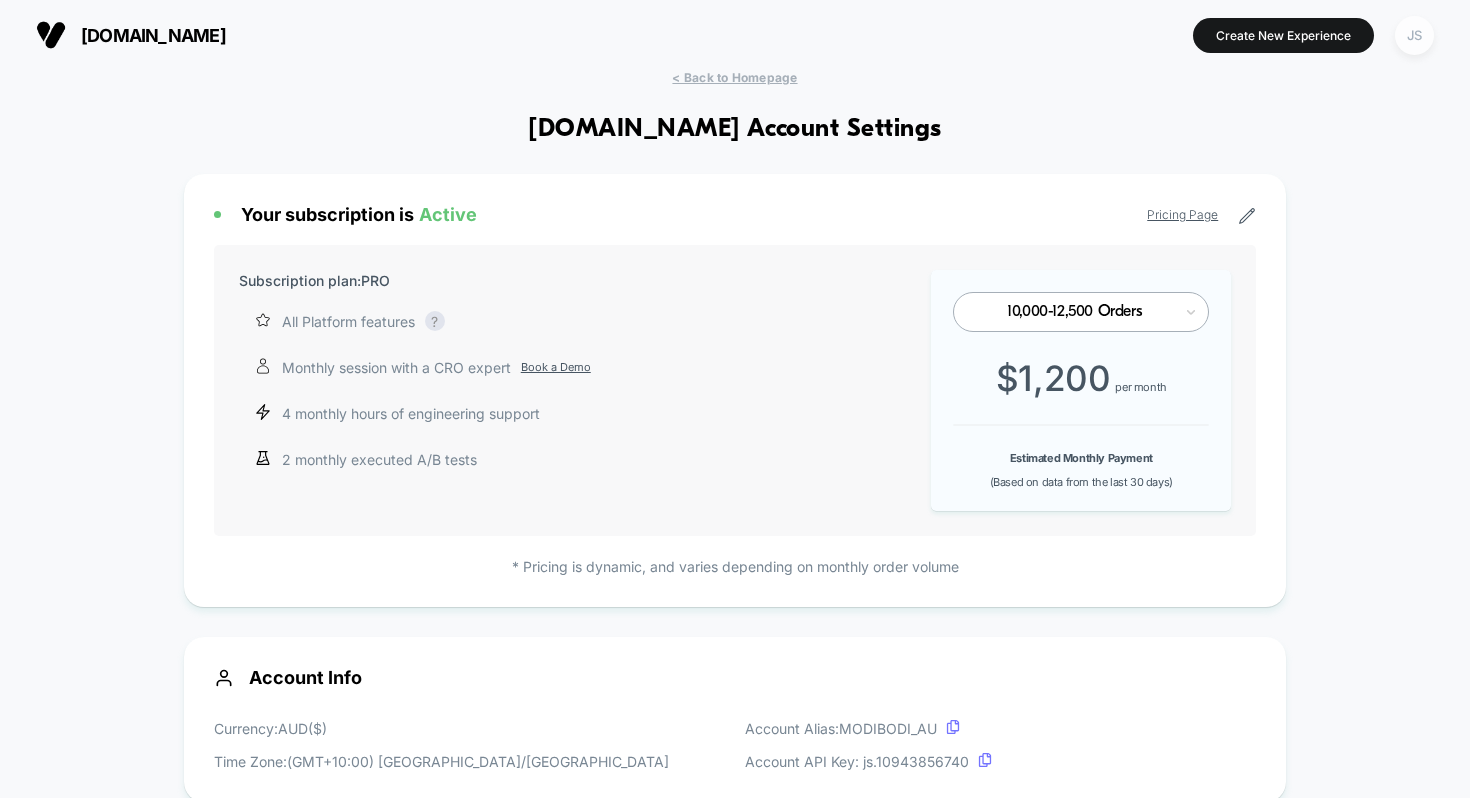 click on "JS" at bounding box center (1414, 35) 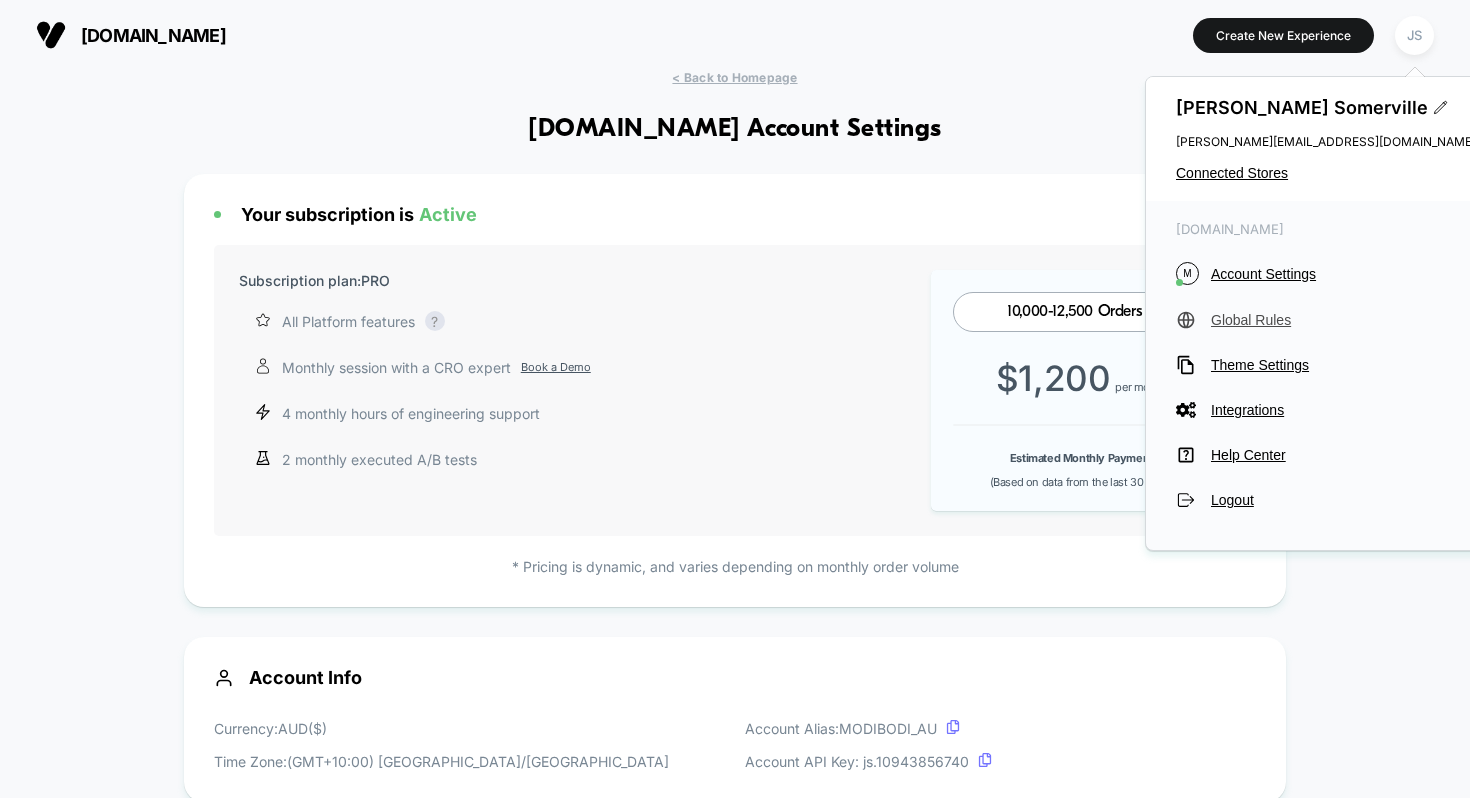 click on "Global Rules" at bounding box center (1343, 320) 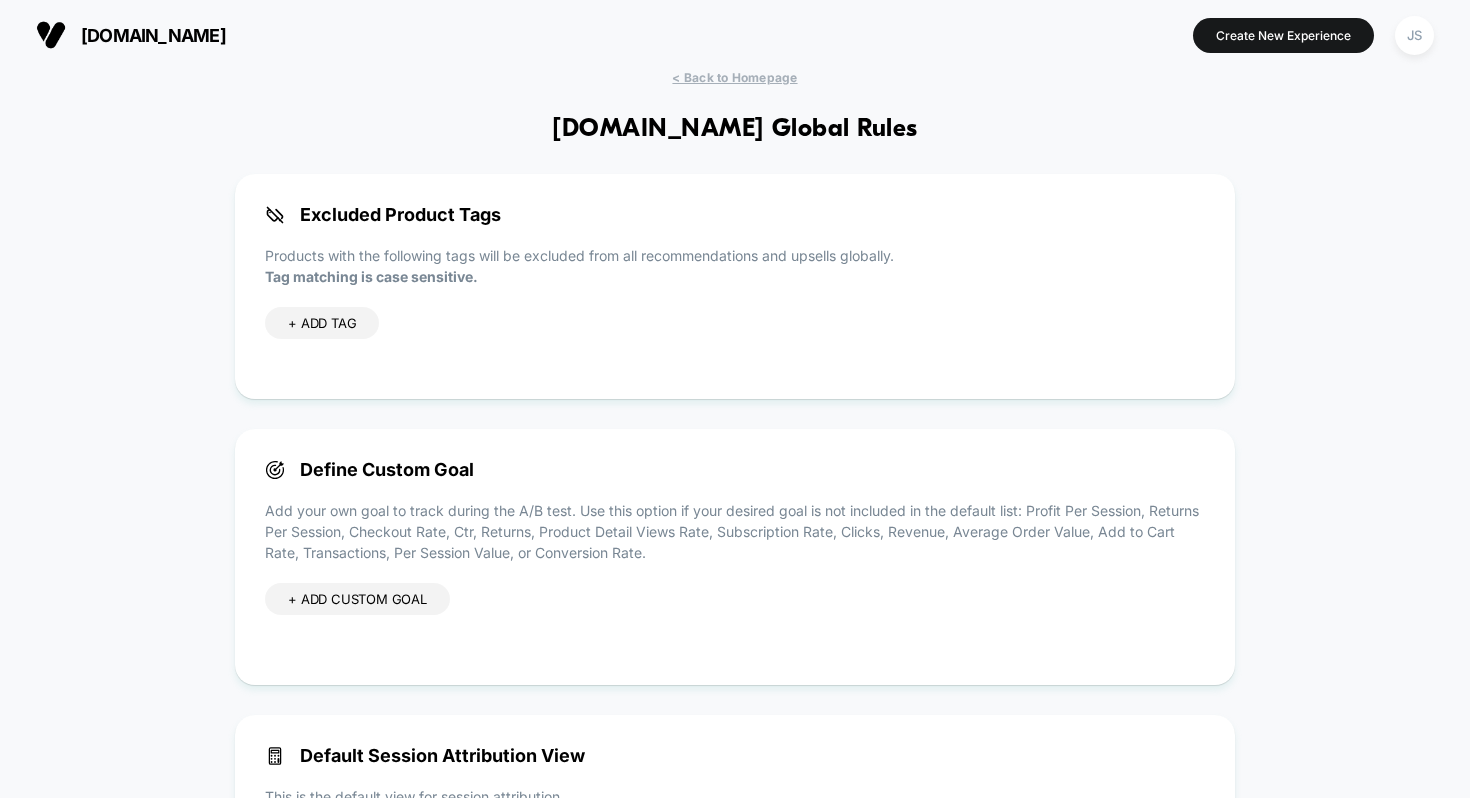 scroll, scrollTop: 181, scrollLeft: 0, axis: vertical 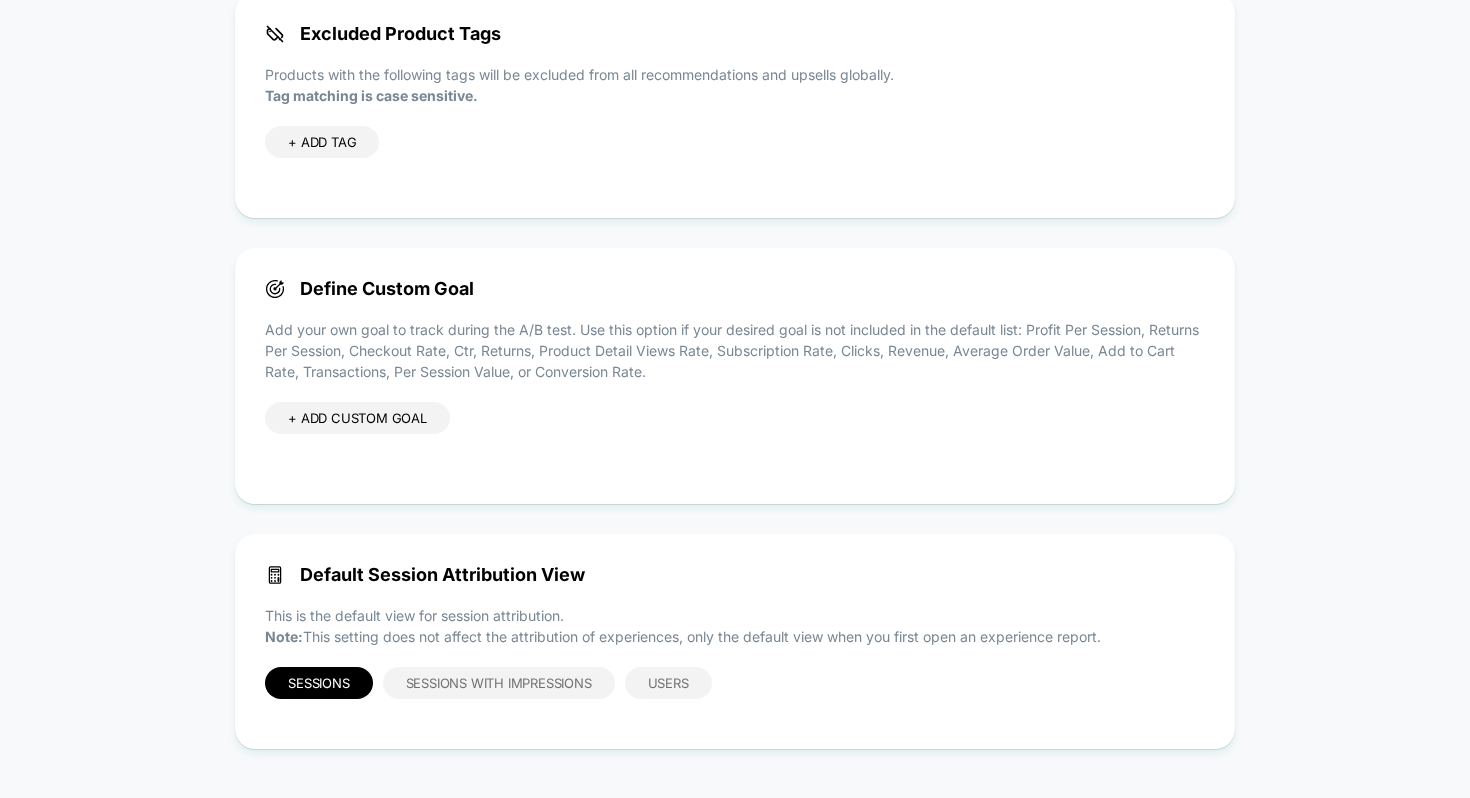 click on "+ ADD CUSTOM GOAL" at bounding box center (357, 418) 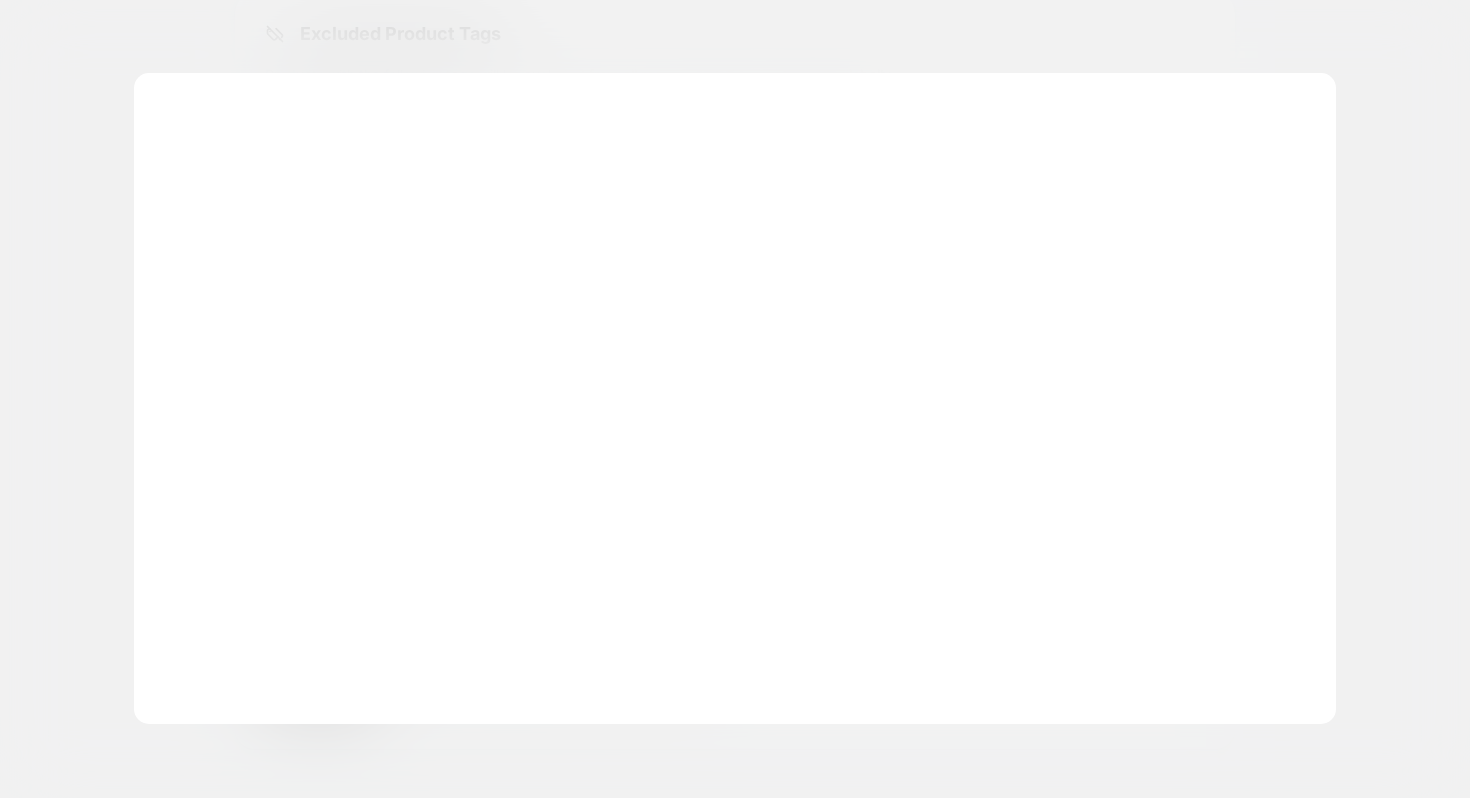 scroll, scrollTop: 270, scrollLeft: 0, axis: vertical 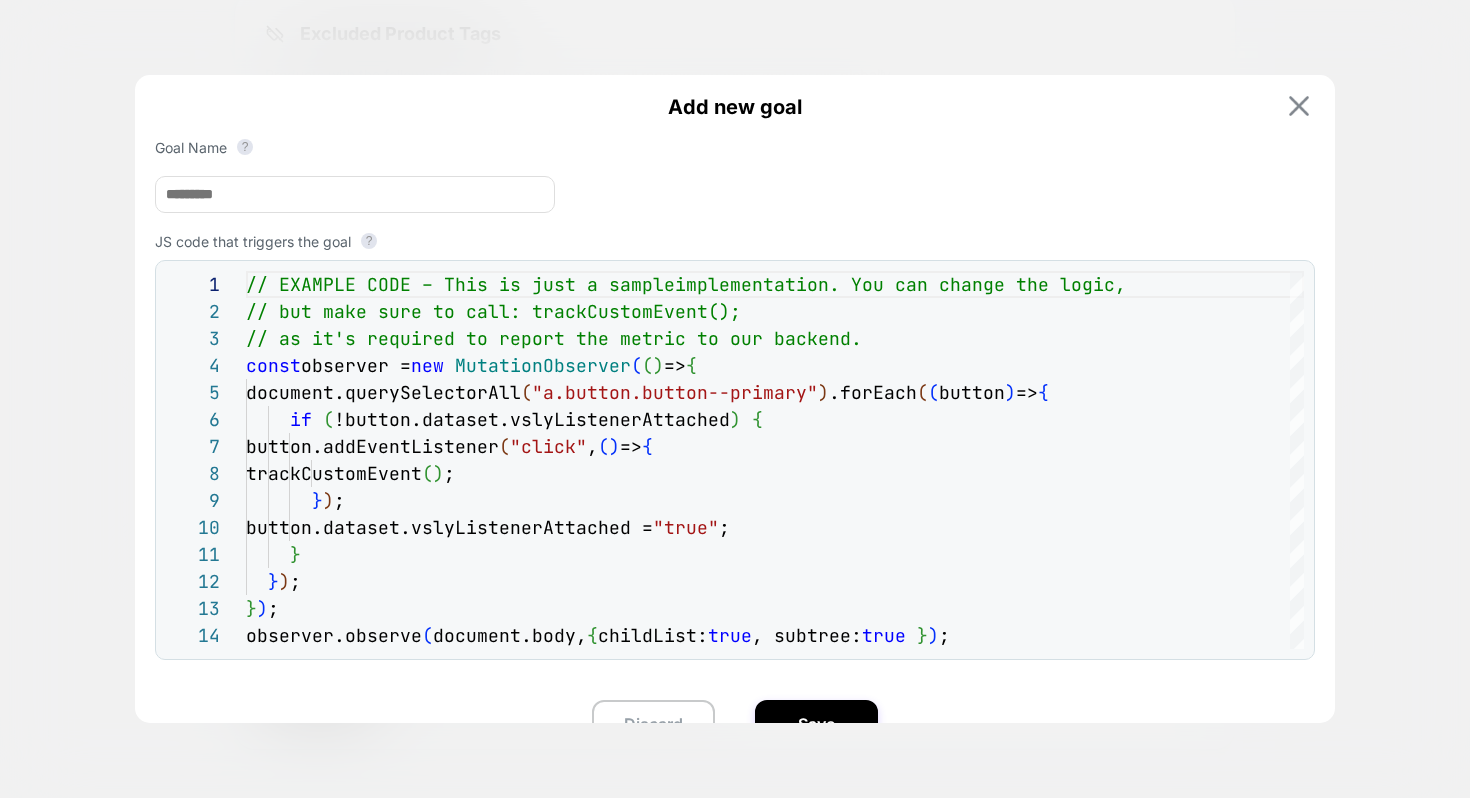 click at bounding box center (1299, 106) 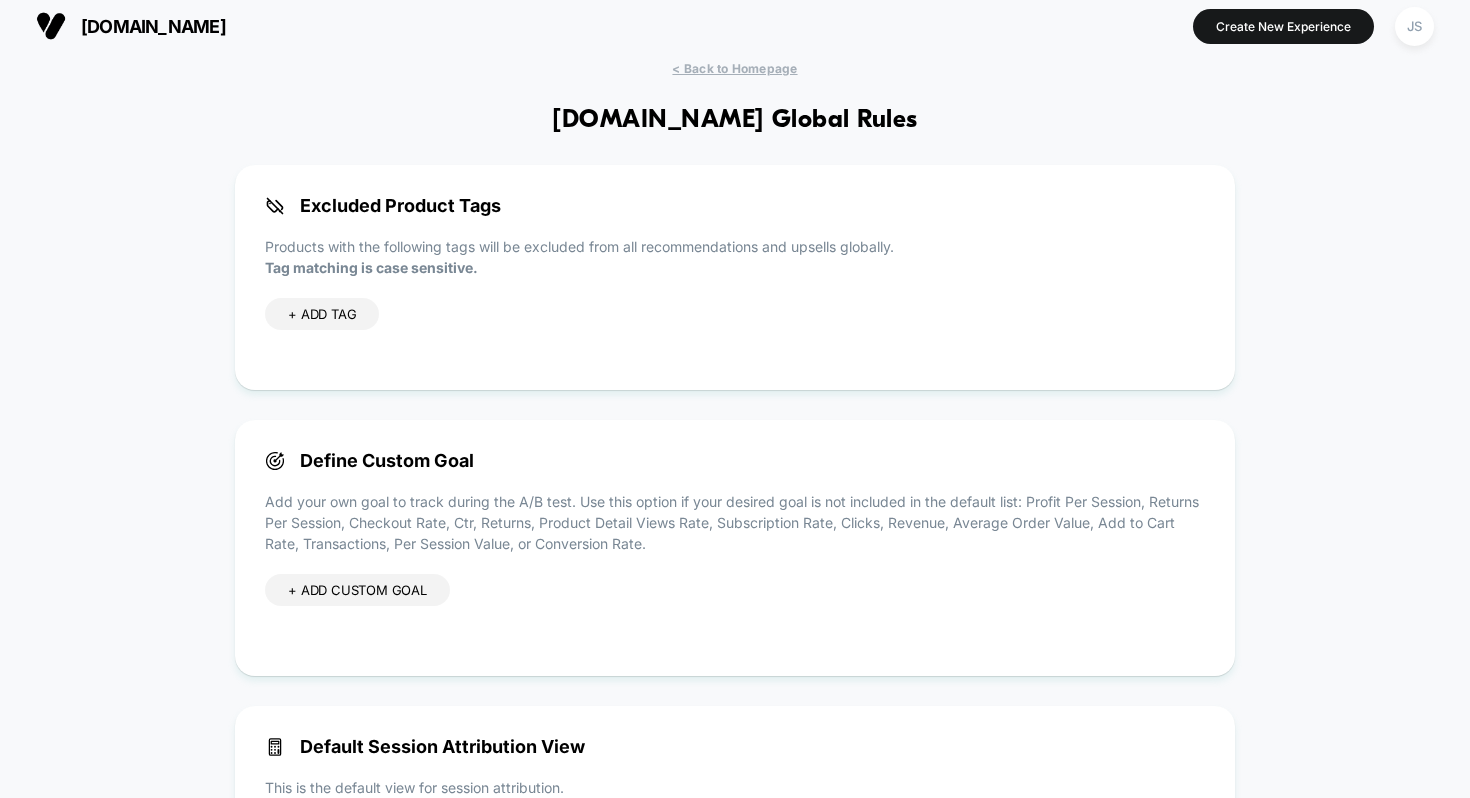 scroll, scrollTop: 183, scrollLeft: 0, axis: vertical 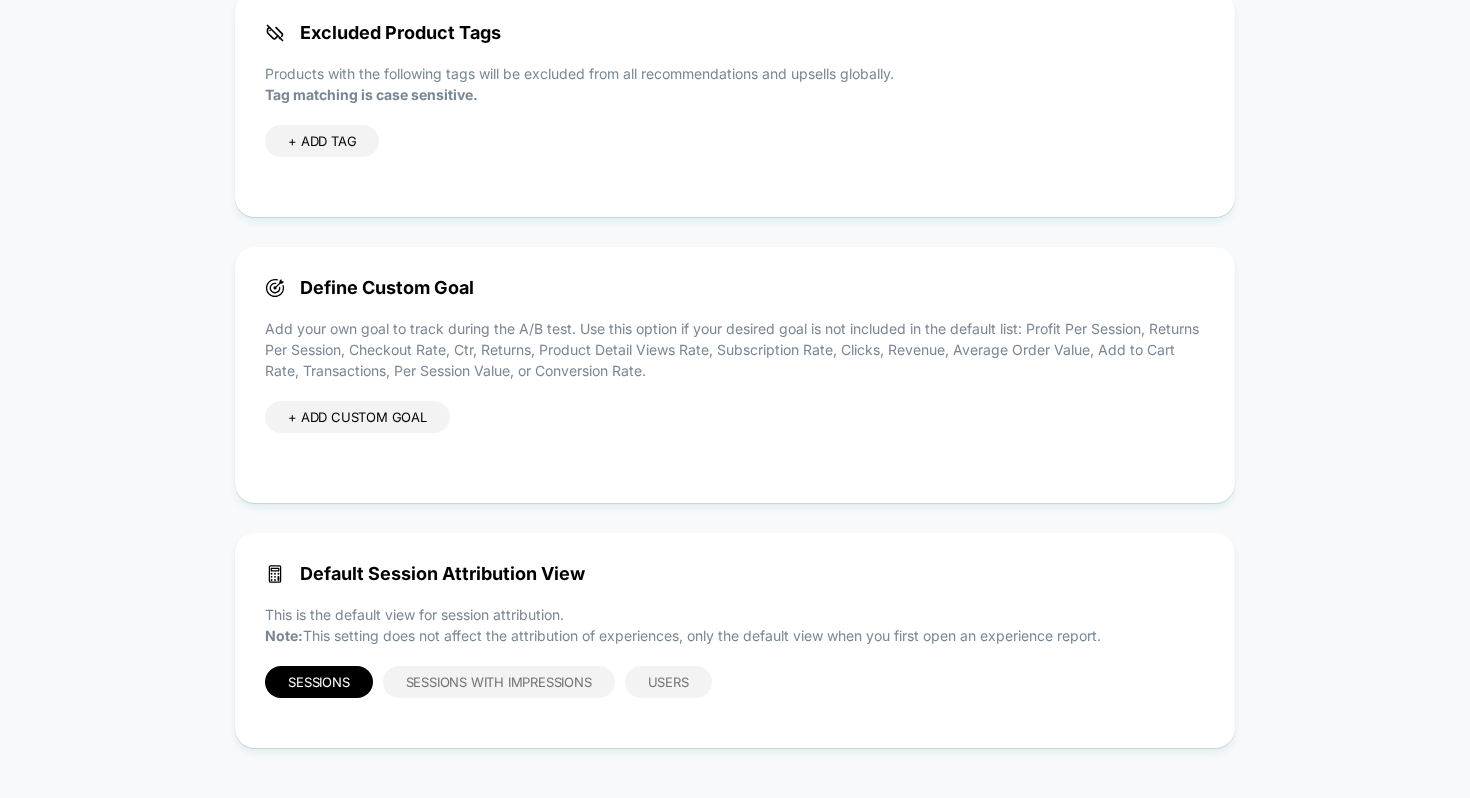 click on "+ ADD CUSTOM GOAL" at bounding box center [357, 417] 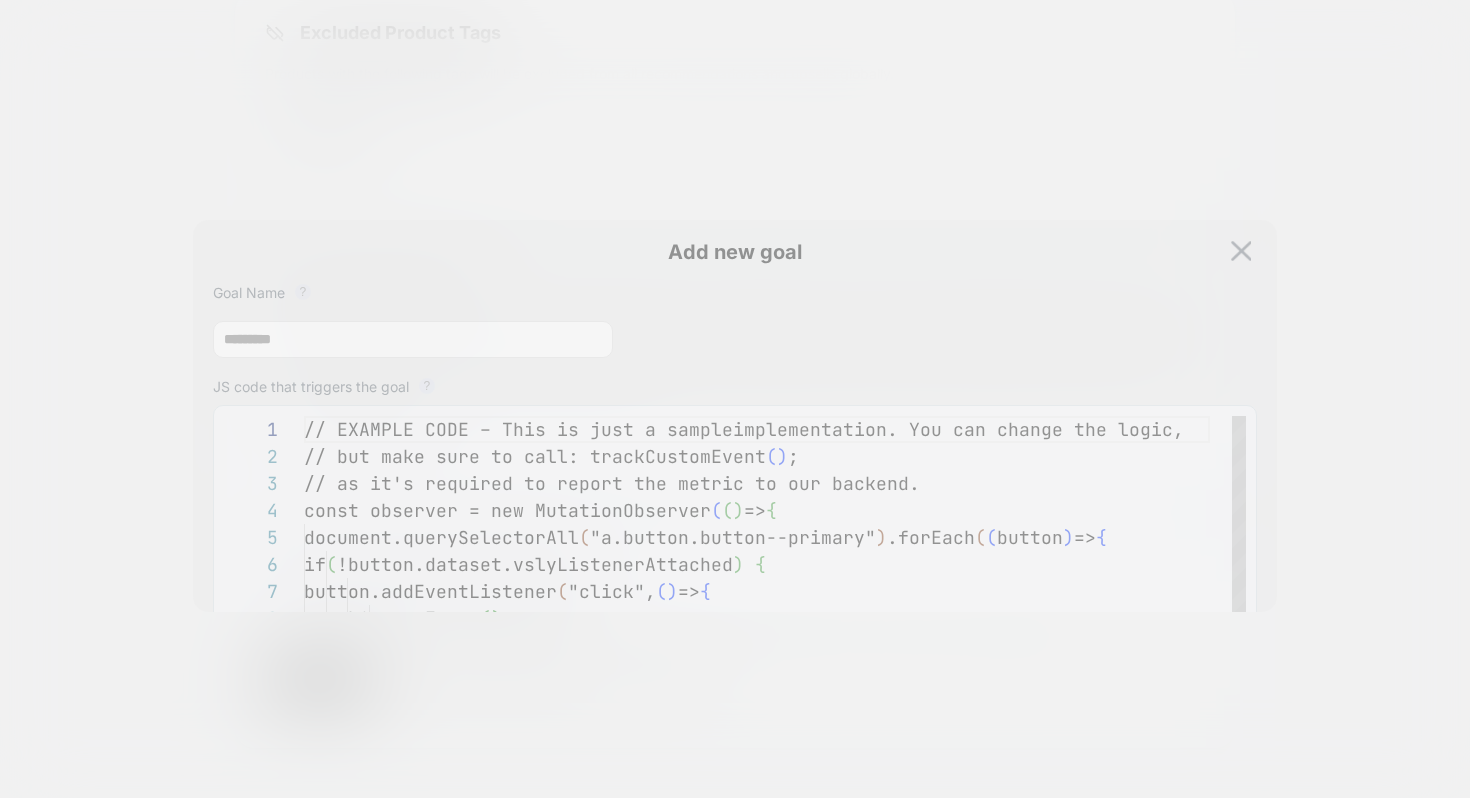 scroll, scrollTop: 270, scrollLeft: 0, axis: vertical 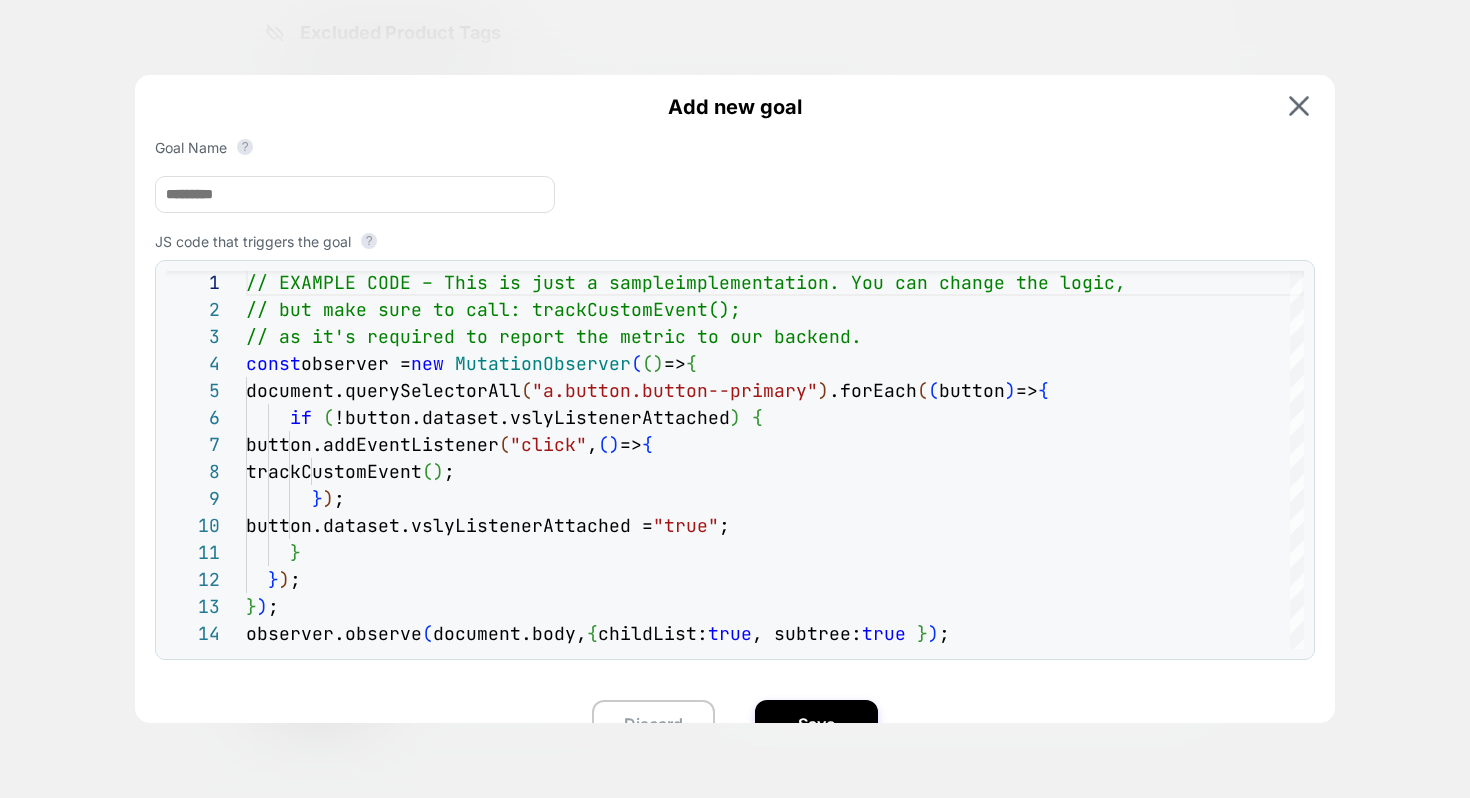 click on "Add new goal" at bounding box center [735, 107] 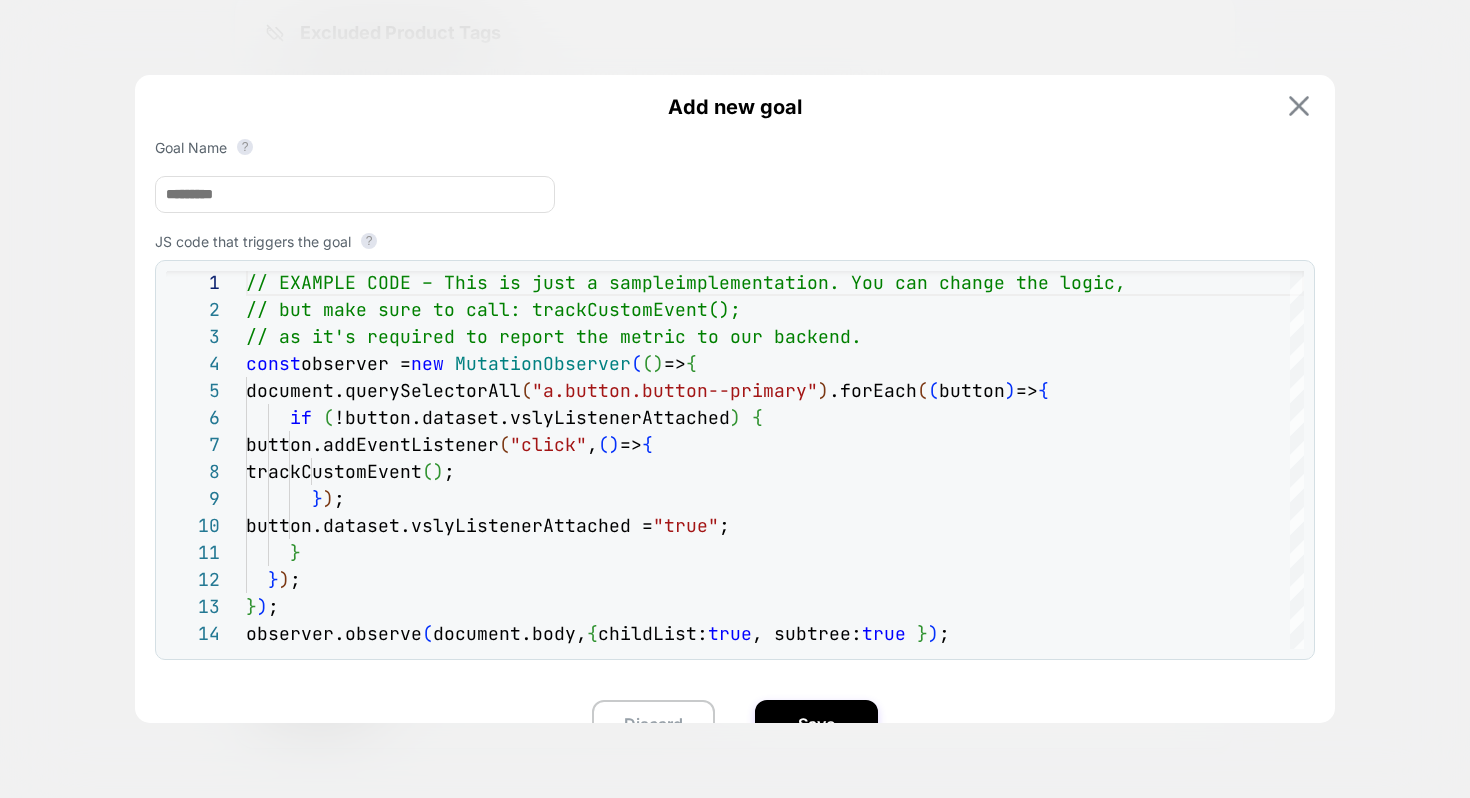 click at bounding box center [1299, 106] 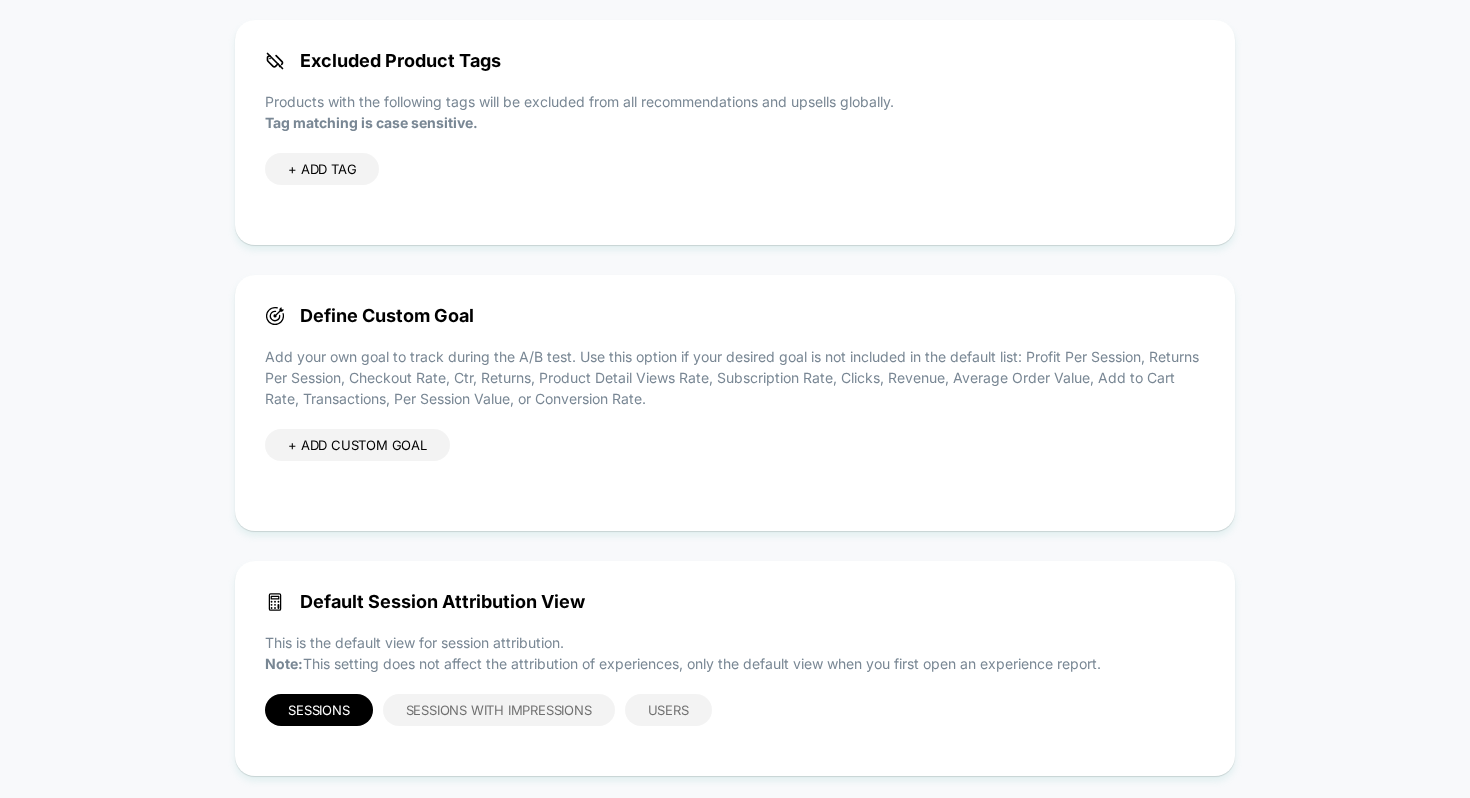 scroll, scrollTop: 136, scrollLeft: 0, axis: vertical 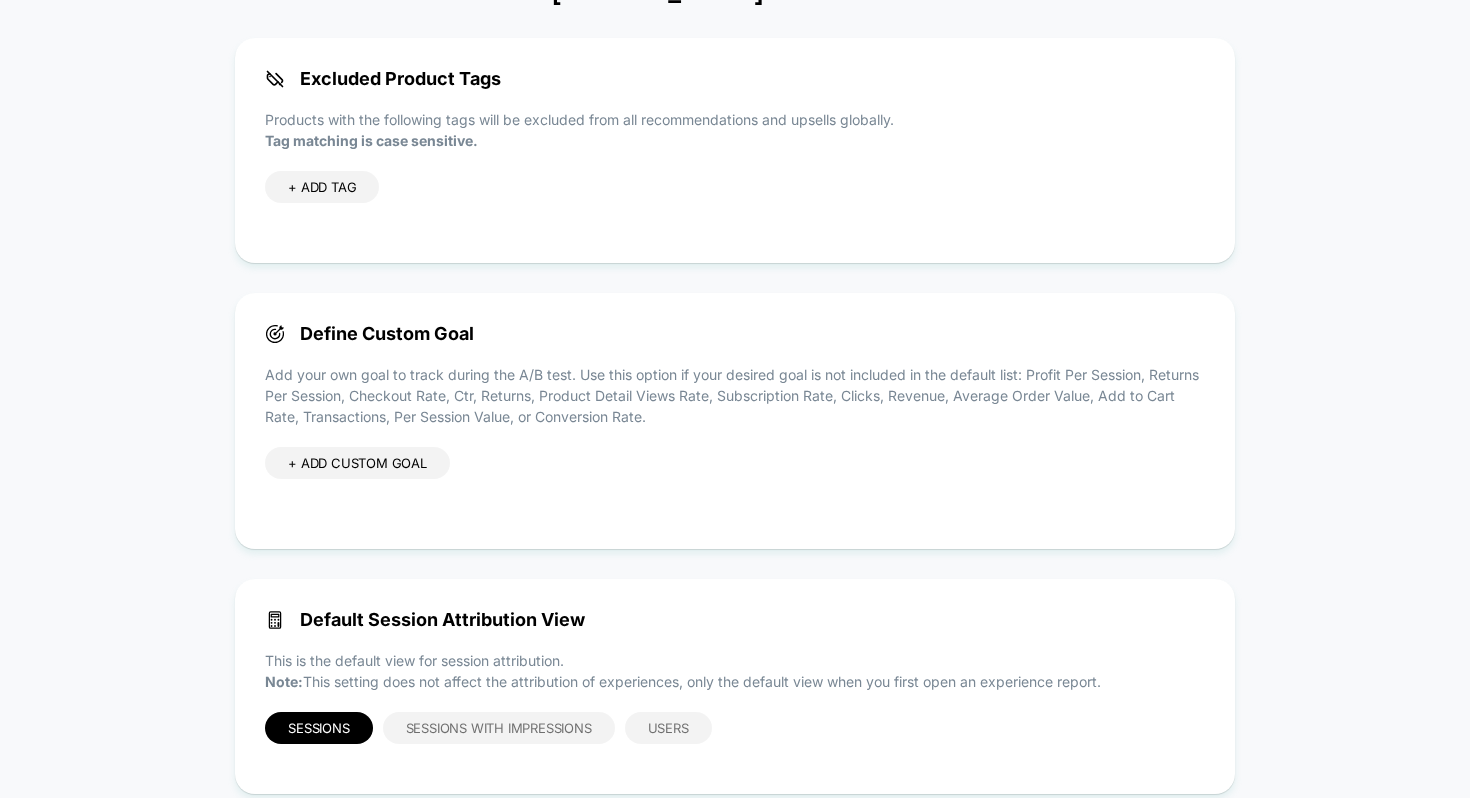 click on "+ ADD CUSTOM GOAL" at bounding box center [357, 463] 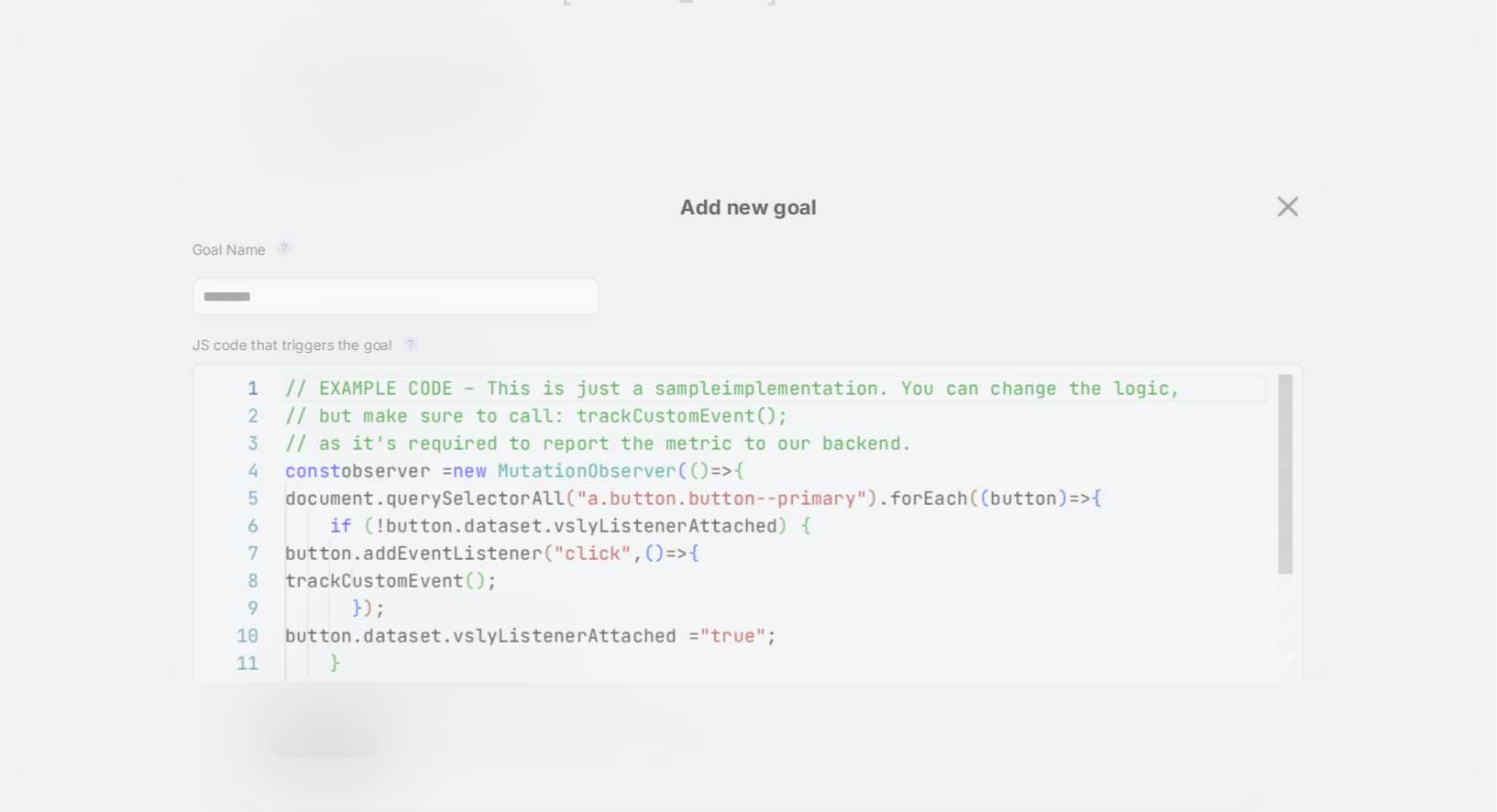 scroll, scrollTop: 247, scrollLeft: 0, axis: vertical 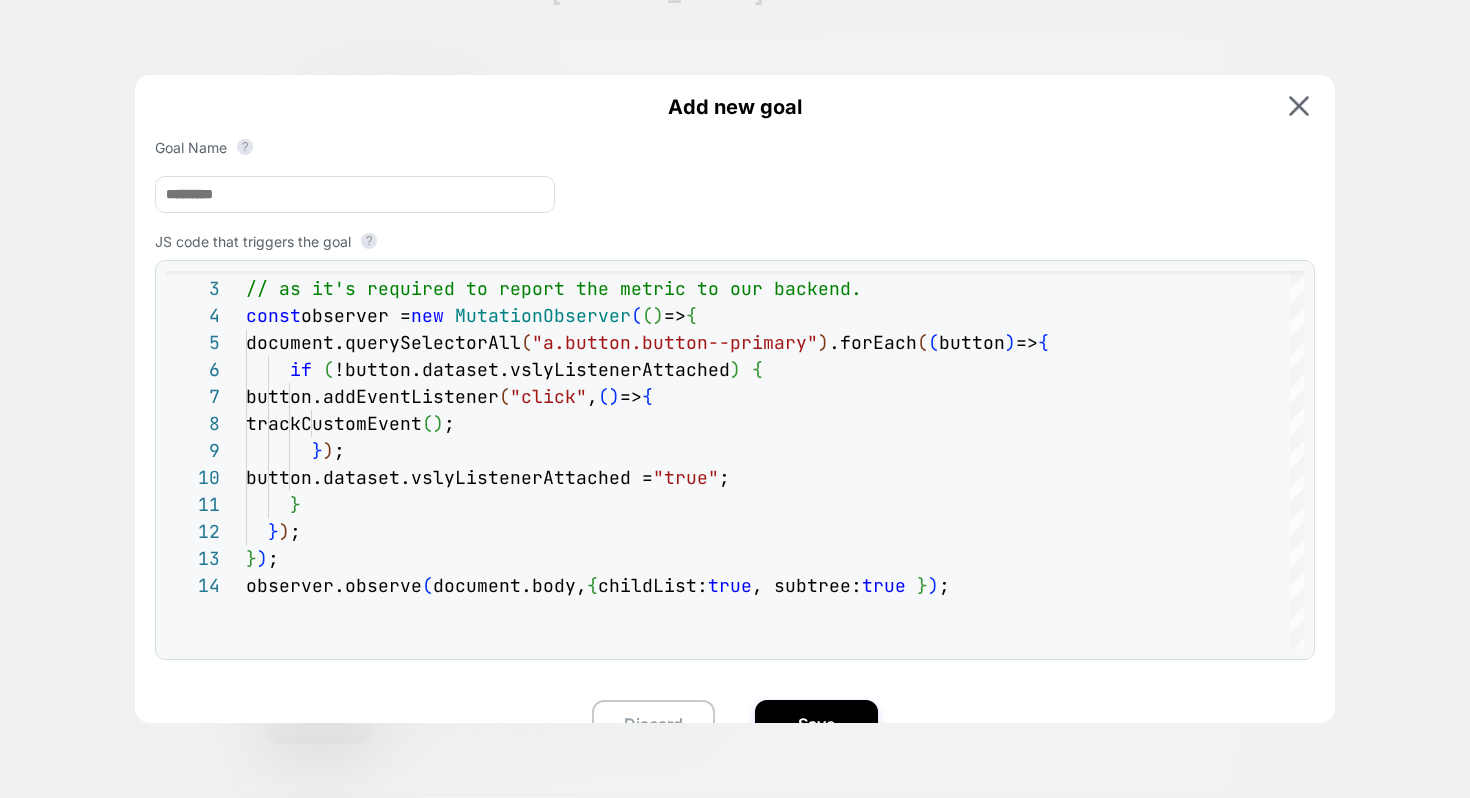 drag, startPoint x: 1058, startPoint y: 712, endPoint x: 1058, endPoint y: 695, distance: 17 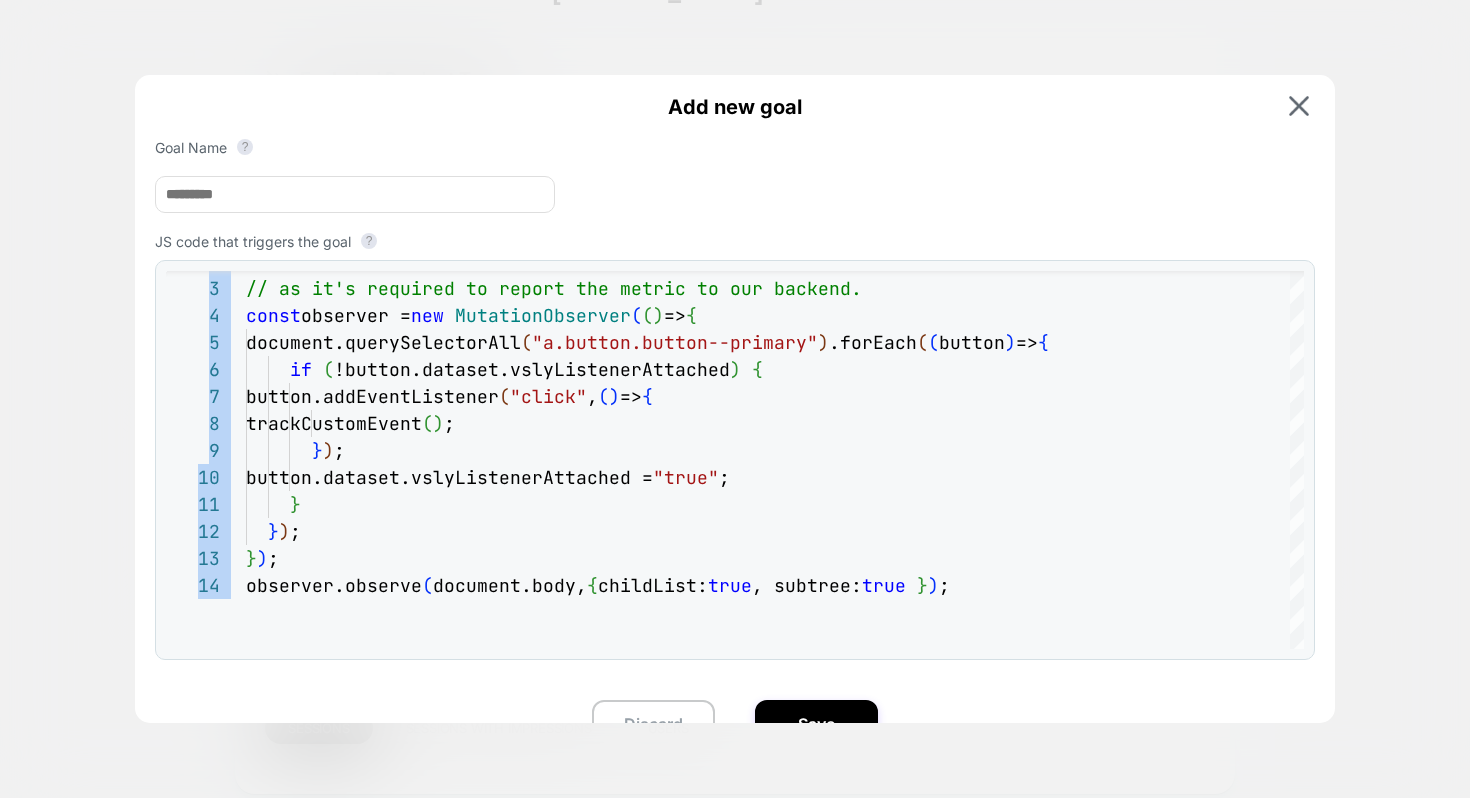 drag, startPoint x: 1058, startPoint y: 695, endPoint x: 1062, endPoint y: 641, distance: 54.147945 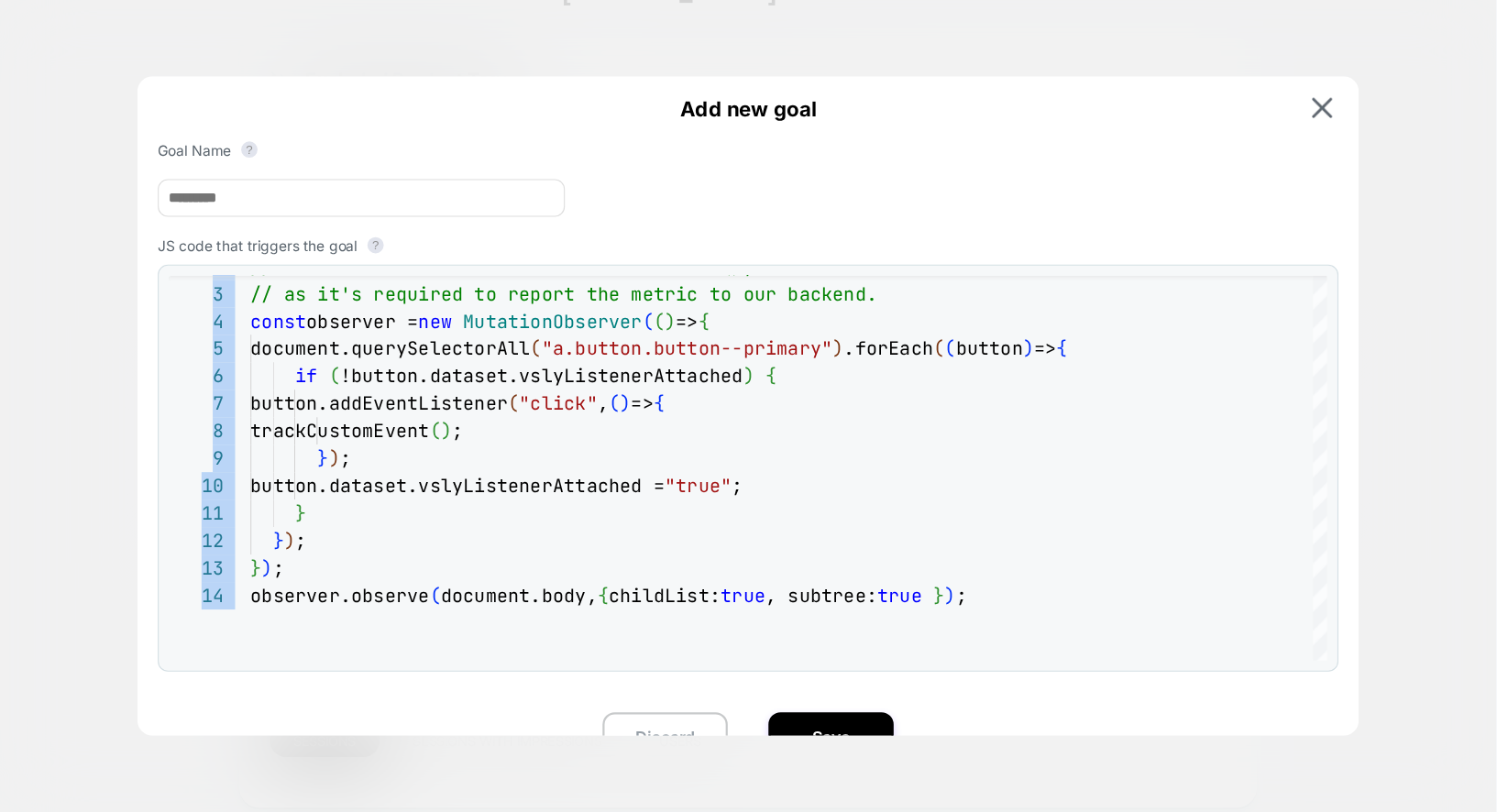 scroll, scrollTop: 87, scrollLeft: 0, axis: vertical 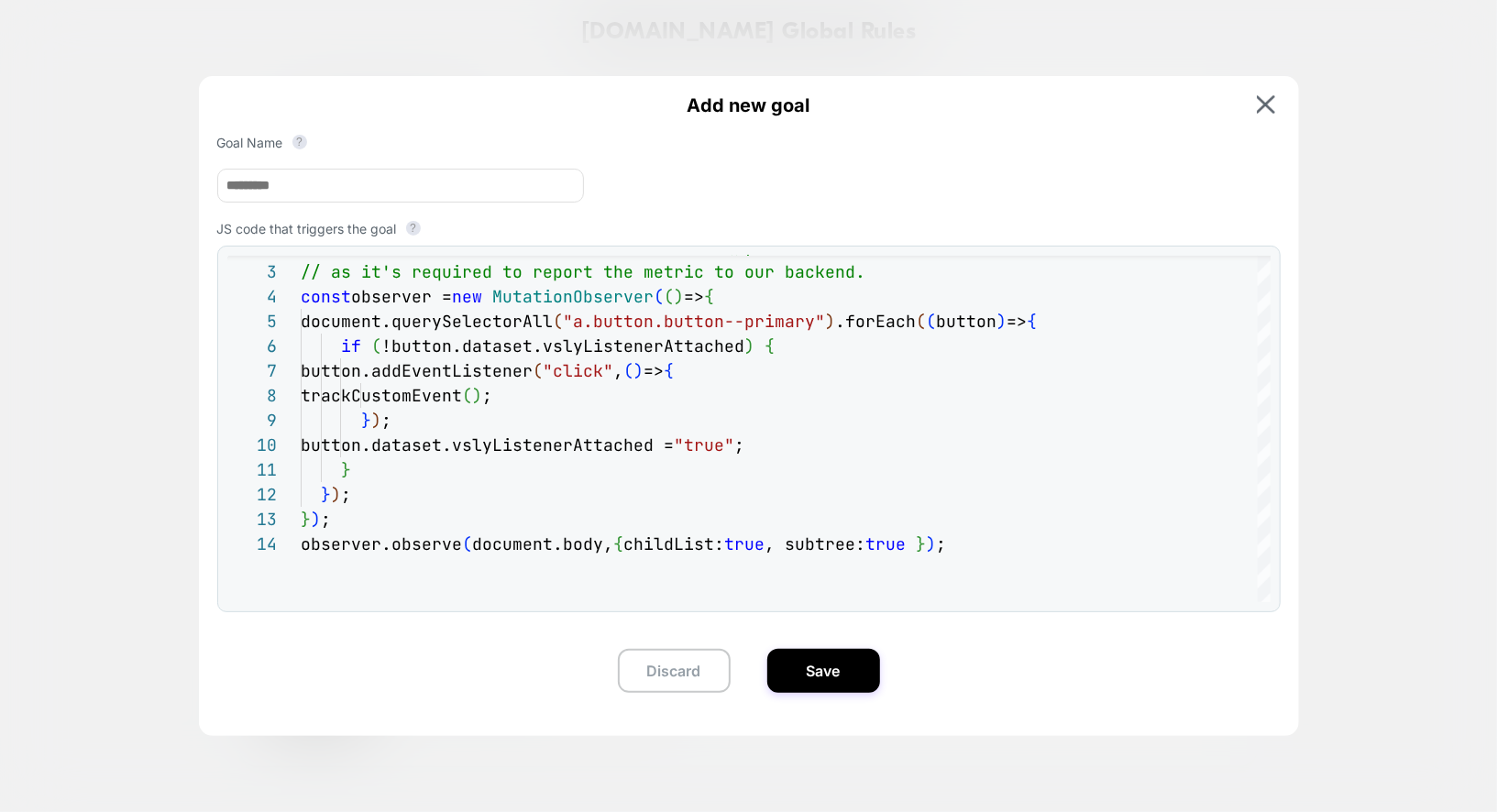 click on "Add new goal Goal Name ? JS code that triggers the goal ? 2 3 4 5 6 7 8 9 10 11 12 13 14 // but make sure to call: trackCustomEvent(); // as it's required to report the metric to our ba ckend. const  observer =  new   MutationObserver ( ( )  =>  {   document.querySelectorAll ( "a.button.button--primary" ) .forEach ( ( button )  =>  {      if   ( !button.dataset.vslyListenerAttached )   {       button.addEventListener ( "click" ,  ( )  =>  {         trackCustomEvent ( ) ;        } ) ;       button.dataset.vslyListenerAttached =  "true" ;      }    } ) ; } ) ; observer.observe ( document.body,  {  childList:  true , subtree:  true   } ) ; (method)  Element .addEventListener( type :  string , listener:  EventListenerOrEventListenerObject , options?:  boolean  |  AddEventListenerOptions ):  void  (+ 1  overload) If an AbortSignal is passed for options's signal, then the event listener will be removed when signal is aborted. Discard Save" at bounding box center [749, 398] 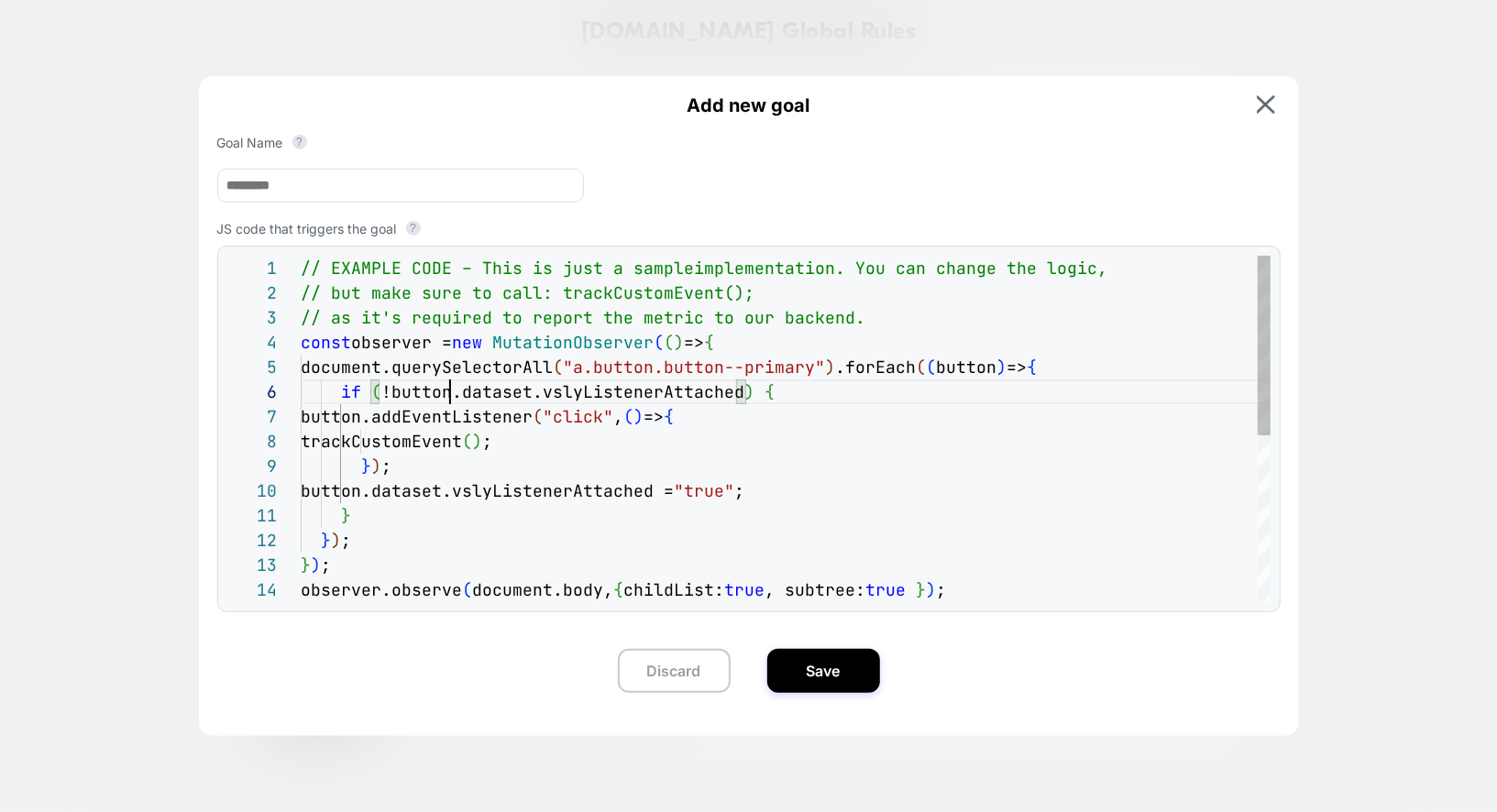 click on "trackCustomEvent ( ) ;        } ) ;       button.dataset.vslyListenerAttached =  "true" ;      }    } ) ; } ) ; observer.observe ( document.body,  {  childList:  true , subtree:  true   } ) ;       button.addEventListener ( "click" ,  ( )  =>  {      if   ( !button.dataset.vslyListenerAttached )   { const  observer =  new   MutationObserver ( ( )  =>  {   document.querySelectorAll ( "a.button.button--primary" ) .forEach ( ( button )  =>  { // but make sure to call: trackCustomEvent(); // as it's required to report the metric to our ba ckend. // EXAMPLE CODE – This is just a sample  implementation. You can change the logic," at bounding box center [786, 589] 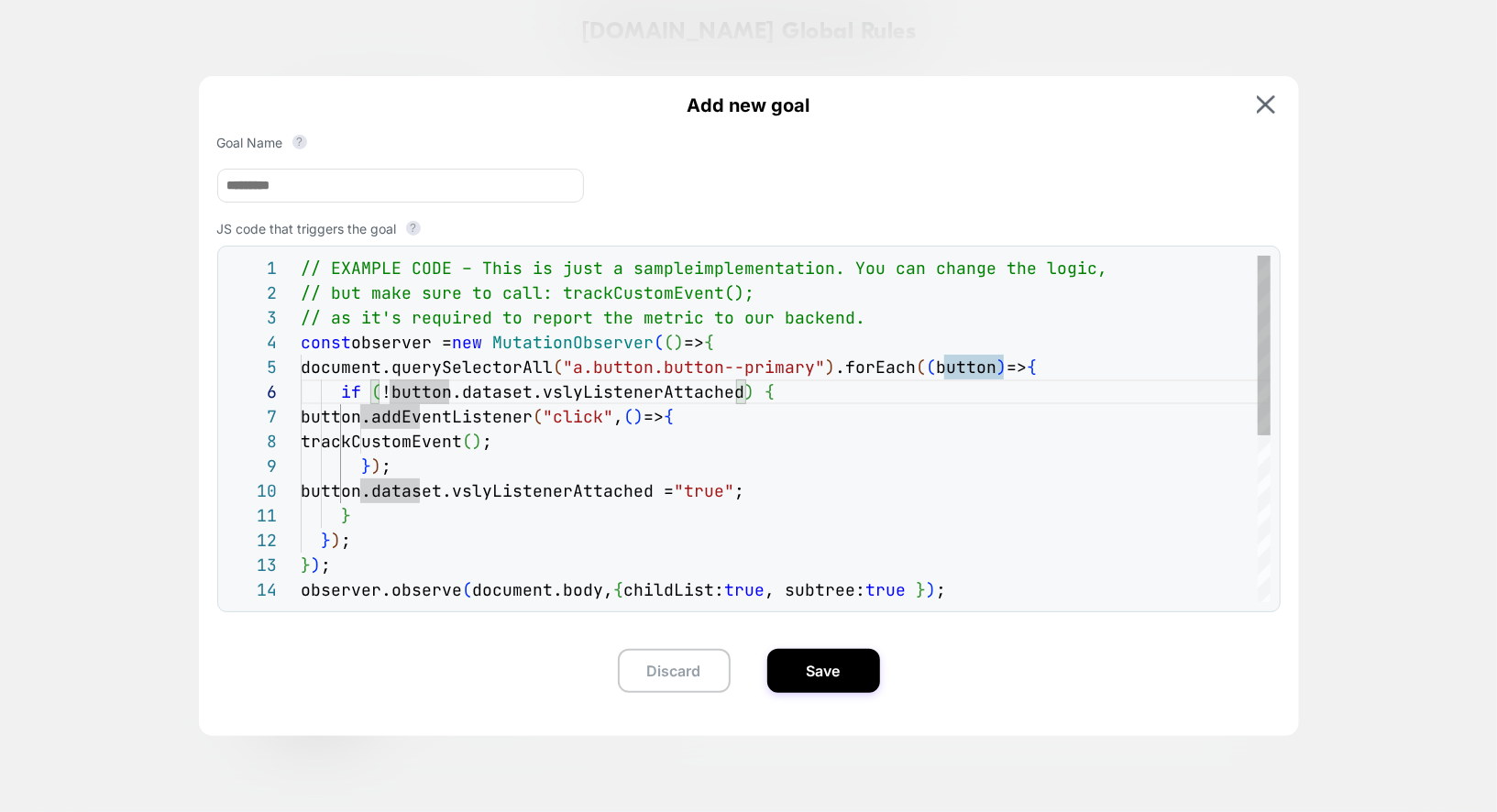 scroll, scrollTop: 74, scrollLeft: 149, axis: both 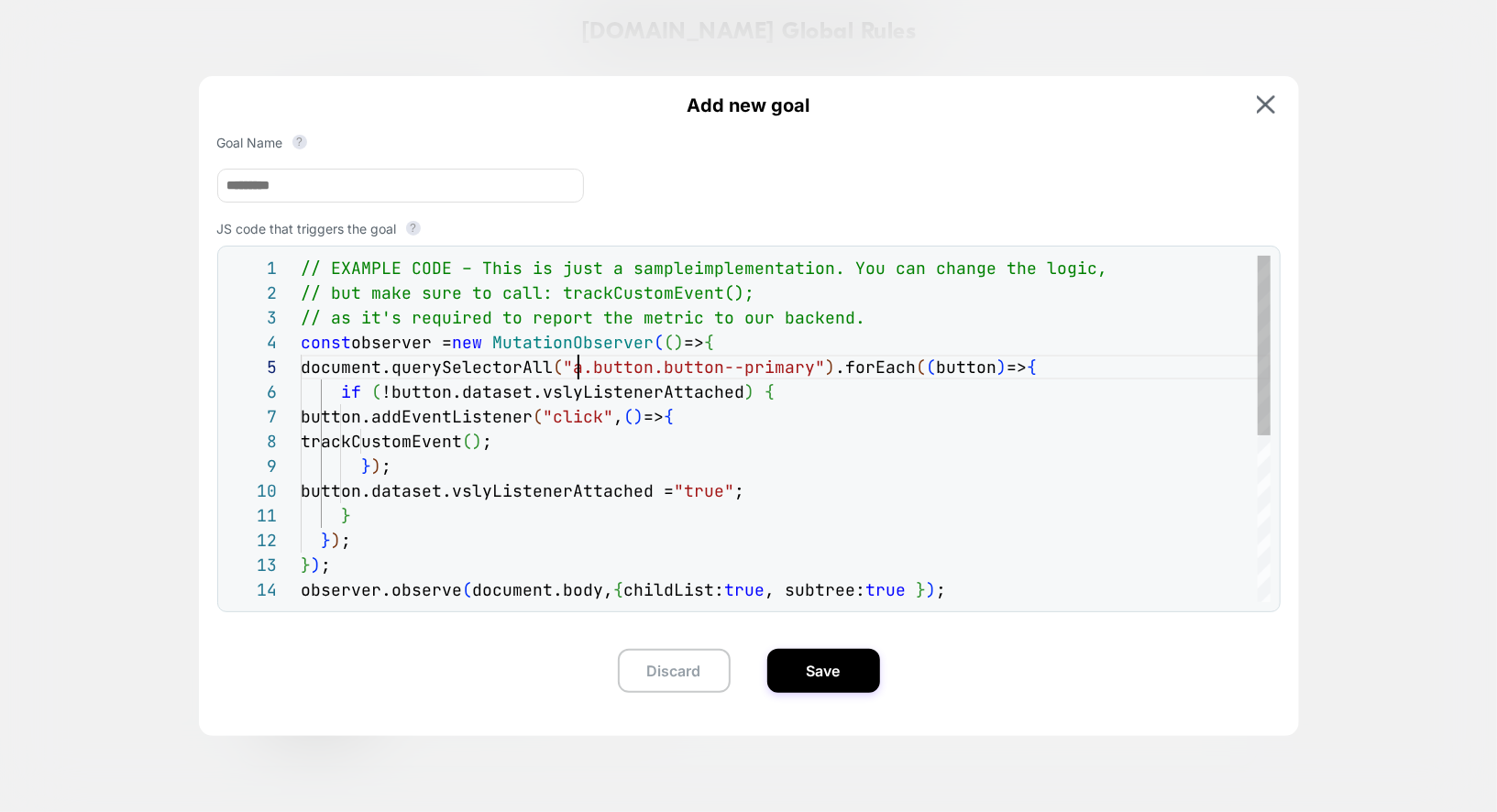click on "trackCustomEvent ( ) ;        } ) ;       button.dataset.vslyListenerAttached =  "true" ;      }    } ) ; } ) ; observer.observe ( document.body,  {  childList:  true , subtree:  true   } ) ;       button.addEventListener ( "click" ,  ( )  =>  {      if   ( !button.dataset.vslyListenerAttached )   { const  observer =  new   MutationObserver ( ( )  =>  {   document.querySelectorAll ( "a.button.button--primary" ) .forEach ( ( button )  =>  { // but make sure to call: trackCustomEvent(); // as it's required to report the metric to our ba ckend. // EXAMPLE CODE – This is just a sample  implementation. You can change the logic," at bounding box center [786, 589] 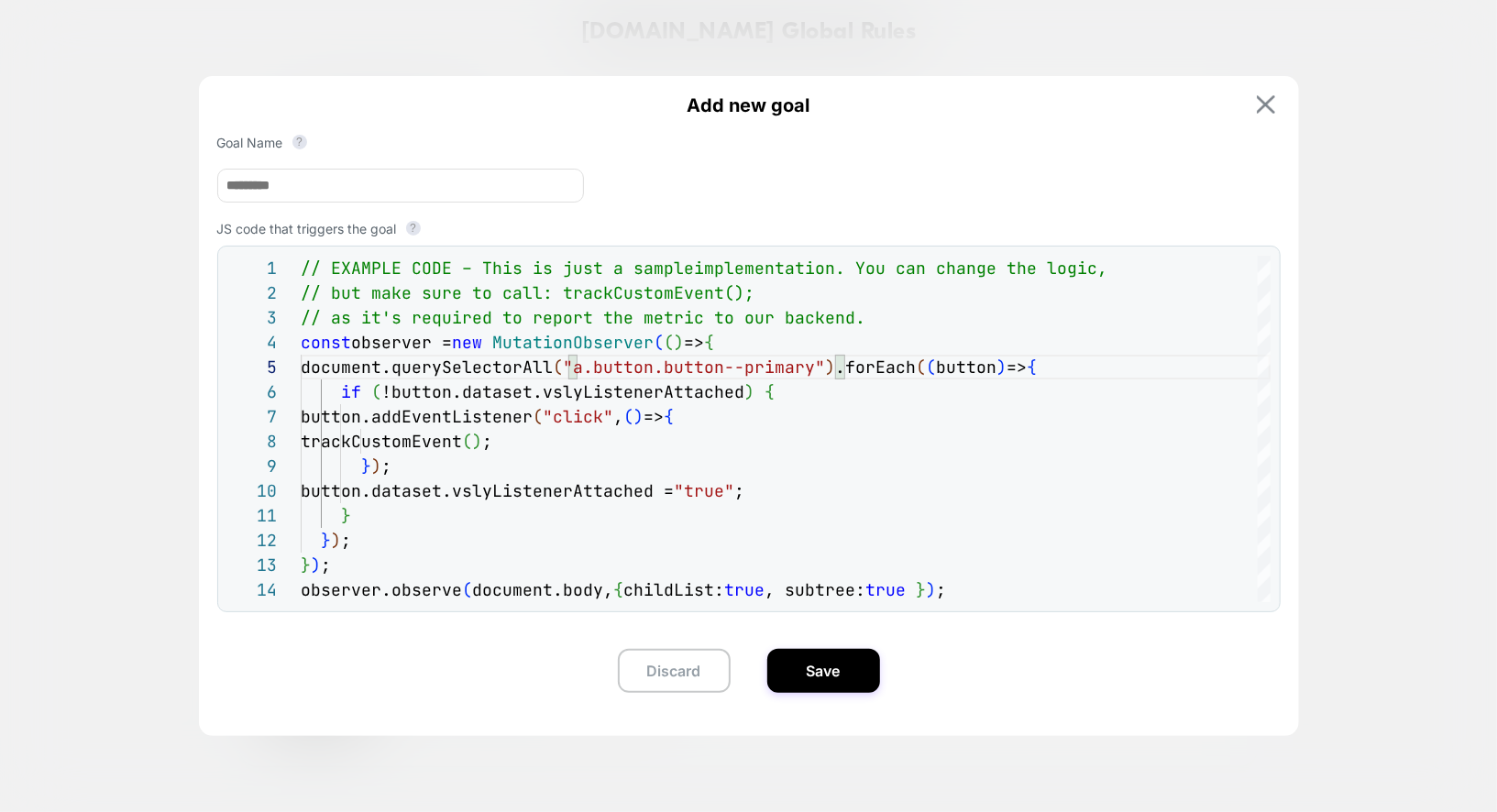 click at bounding box center [1266, 104] 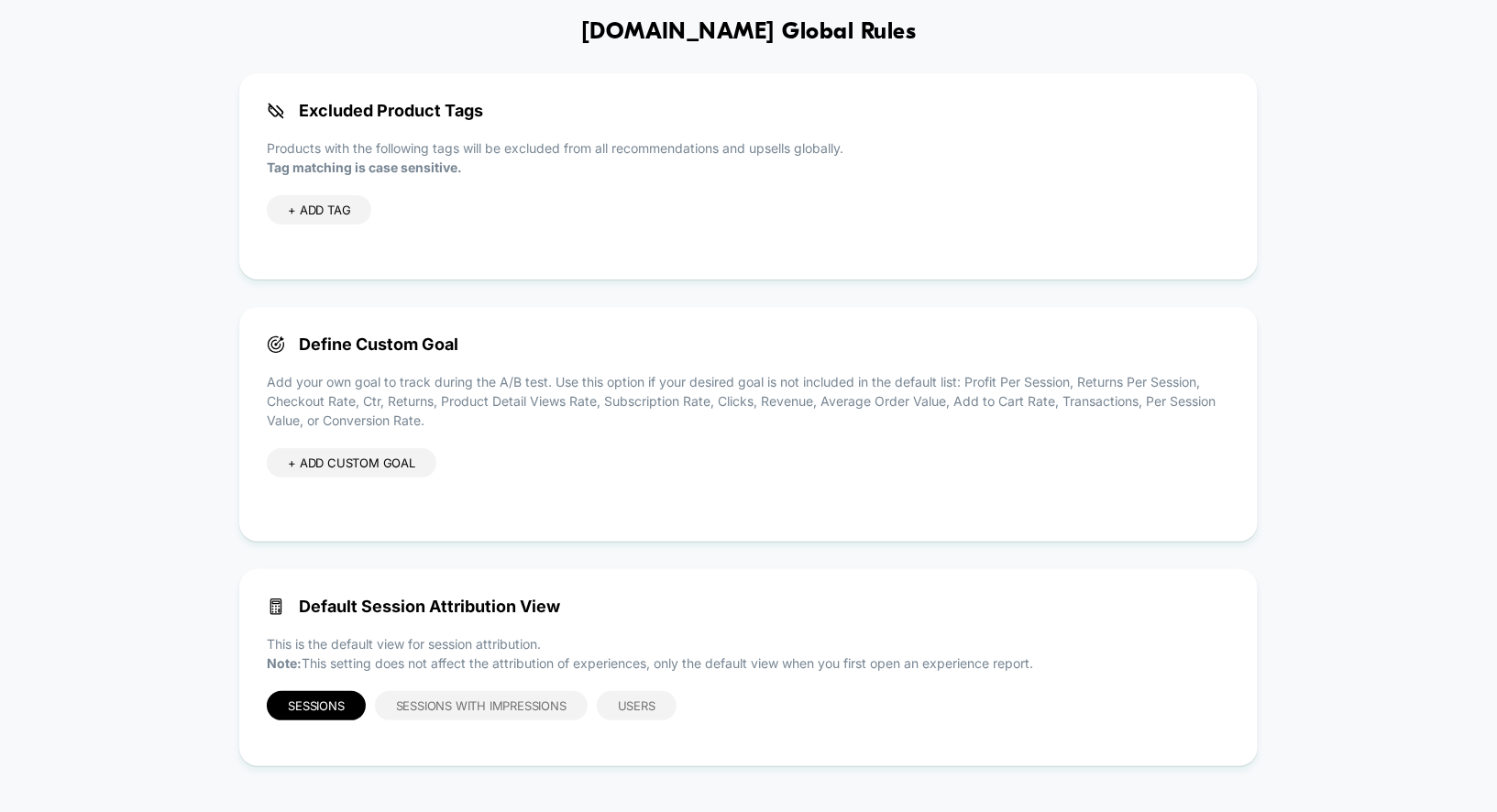 scroll, scrollTop: 0, scrollLeft: 0, axis: both 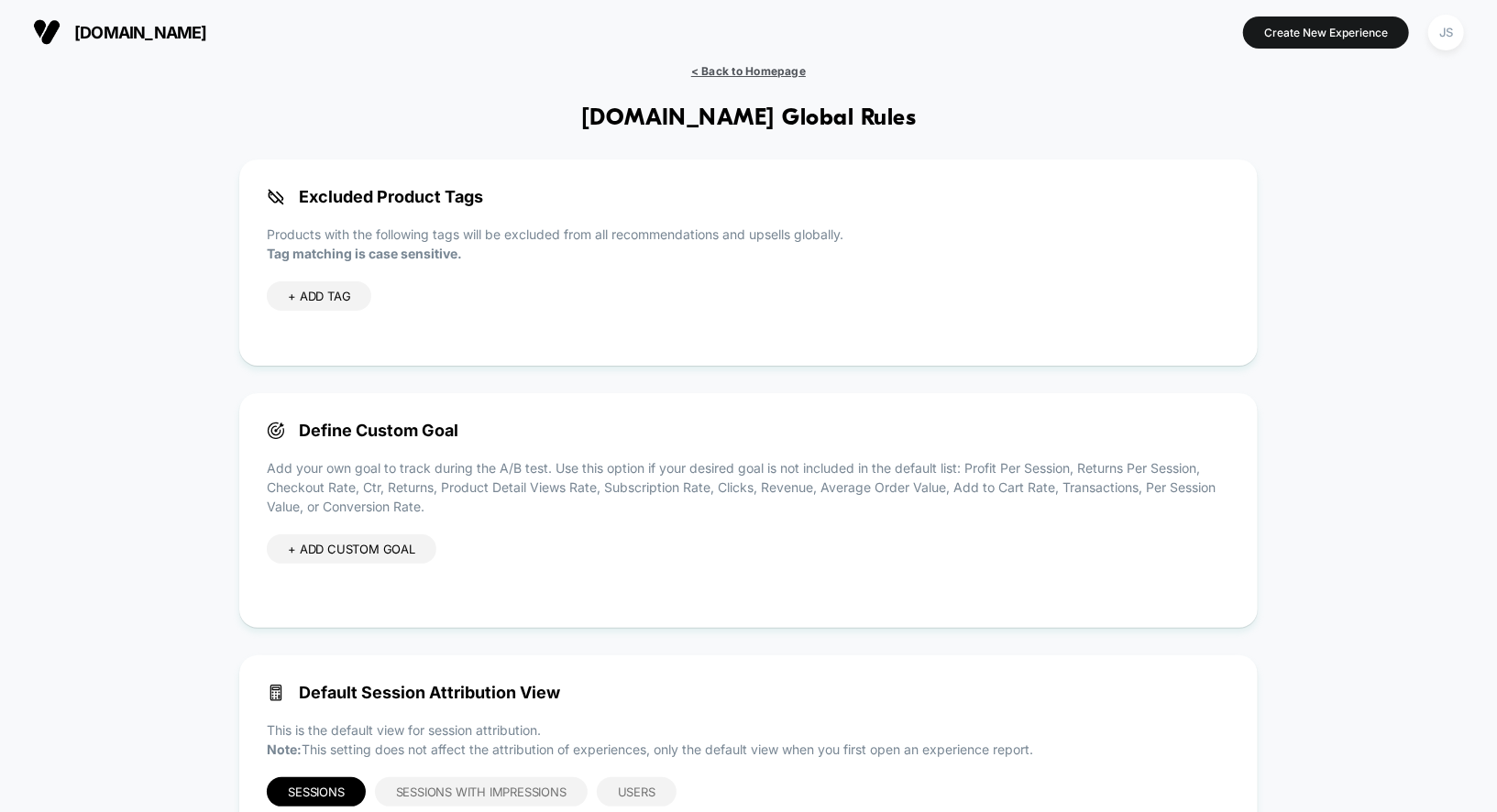 click on "< Back to Homepage" at bounding box center [748, 71] 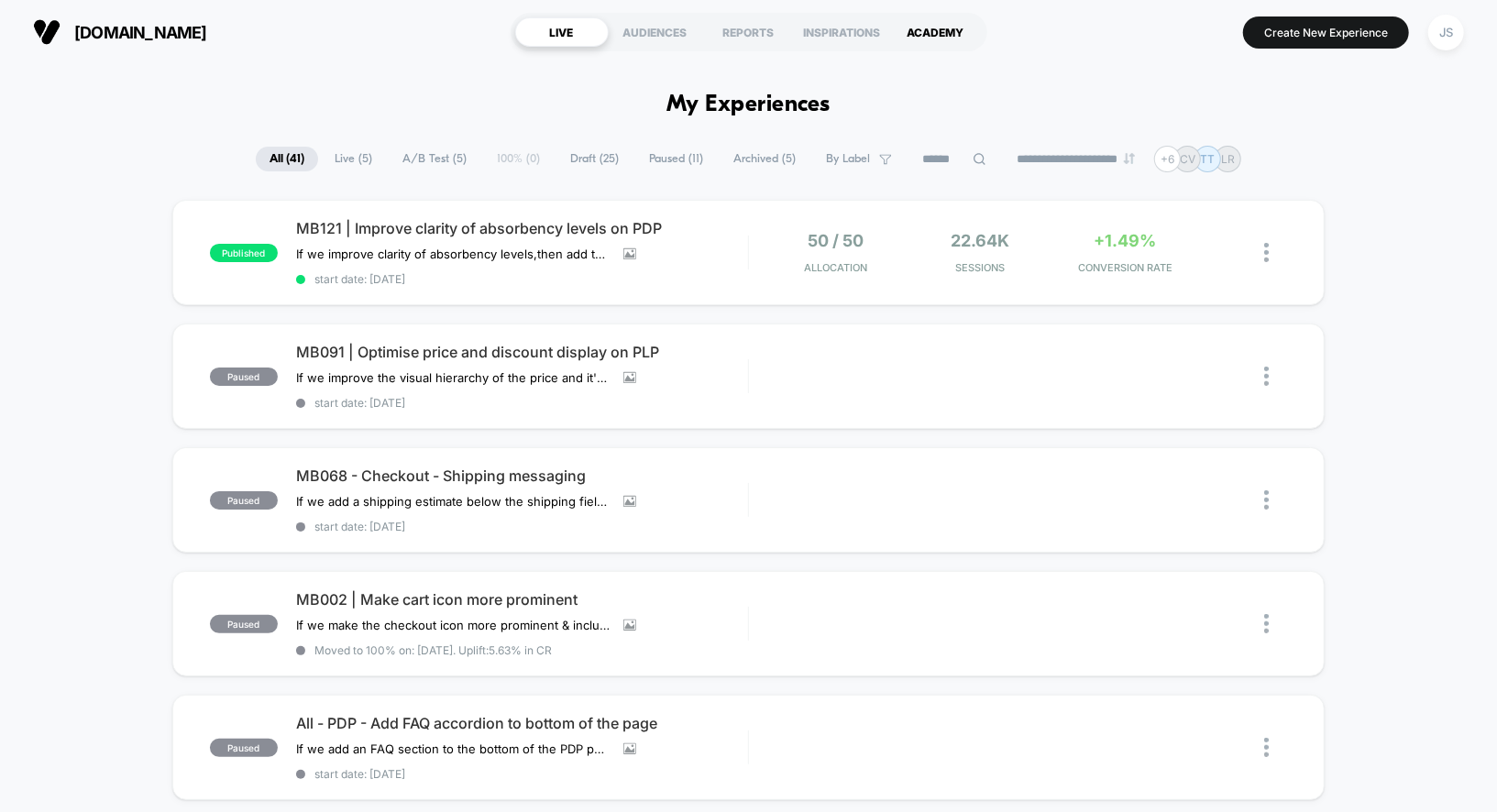 click on "ACADEMY" at bounding box center (936, 32) 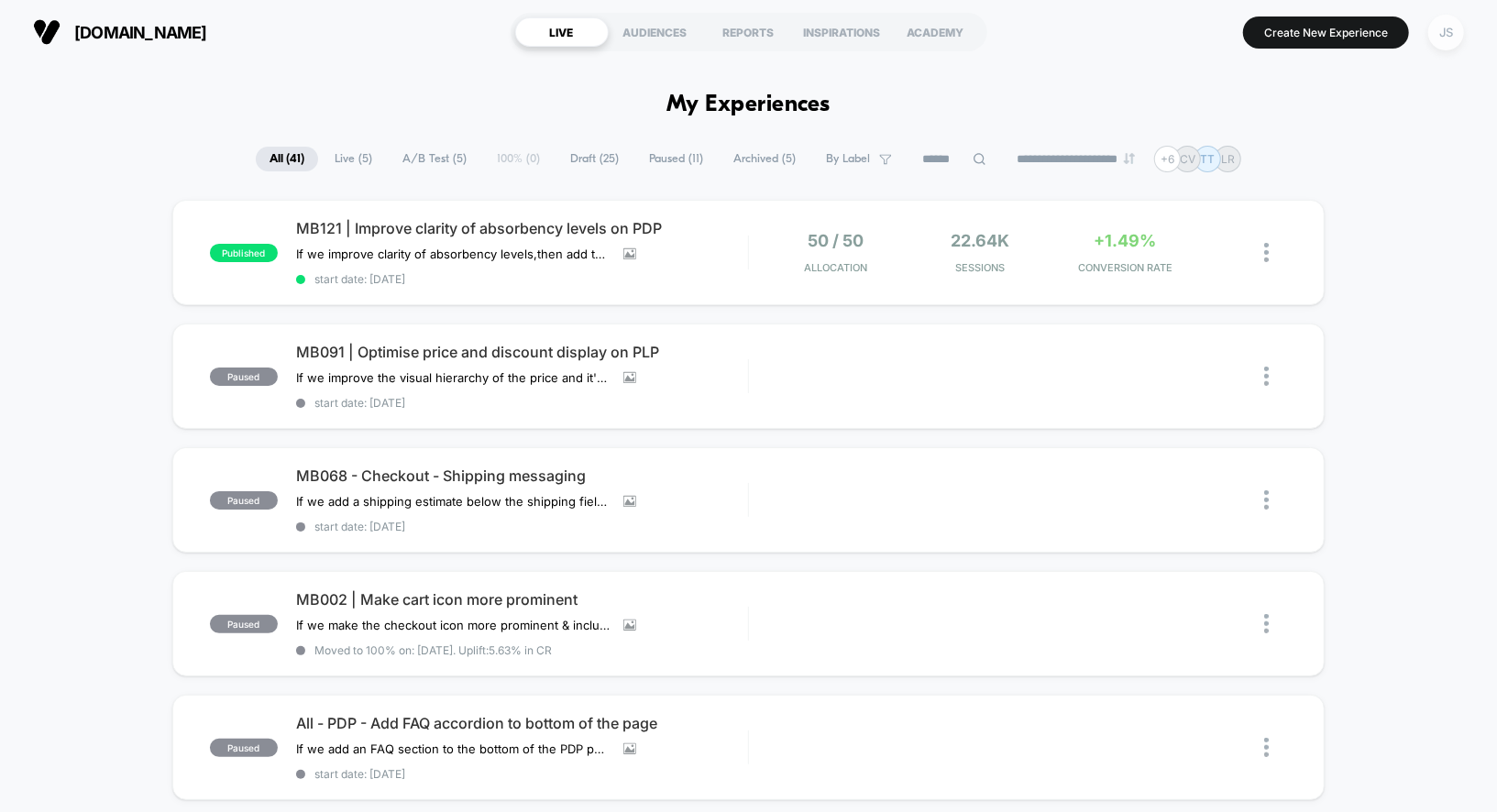 click on "JS" at bounding box center [1446, 32] 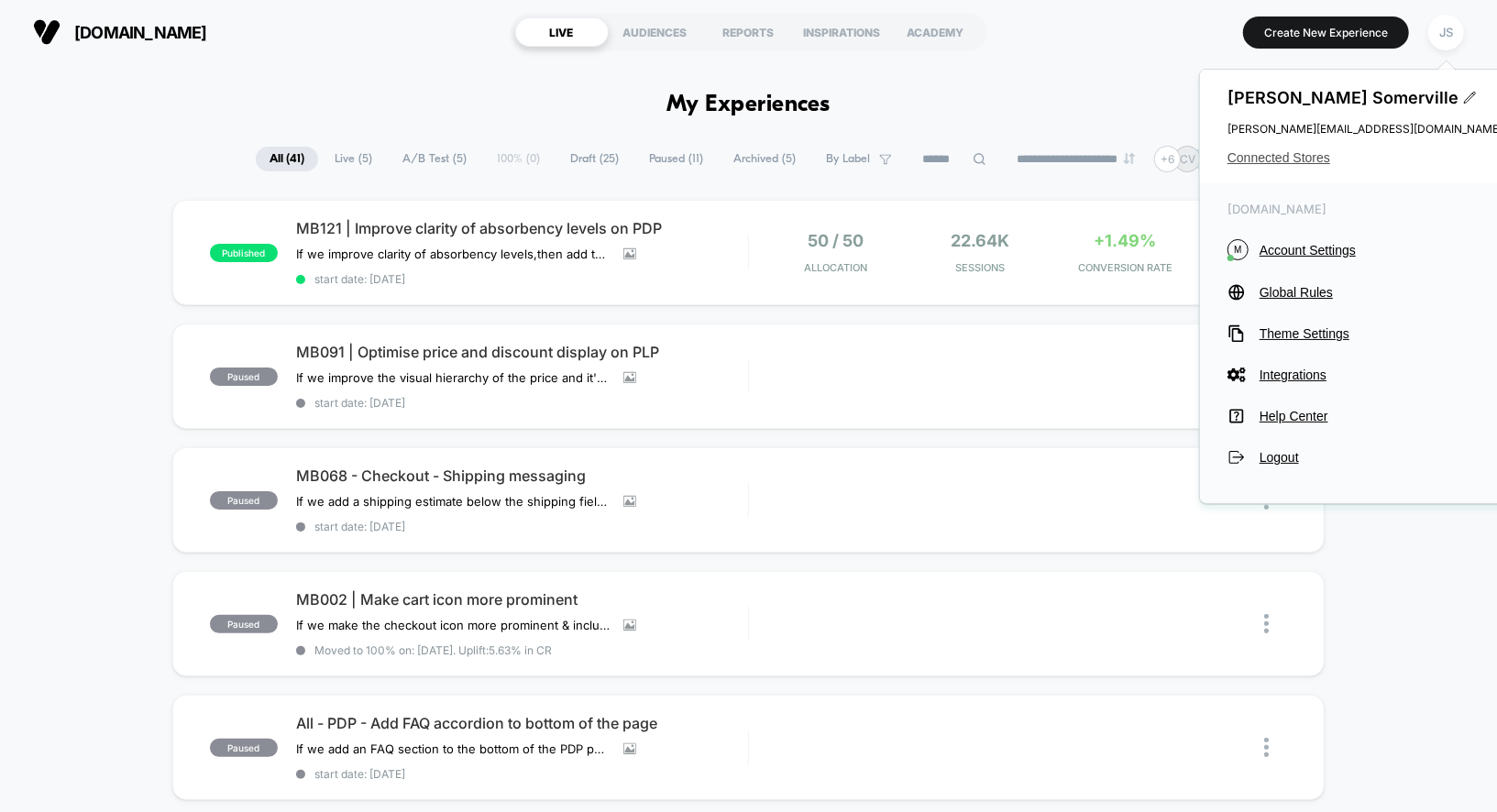 click on "Connected Stores" at bounding box center (1365, 158) 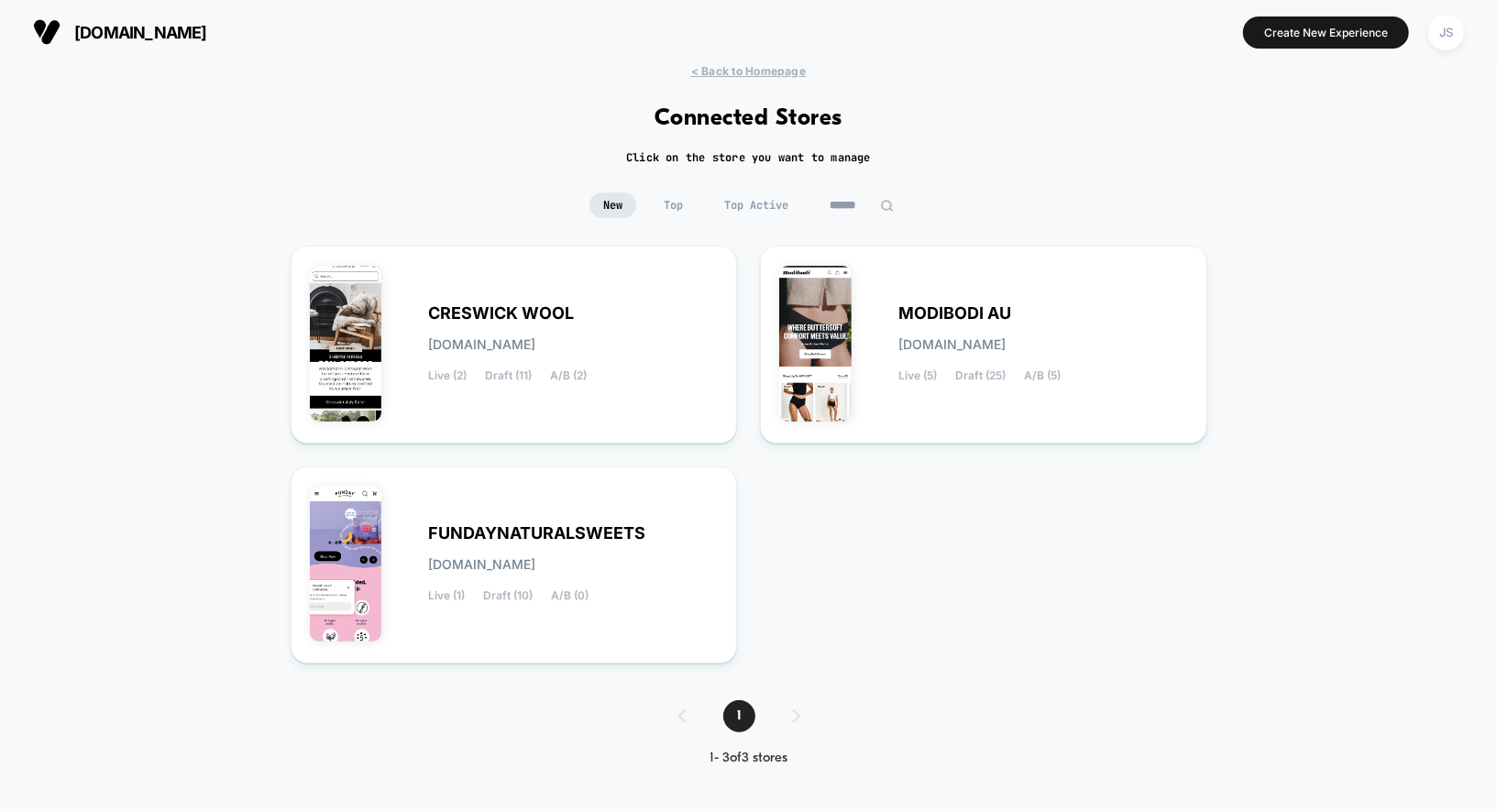 click on "< Back to Homepage Connected Stores Click on the store you want to manage New Top Top Active CRESWICK WOOL creswick-wool.myshopify.com Live (2) Draft (11) A/B (2) MODIBODI AU modibodi-au.myshopify.com Live (5) Draft (25) A/B (5) FUNDAYNATURALSWEETS fundaynaturalsweets.myshopify.com Live (1) Draft (10) A/B (0) 1 1  -   3  of  3   stores 1 1  -   3  of  3   stores" at bounding box center [748, 429] 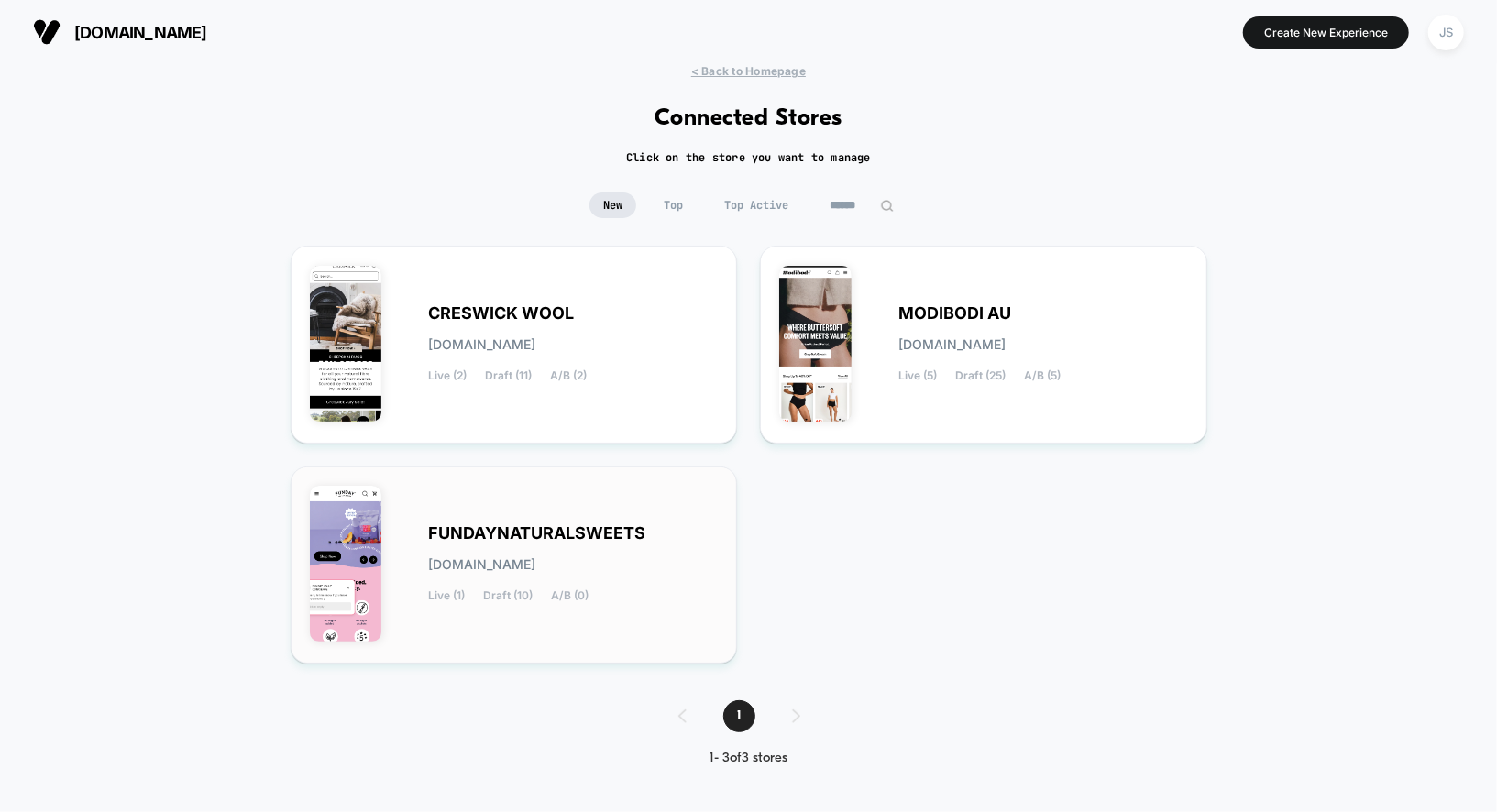 click on "FUNDAYNATURALSWEETS fundaynaturalsweets.myshopify.com Live (1) Draft (10) A/B (0)" at bounding box center [514, 565] 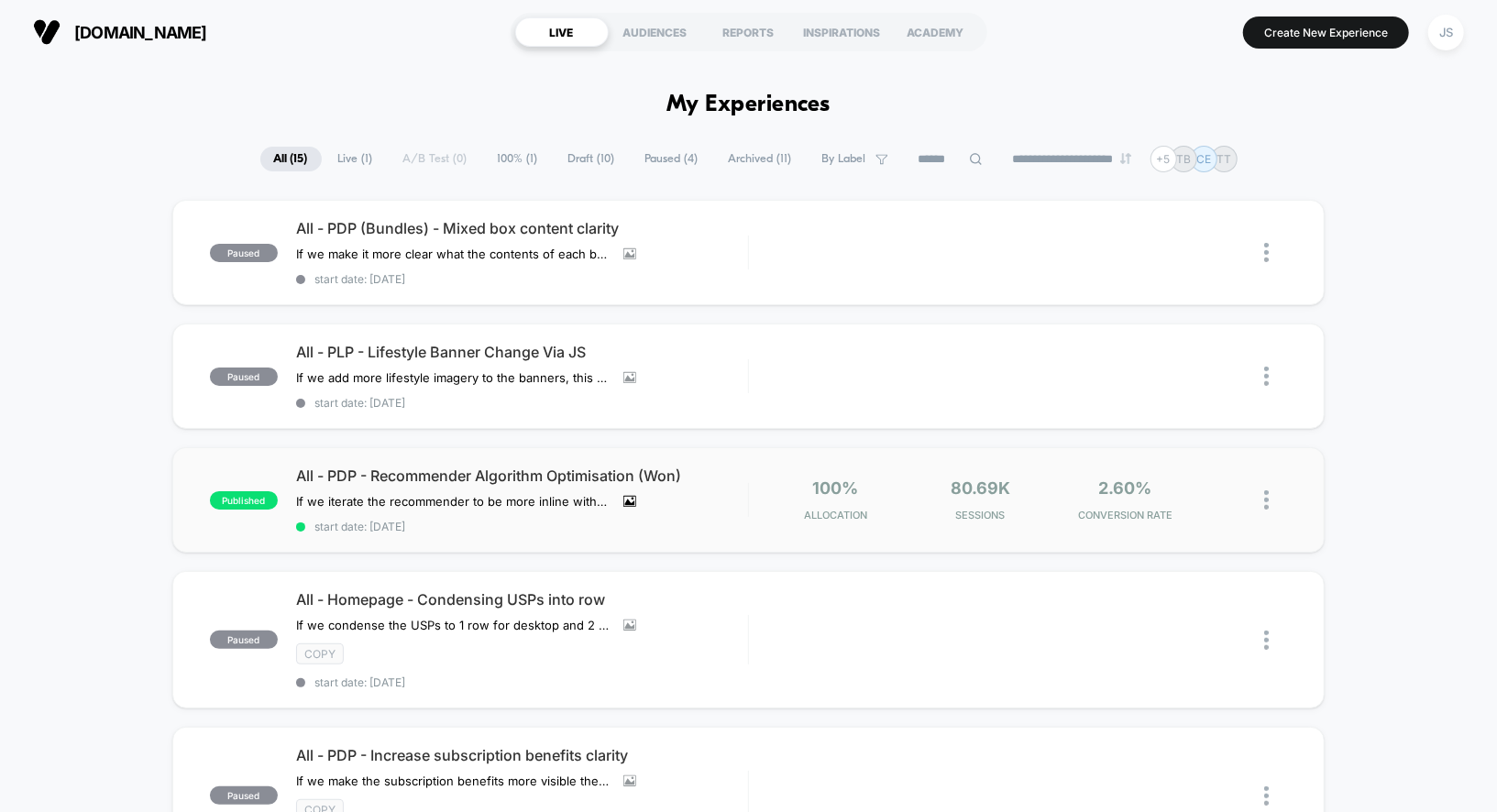 scroll, scrollTop: 5, scrollLeft: 0, axis: vertical 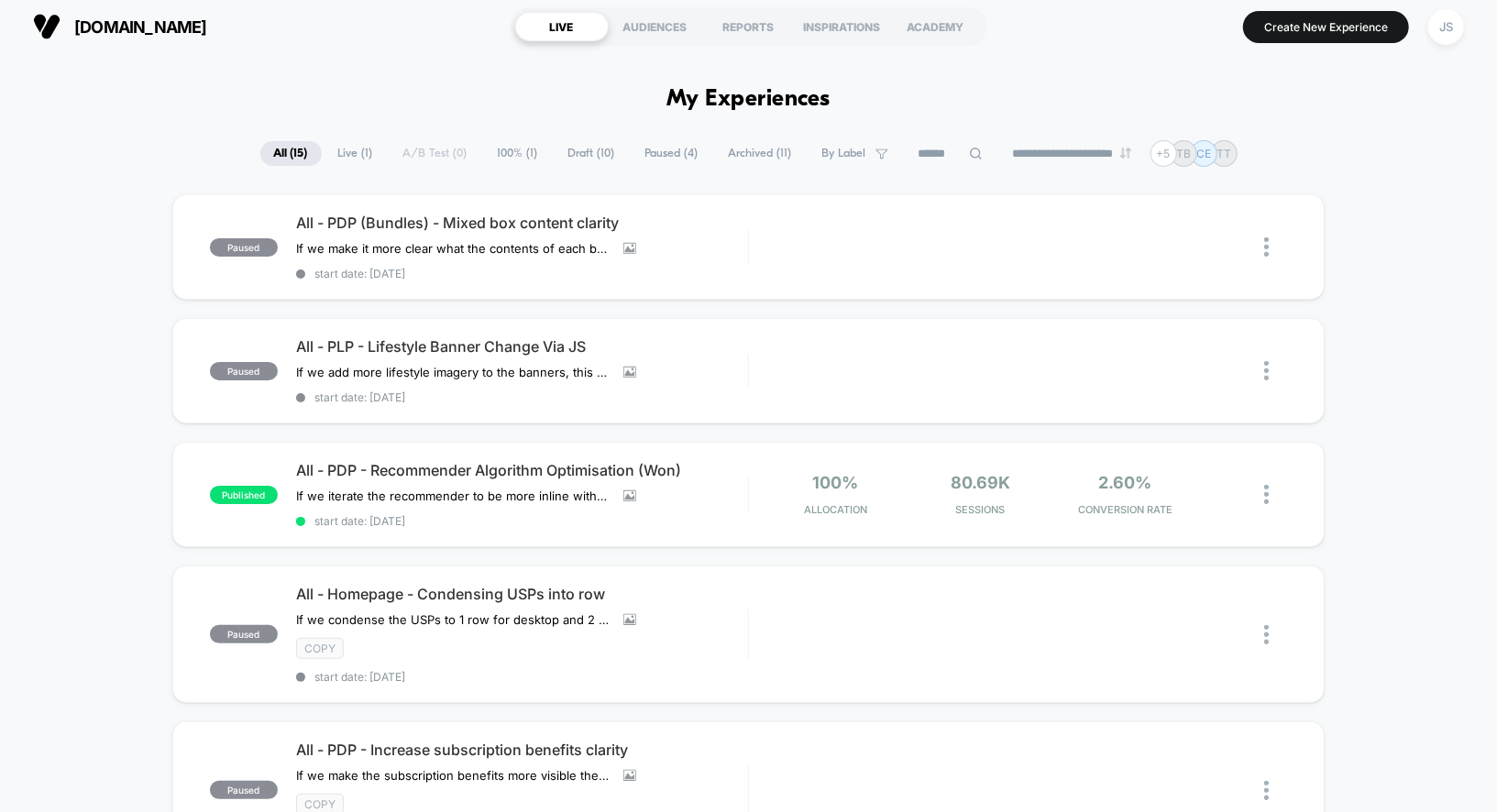 click on "Paused ( 4 )" at bounding box center (672, 153) 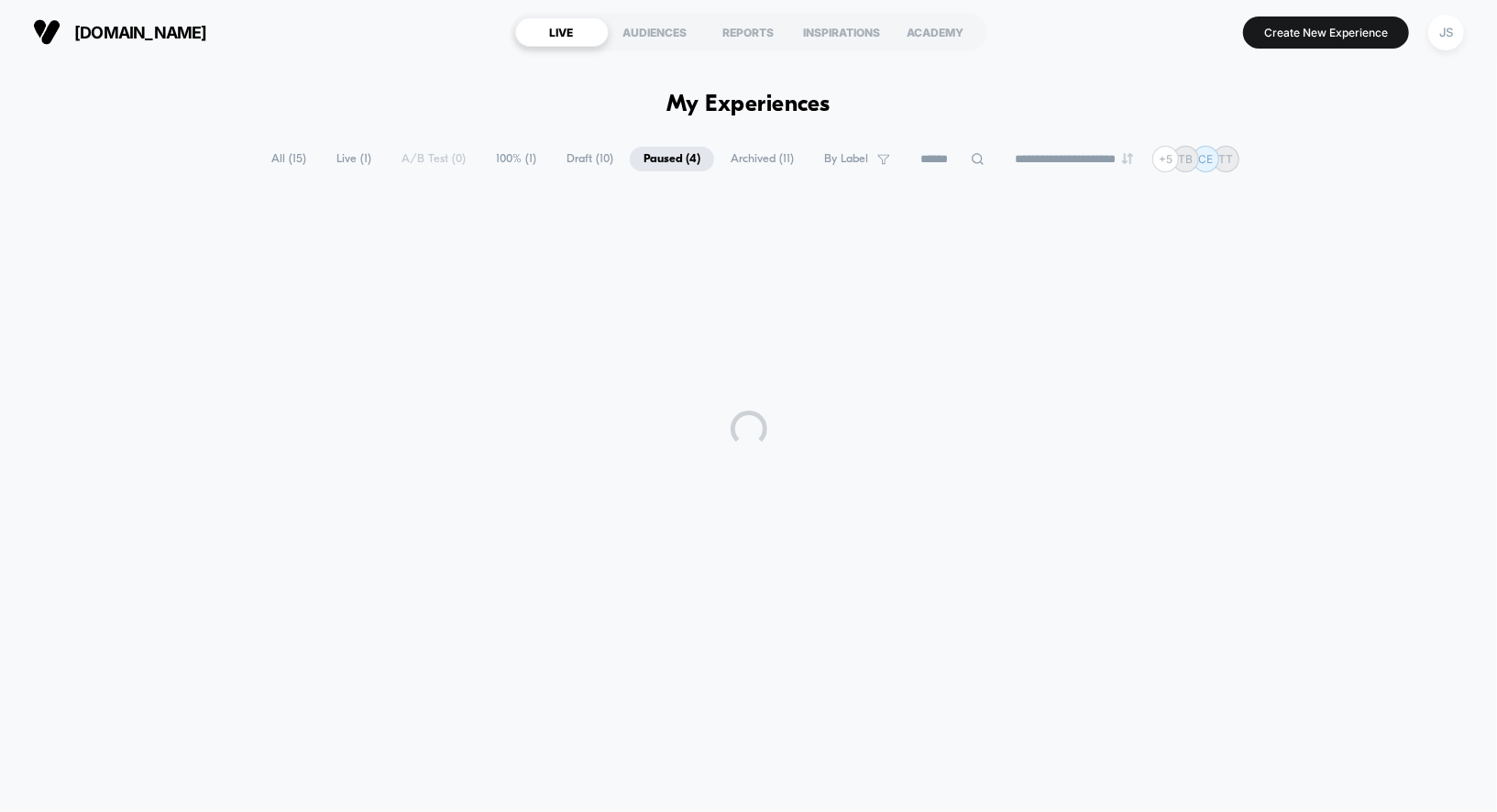scroll, scrollTop: 0, scrollLeft: 0, axis: both 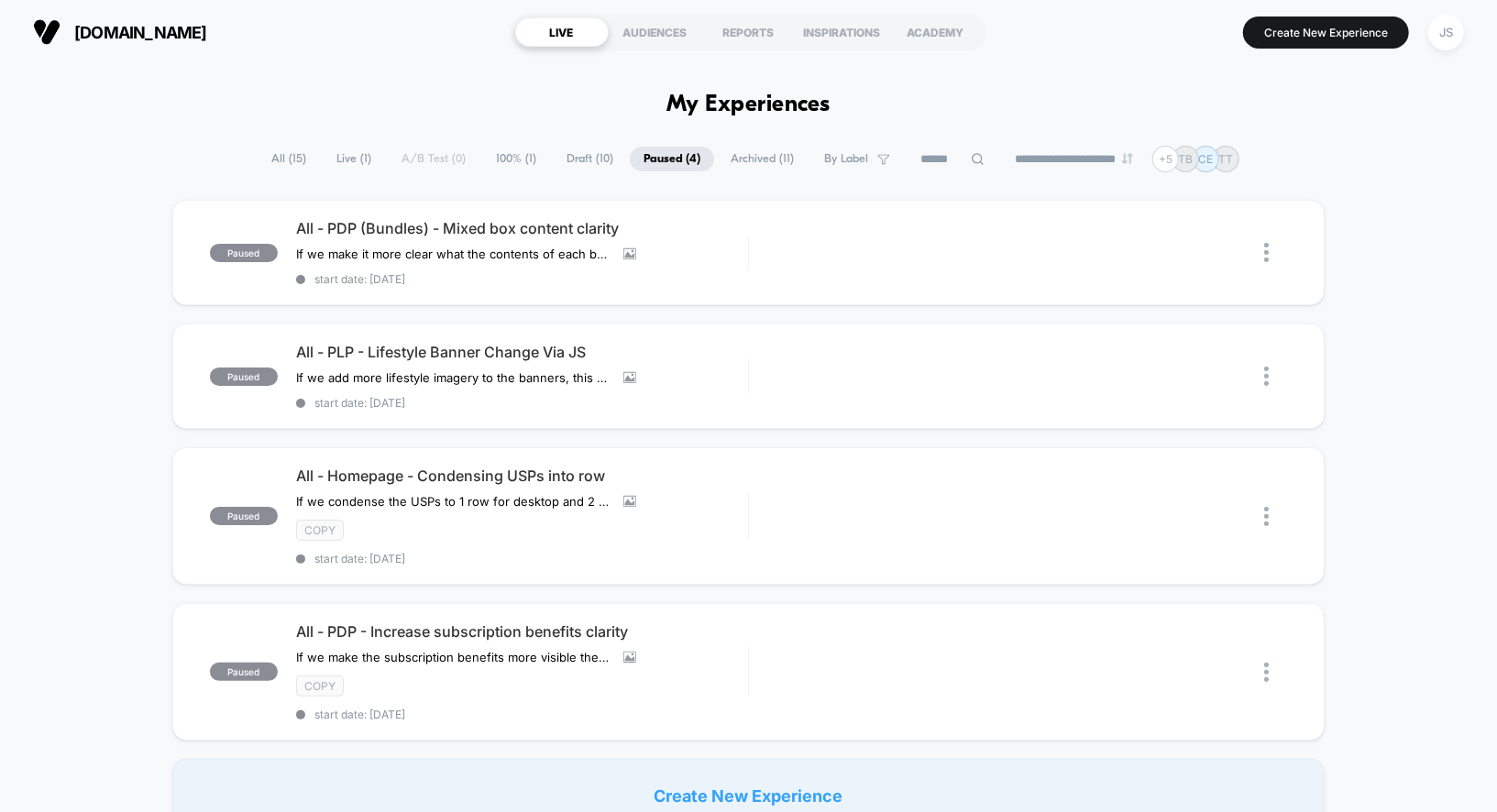 click on "**********" at bounding box center (748, 1268) 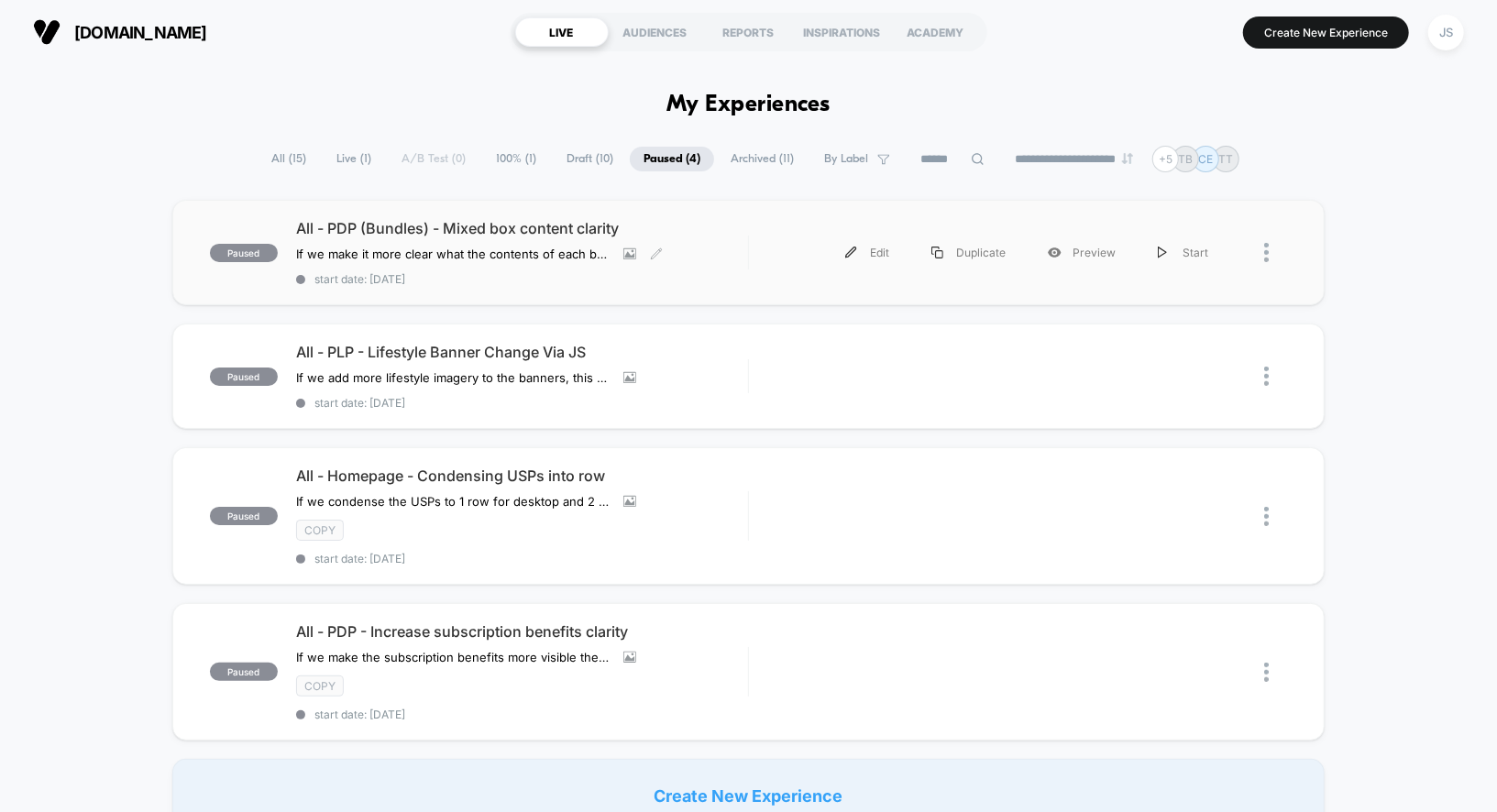 click on "All - PDP (Bundles) - Mixed box content clarity" at bounding box center [522, 228] 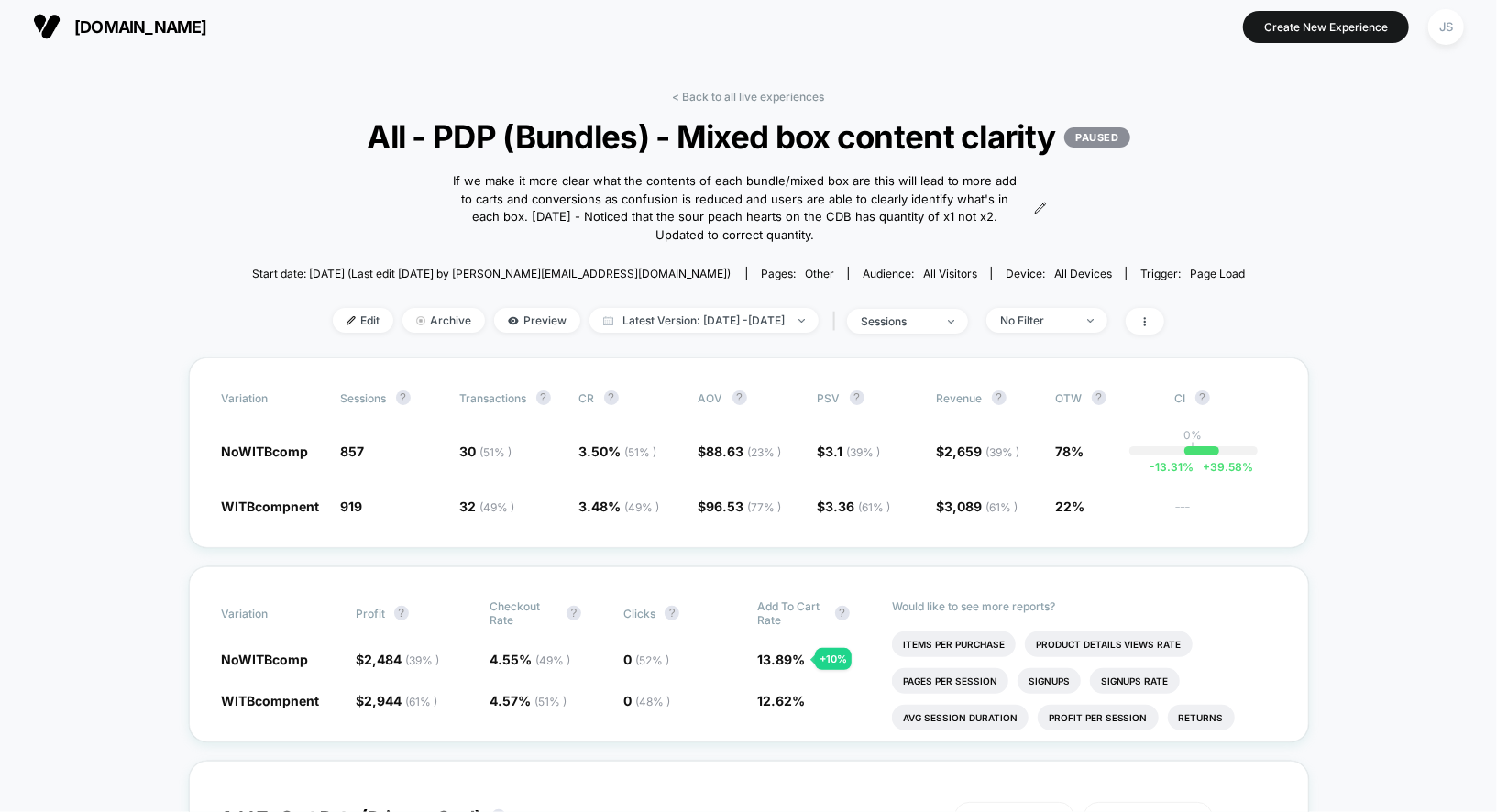 scroll, scrollTop: 10, scrollLeft: 0, axis: vertical 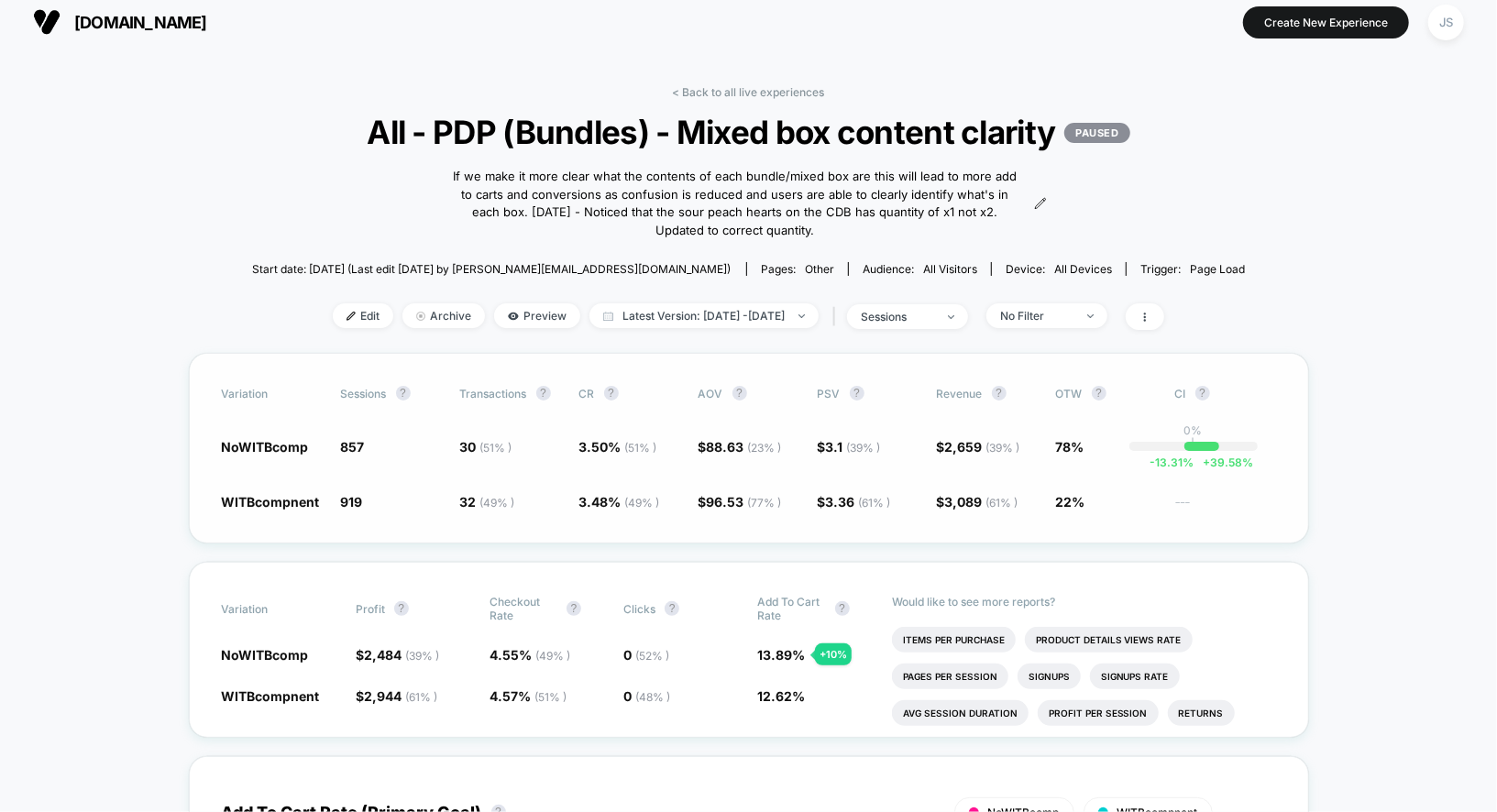 click on "3.48 % (  49 % )" 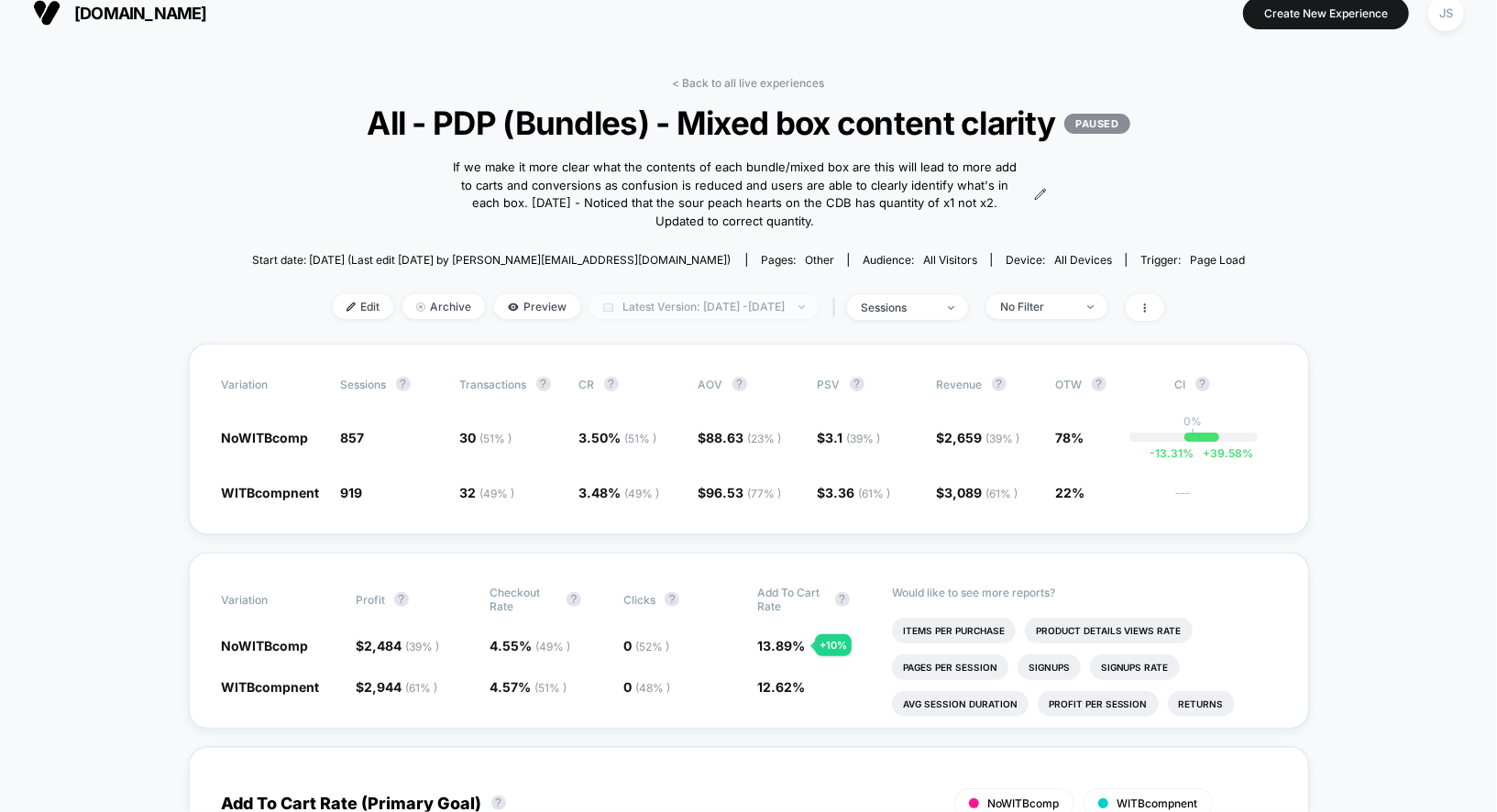 click on "Latest Version:     Jul 21, 2025    -    Jul 29, 2025" at bounding box center [704, 306] 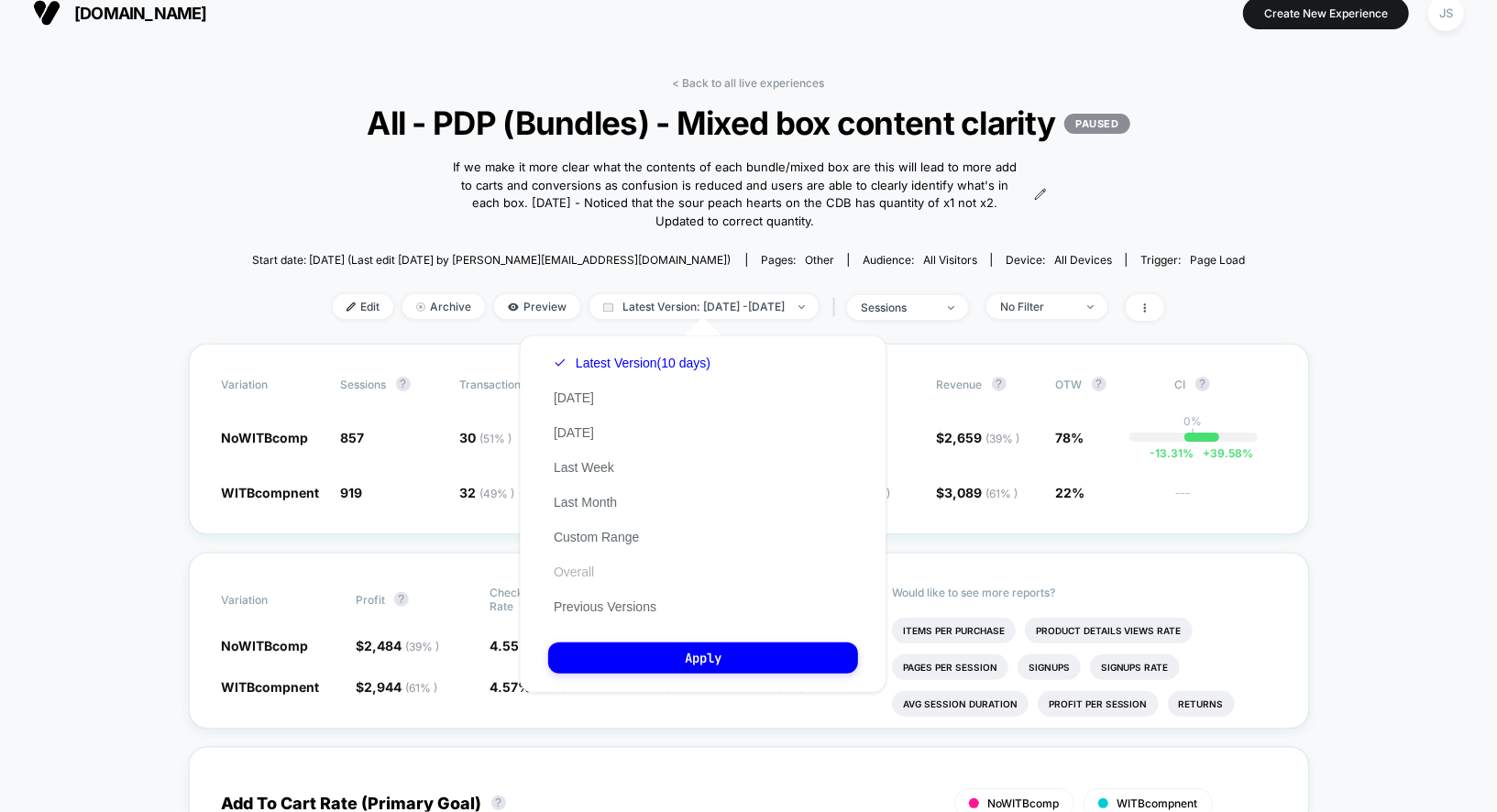 click on "Overall" at bounding box center (574, 572) 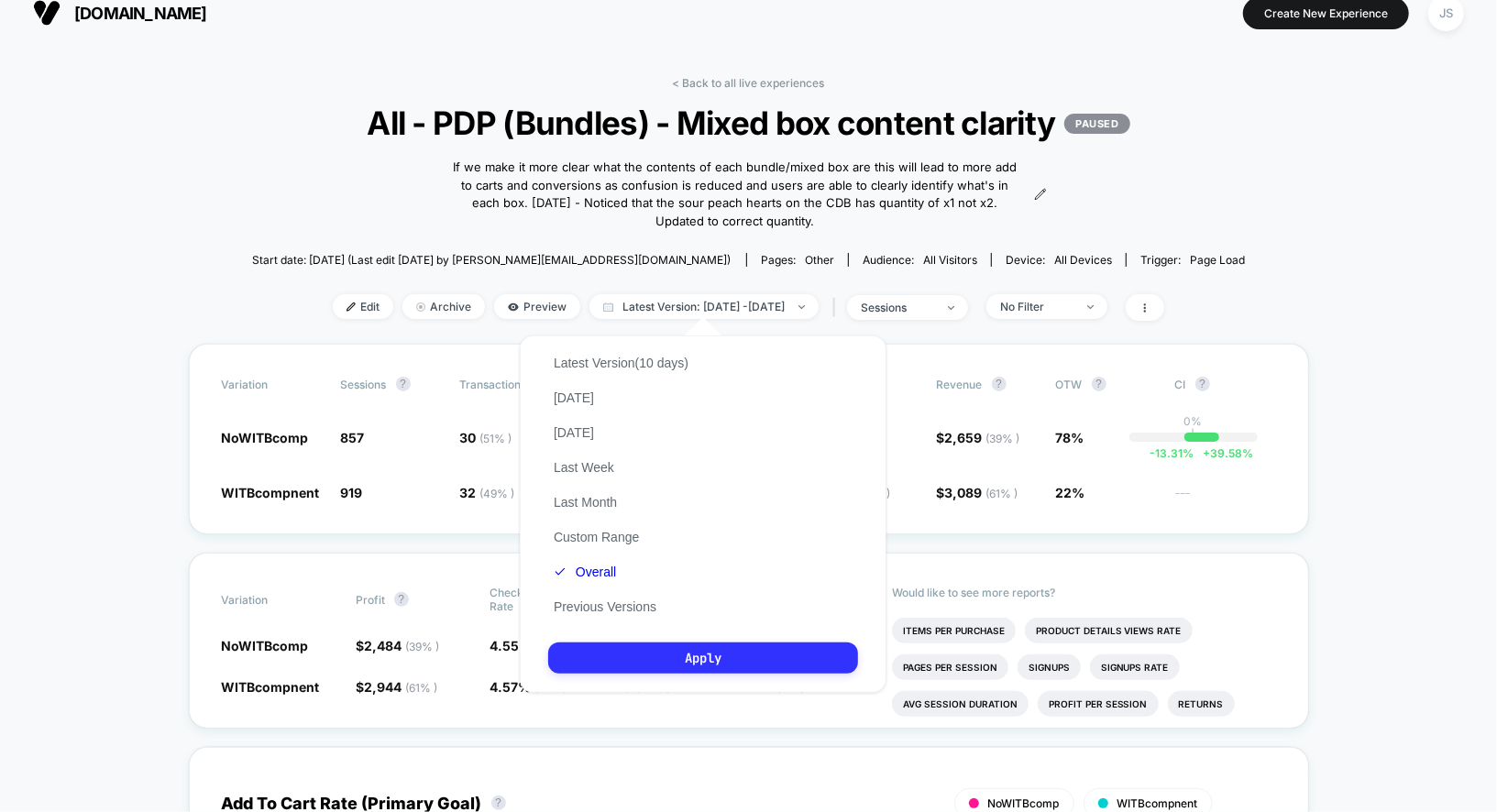 click on "Apply" at bounding box center (703, 658) 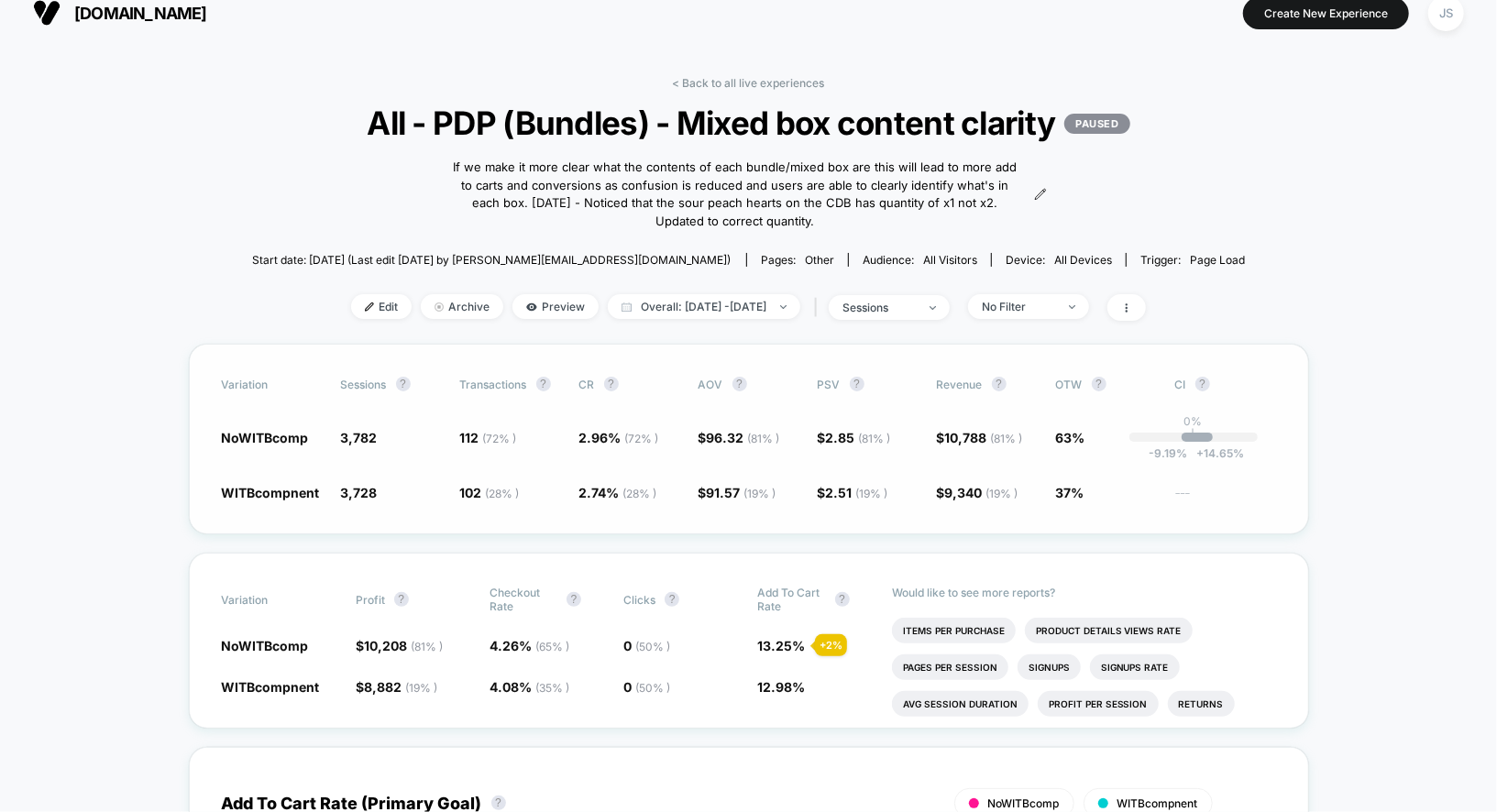 click on "91.57 (  19 % )" at bounding box center [742, 492] 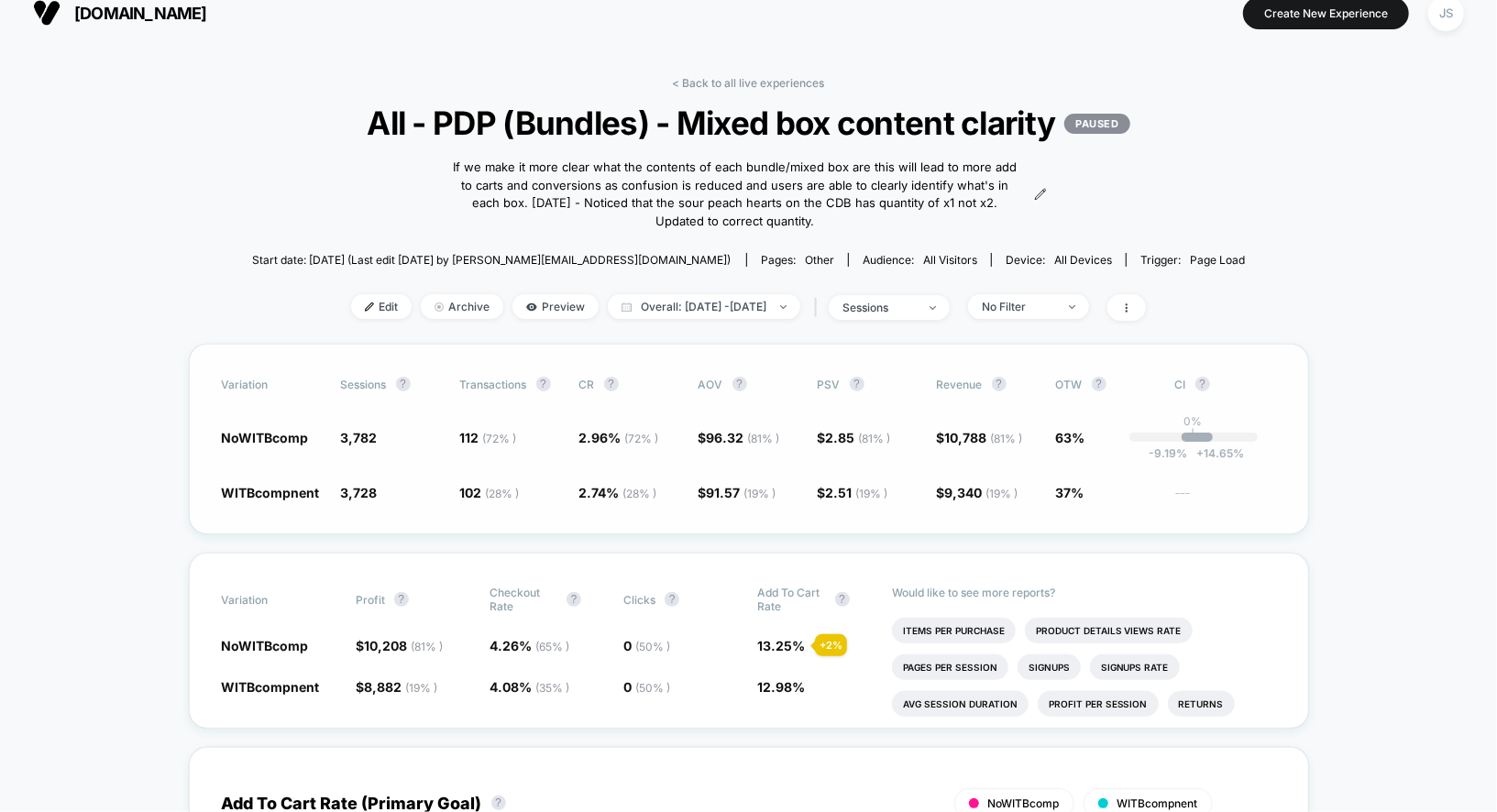 click on "2.74 % (  28 % )" 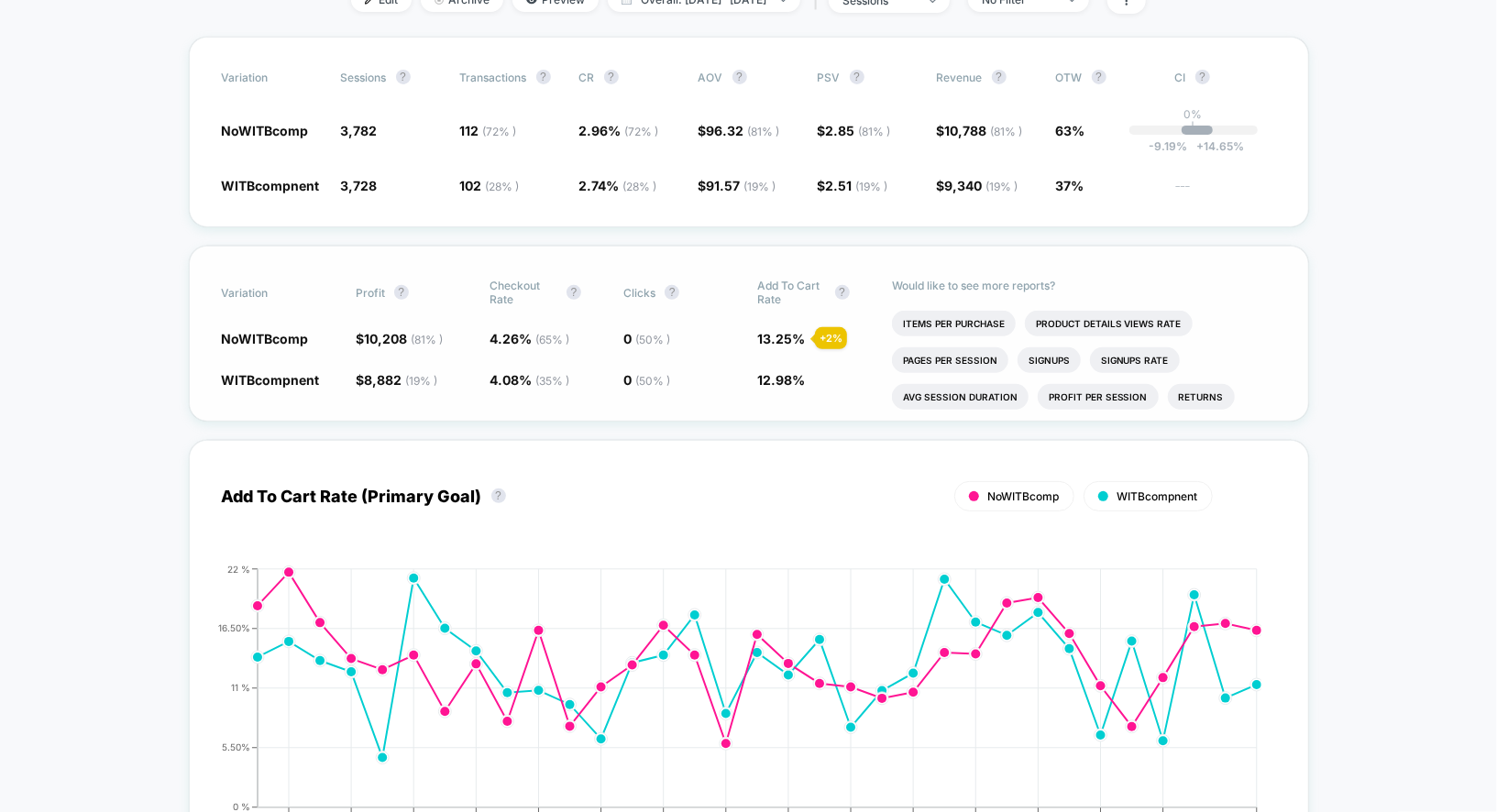scroll, scrollTop: 321, scrollLeft: 0, axis: vertical 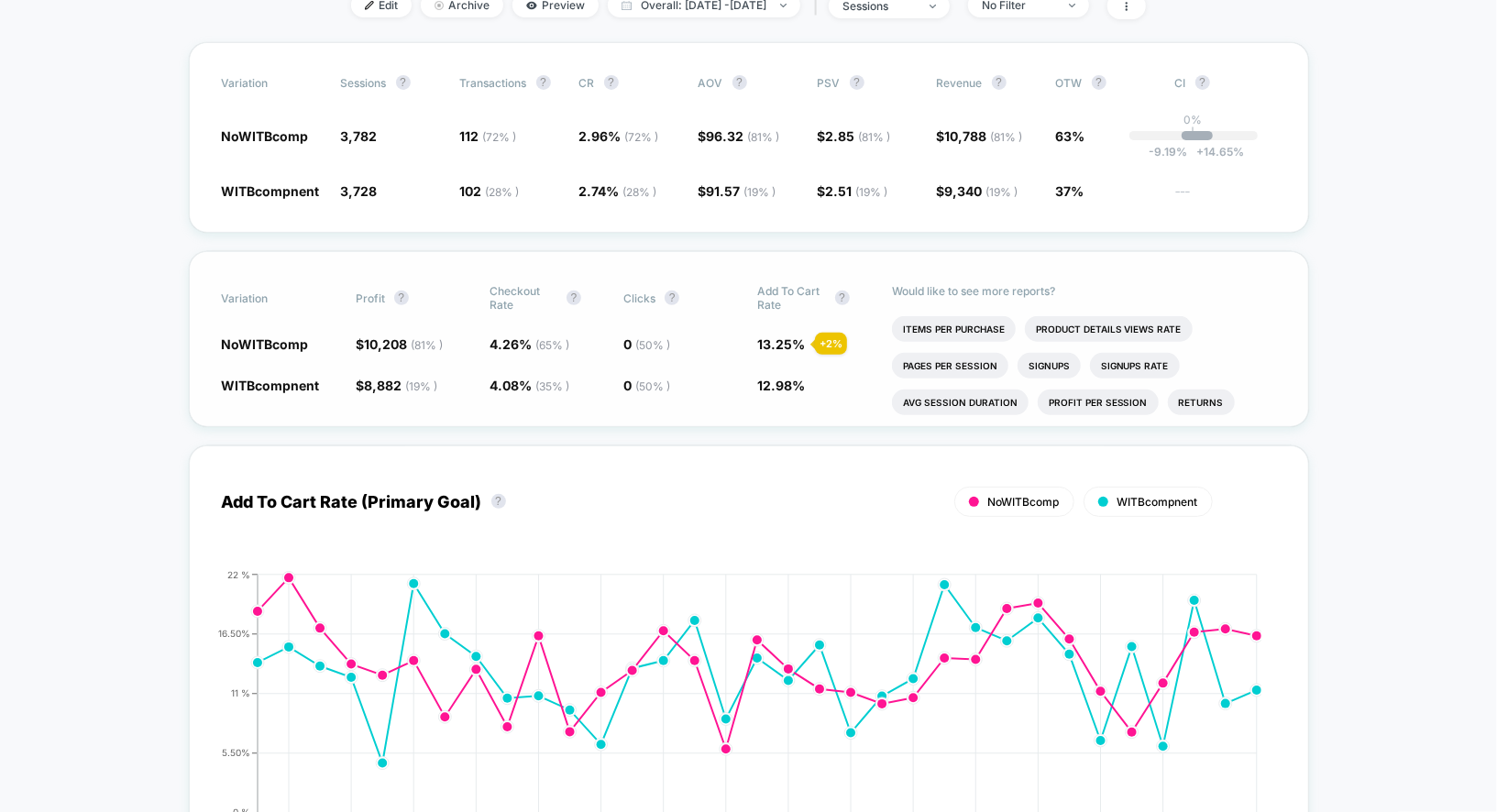 click on "4.08 % (  35 % )" 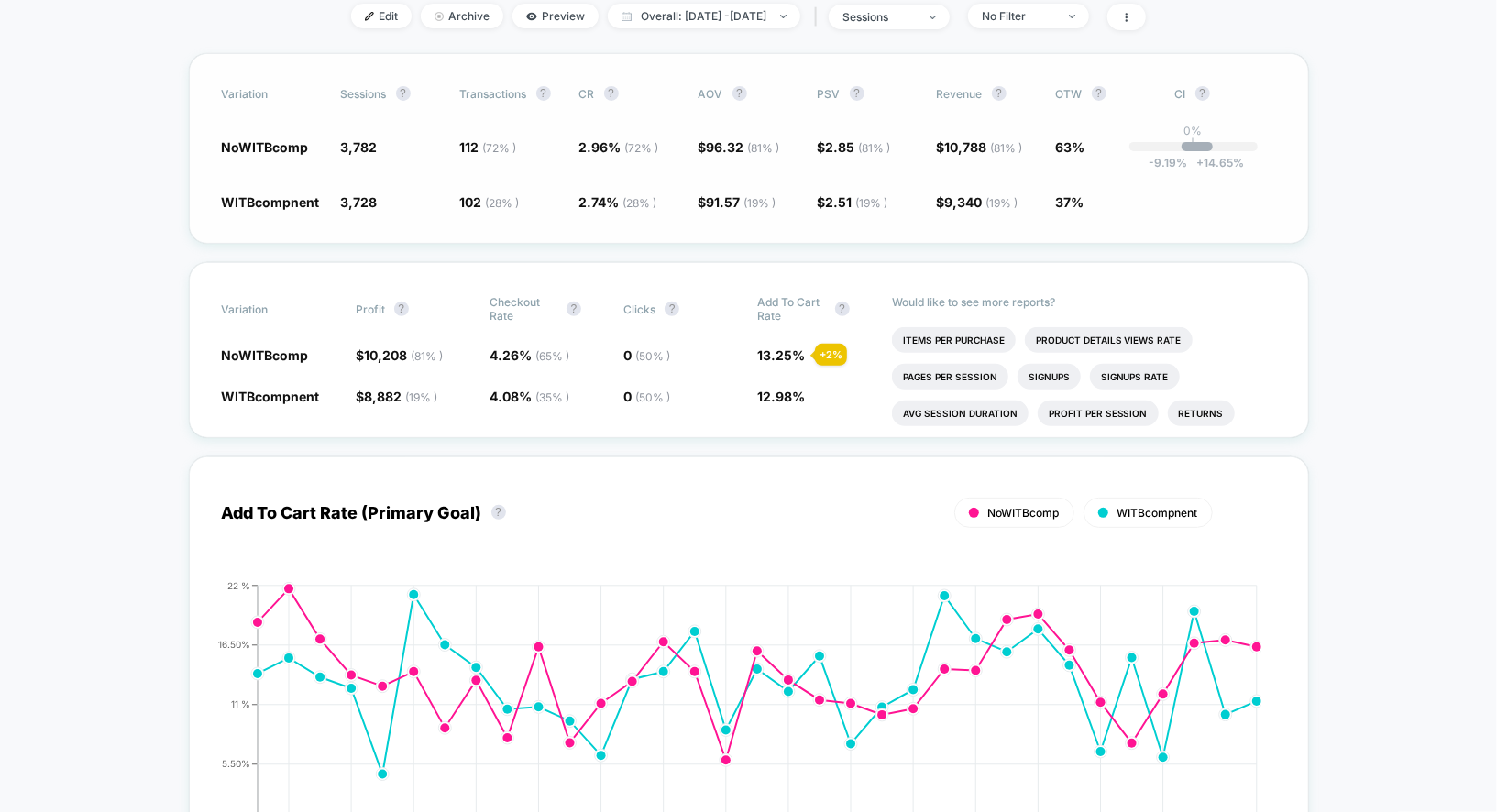 scroll, scrollTop: 308, scrollLeft: 0, axis: vertical 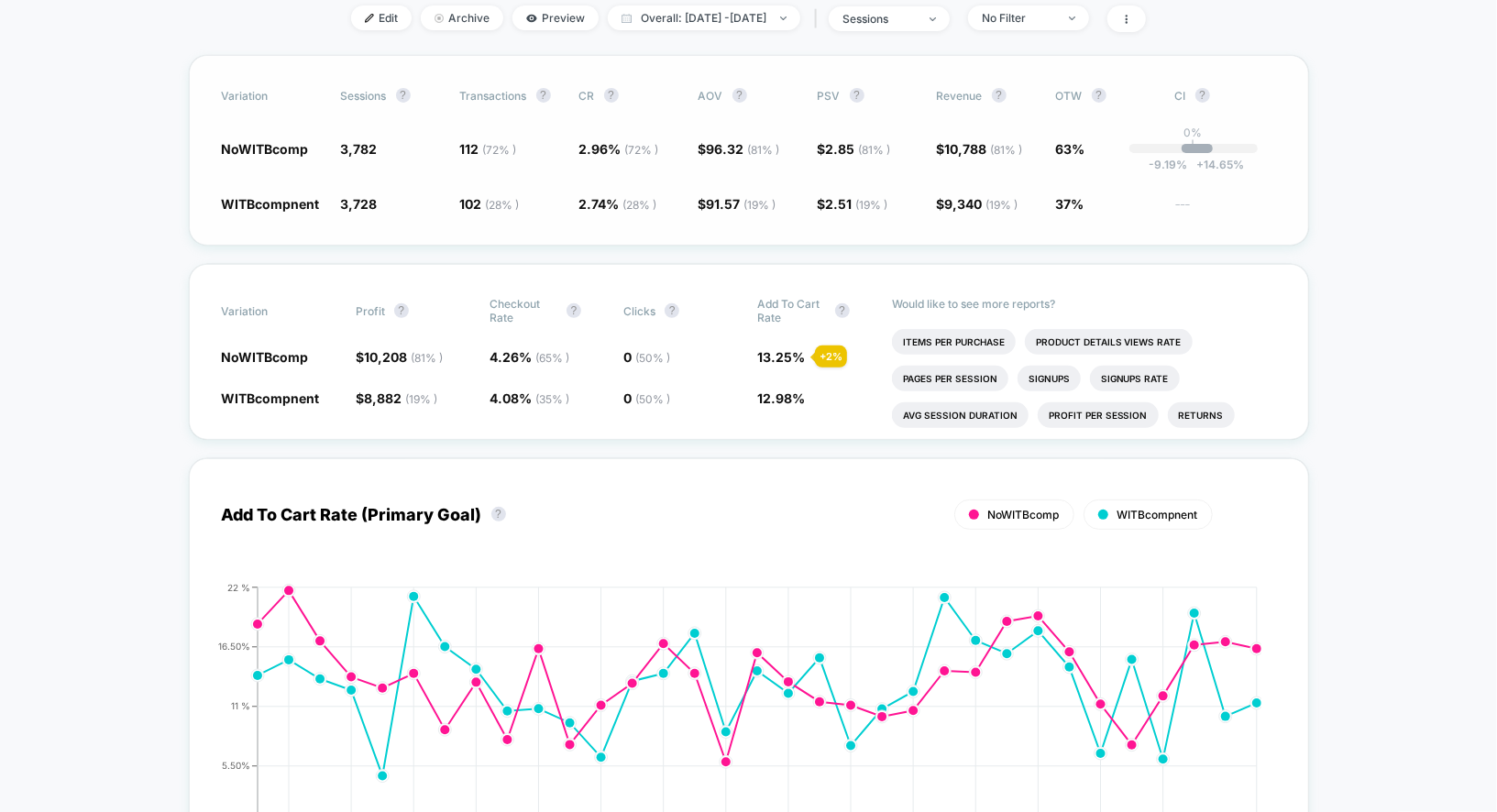 click on "37%" at bounding box center [1070, 203] 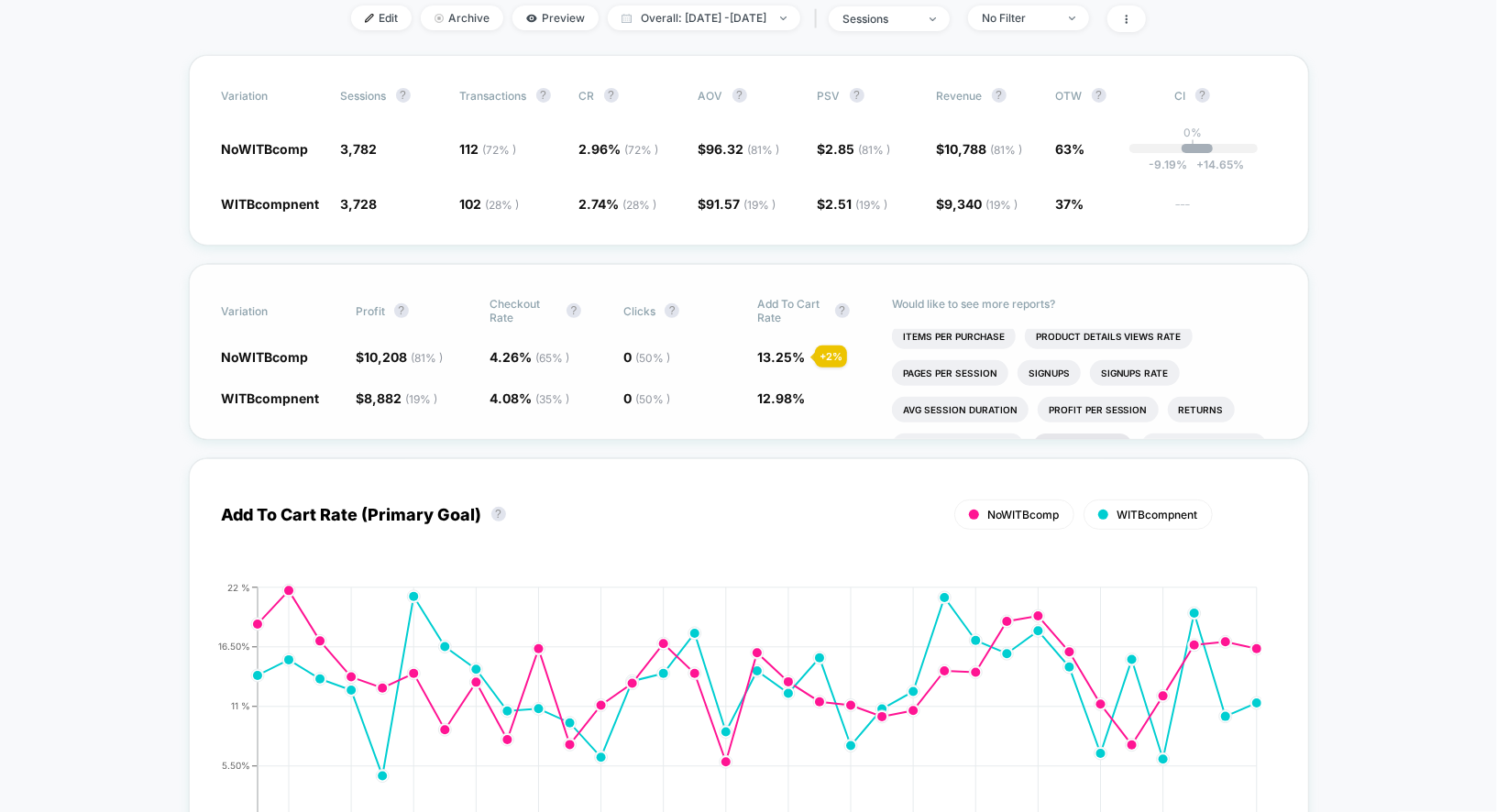 scroll, scrollTop: 81, scrollLeft: 0, axis: vertical 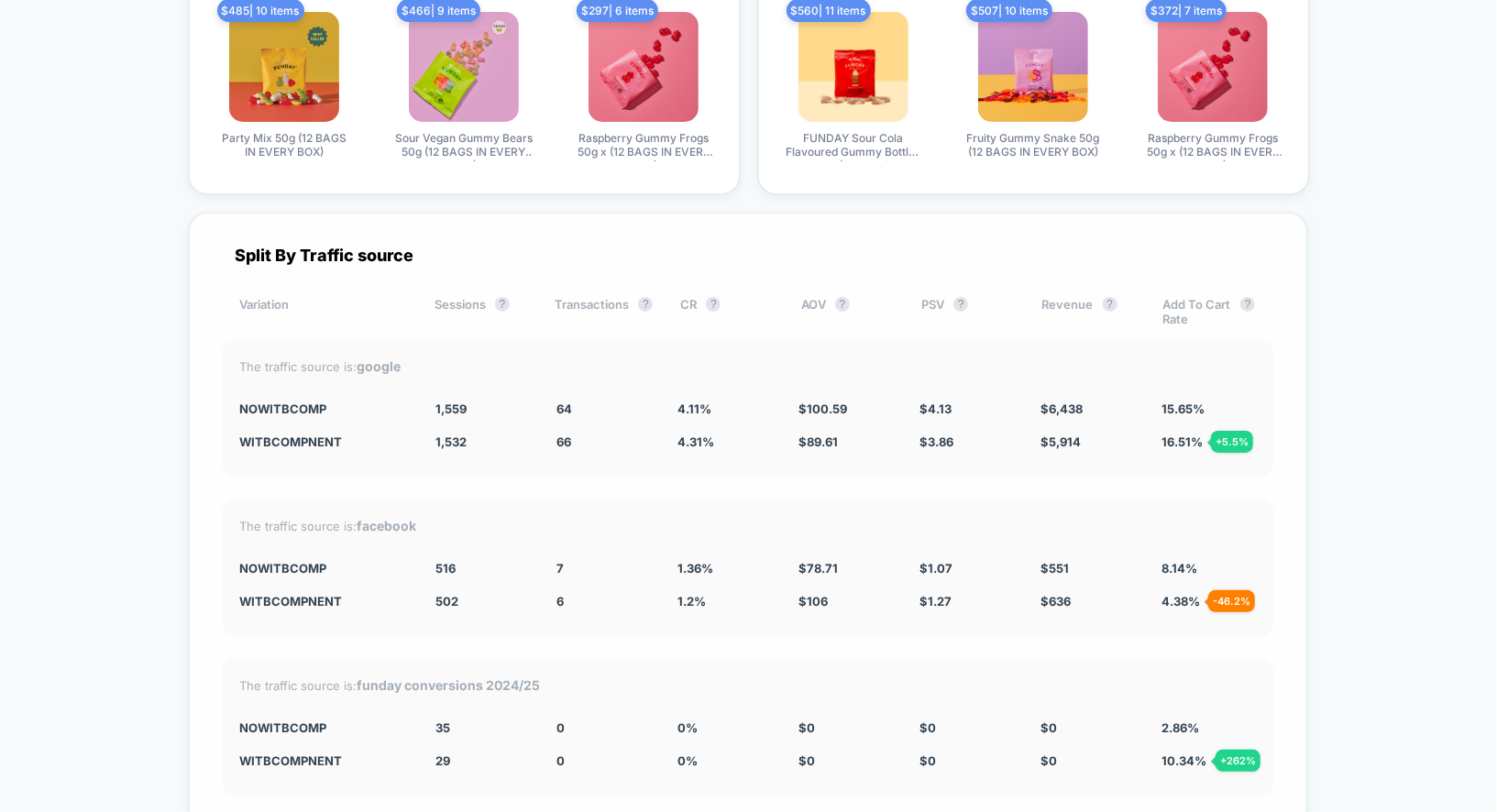 click on "Split By Traffic source Variation Sessions ? Transactions ? CR ? AOV ? PSV ? Revenue ? Add To Cart Rate ? The traffic source is:  google NoWITBcomp 1,559 64 4.11 % $ 100.59 $ 4.13 $ 6,438 15.65 % WITBcompnent 1,532 - 1.7 % 66 + 4.9 % 4.31 % + 4.9 % $ 89.61 - 10.9 % $ 3.86 - 6.5 % $ 5,914 - 6.5 % 16.51 % + 5.5 % The traffic source is:  facebook NoWITBcomp 516 7 1.36 % $ 78.71 $ 1.07 $ 551 8.14 % WITBcompnent 502 - 2.7 % 6 - 11.9 % 1.2 % - 11.9 % $ 106 + 34.7 % $ 1.27 + 18.6 % $ 636 + 18.6 % 4.38 % - 46.2 % The traffic source is:  funday conversions 2024/25 NoWITBcomp 35 0 0 % $ 0 $ 0 $ 0 2.86 % WITBcompnent 29 - 17.1 % 0 0 % $ 0 $ 0 $ 0 10.34 % + 262 % 1 1  -   3  of  3   sources" at bounding box center [748, 586] 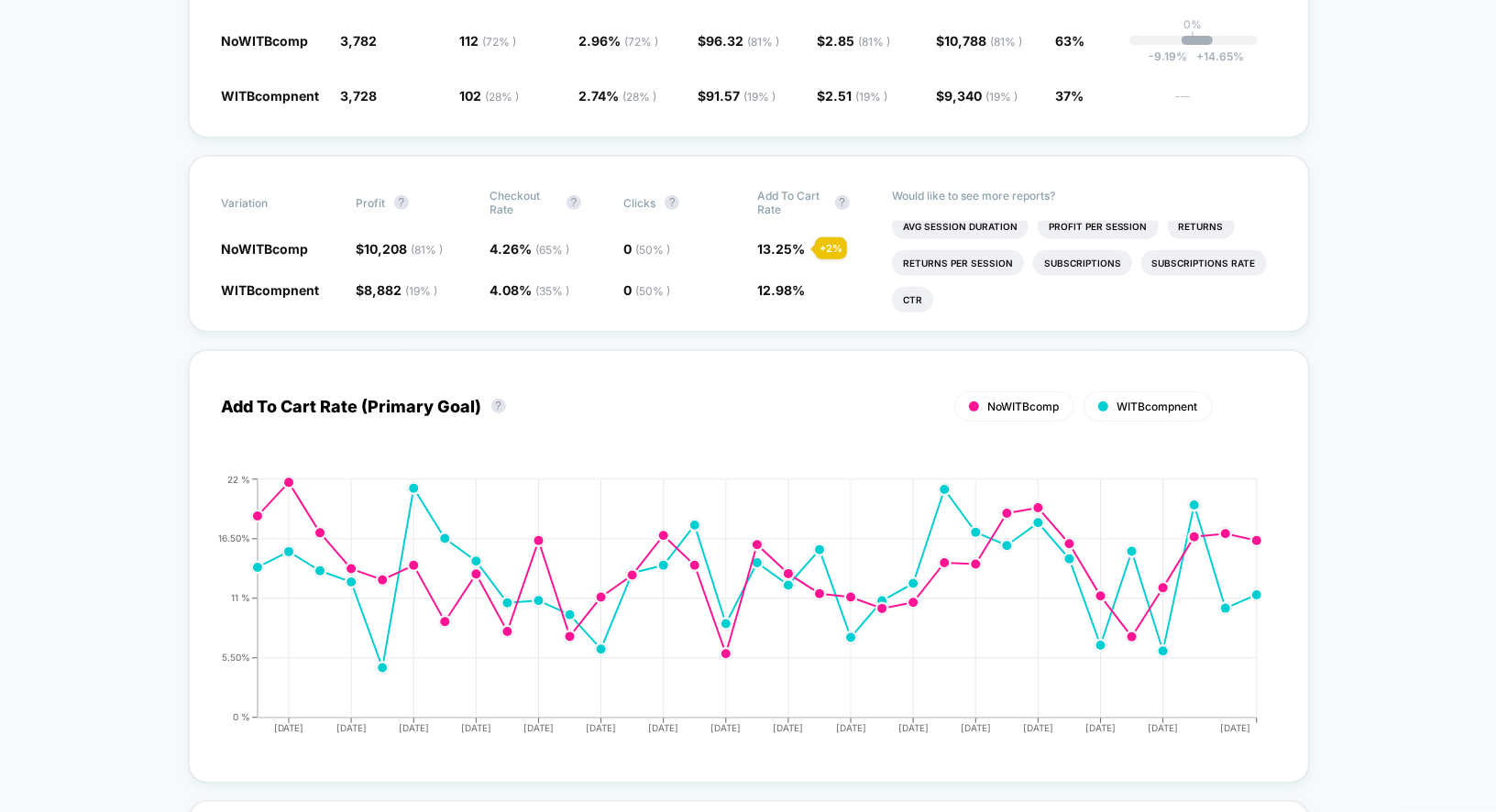 scroll, scrollTop: 0, scrollLeft: 0, axis: both 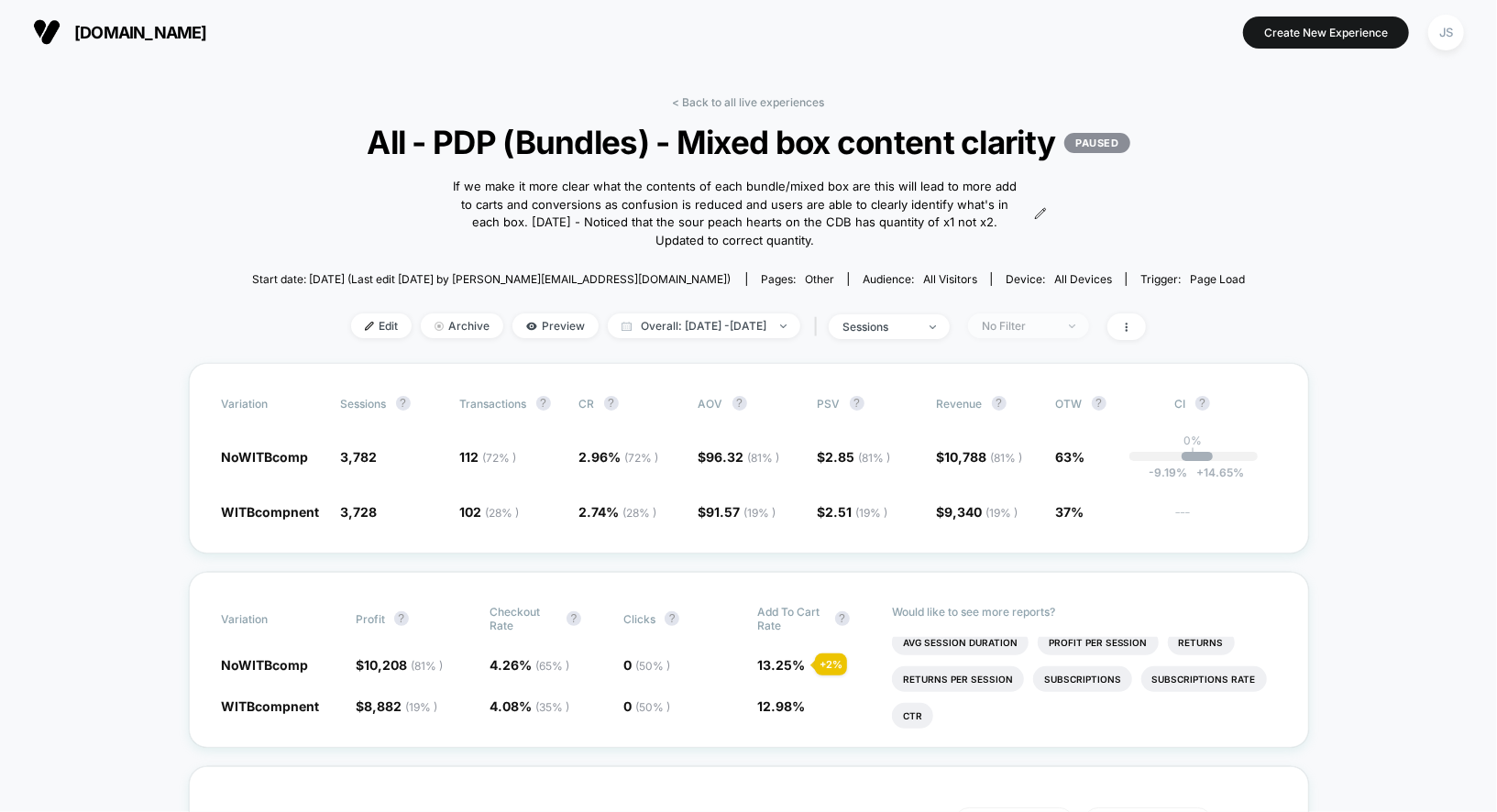 click on "No Filter" at bounding box center [1018, 325] 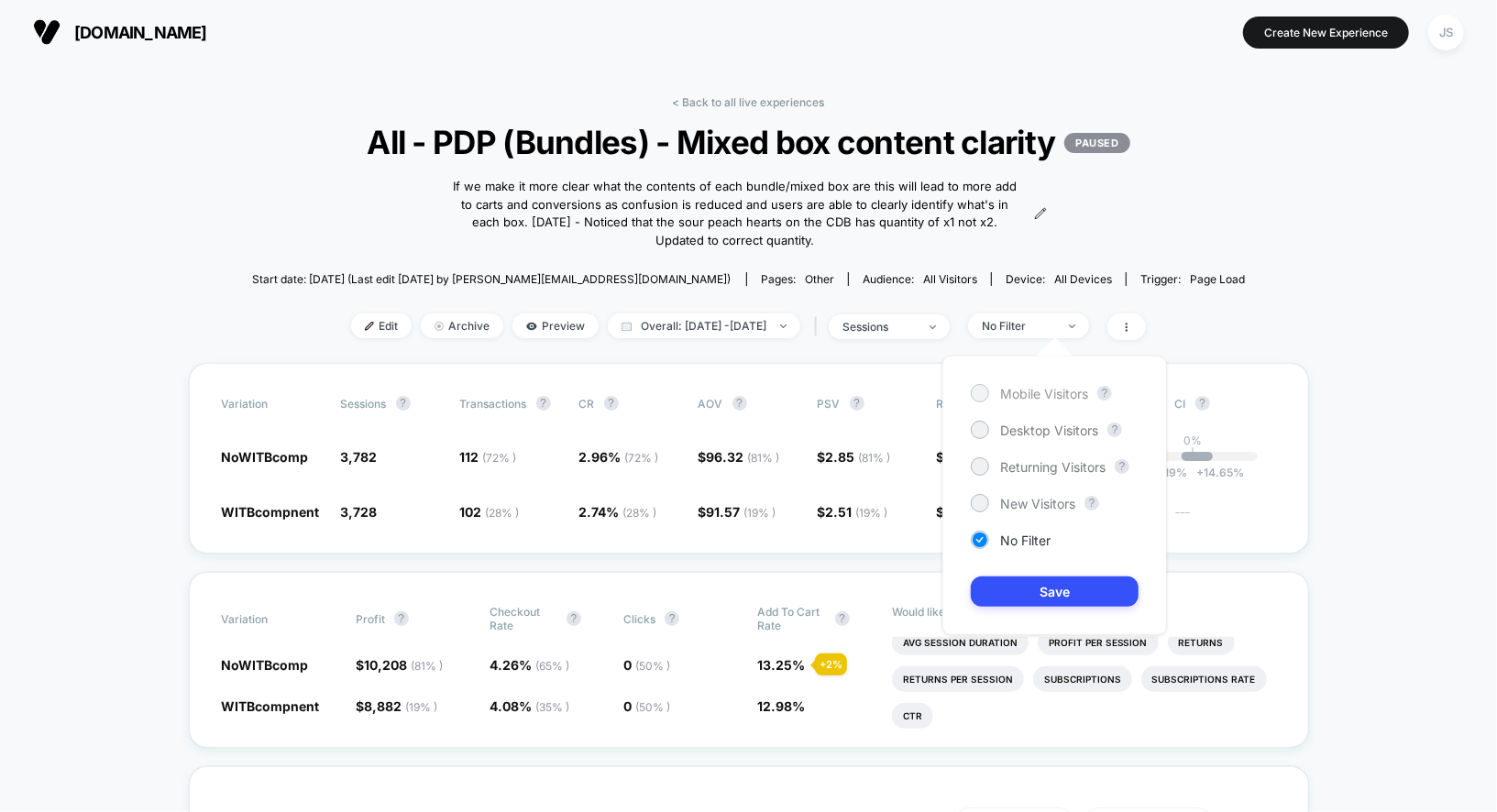 click on "Mobile Visitors" at bounding box center [1044, 393] 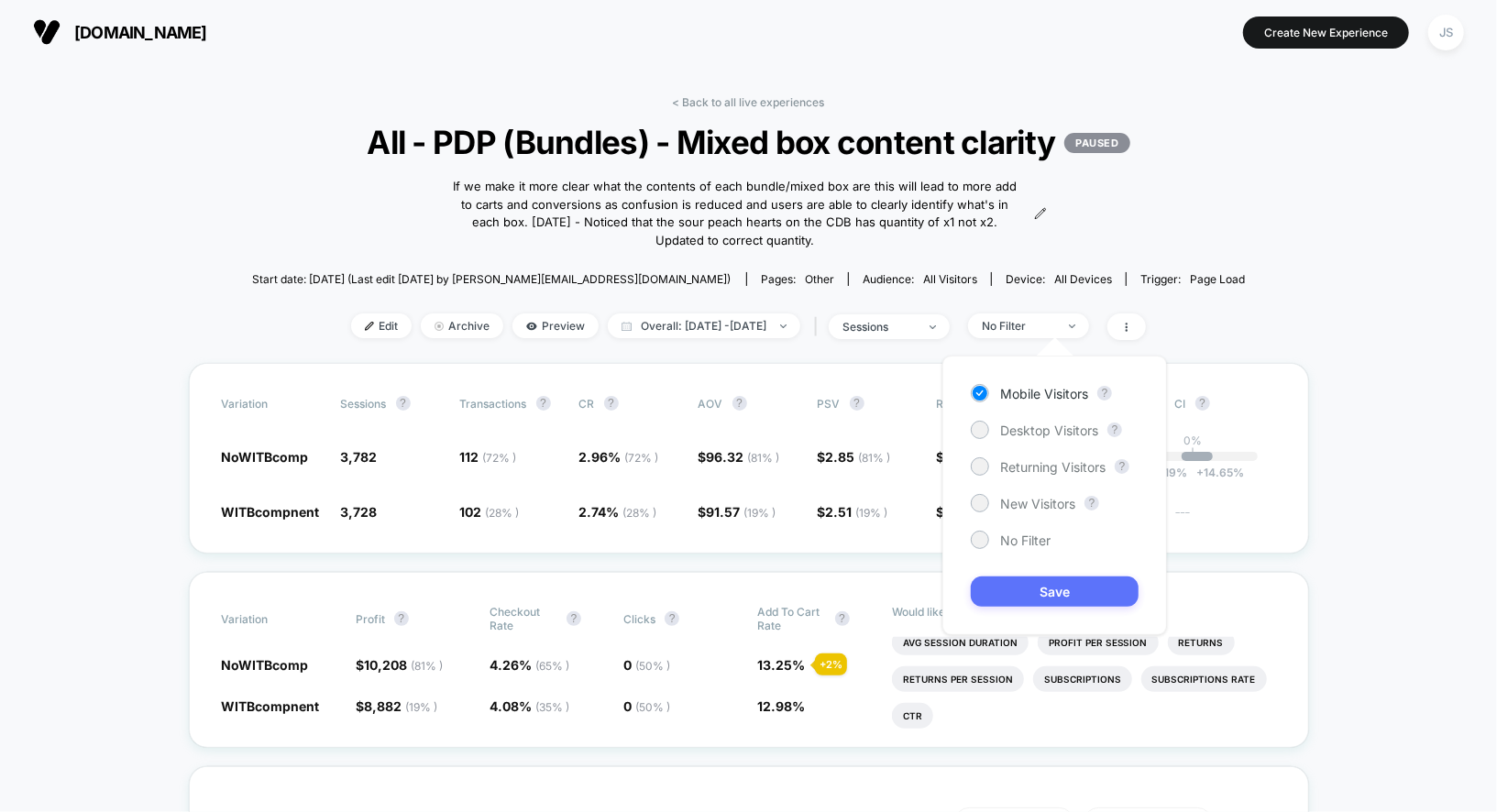 click on "Save" at bounding box center (1054, 591) 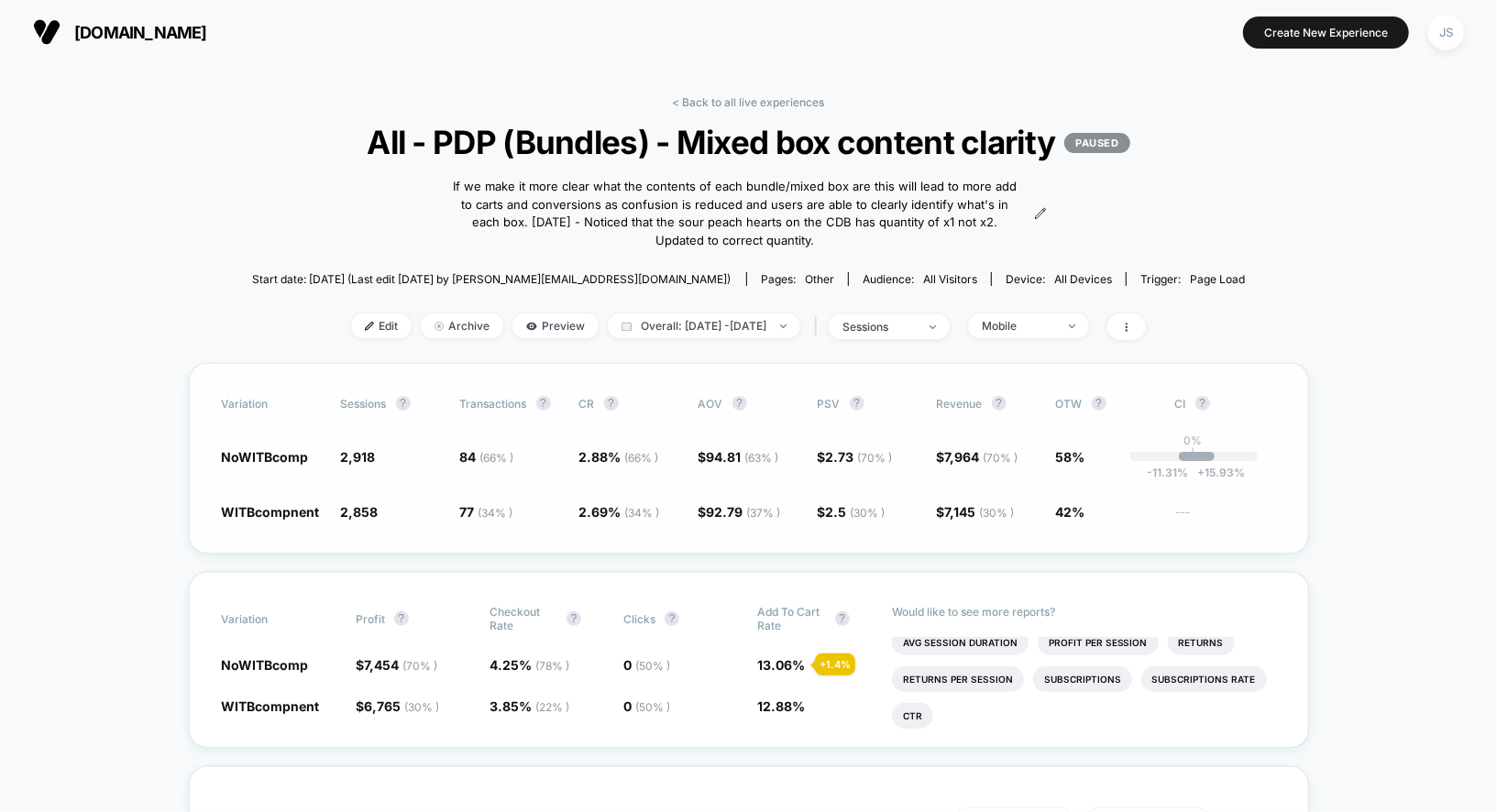 click on "Variation Sessions ? Transactions ? CR ? AOV ? PSV ? Revenue ? OTW ? CI ? NoWITBcomp 2,918 + 2.1 % 84 (  66 % ) + 6.8 % 2.88 % (  66 % ) + 6.8 % $ 94.81 (  63 % ) + 2.2 % $ 2.73 (  70 % ) + 9.2 % $ 7,964 (  70 % ) + 9.2 % 58% 0% | -11.31 % + 15.93 % WITBcompnent 2,858 77 (  34 % ) 2.69 % (  34 % ) $ 92.79 (  37 % ) $ 2.5 (  30 % ) $ 7,145 (  30 % ) 42% ---" at bounding box center (749, 458) 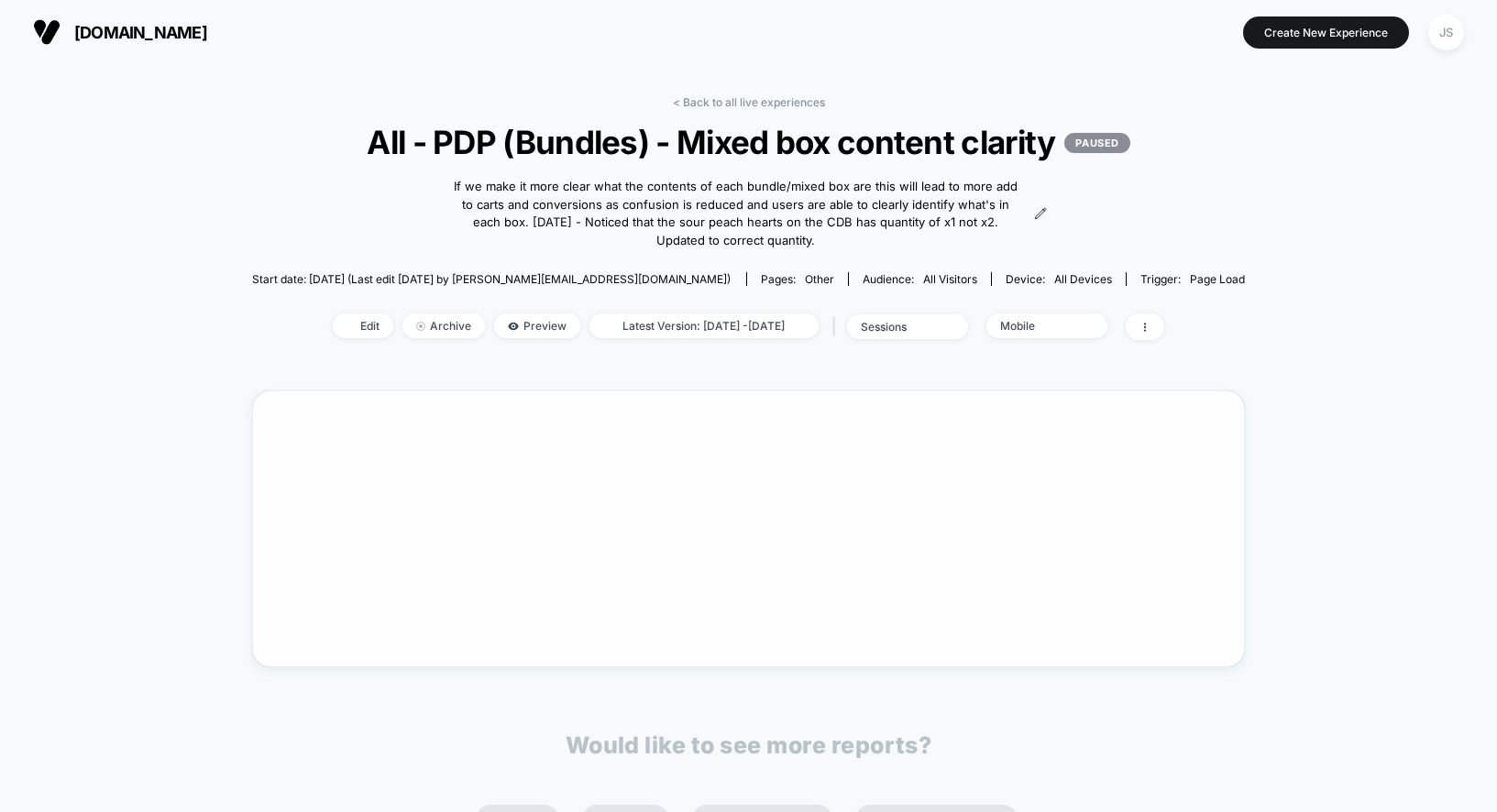scroll, scrollTop: 0, scrollLeft: 0, axis: both 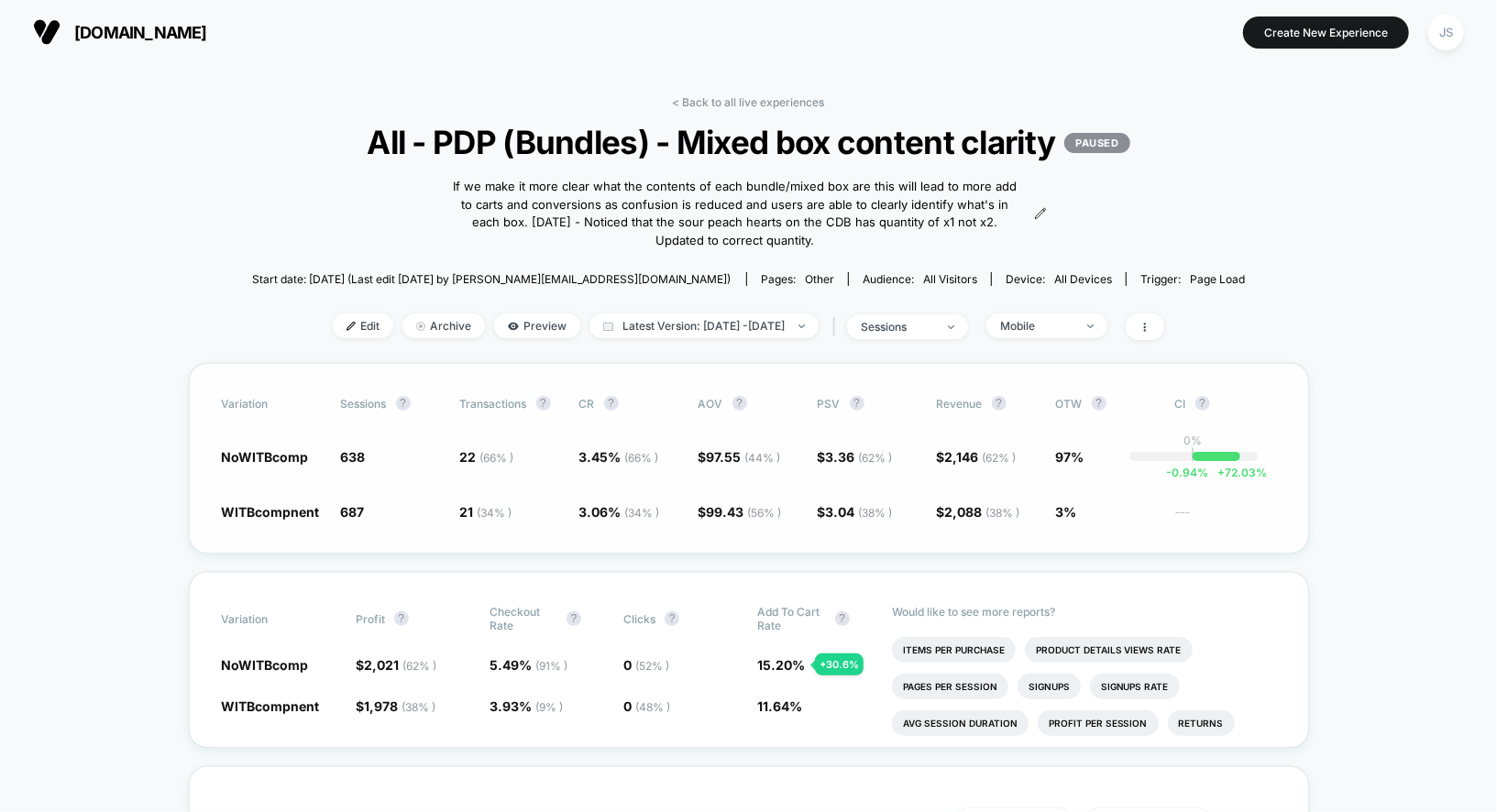 click on "(  34 % )" at bounding box center [643, 512] 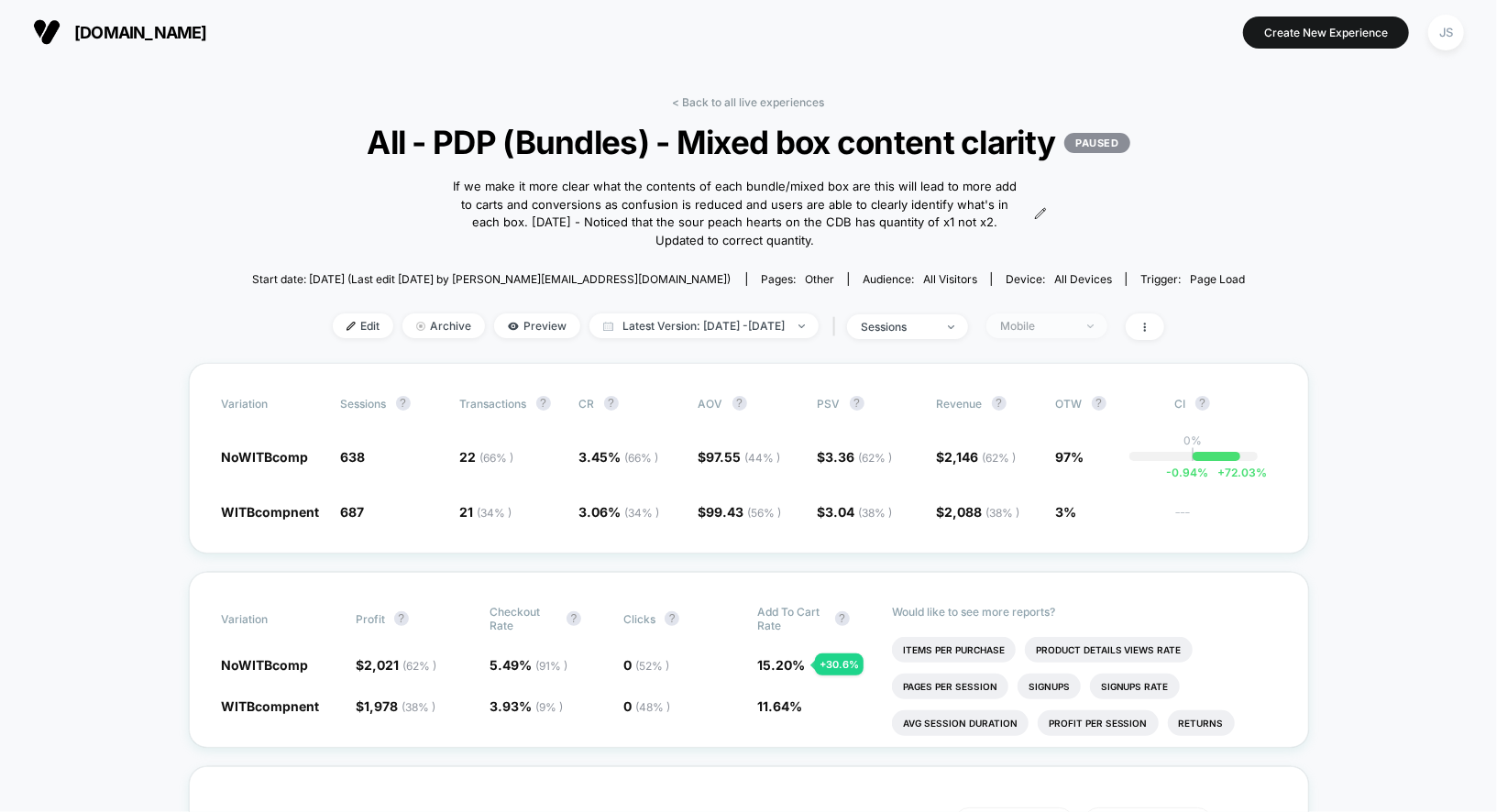 click on "Mobile" at bounding box center [1047, 325] 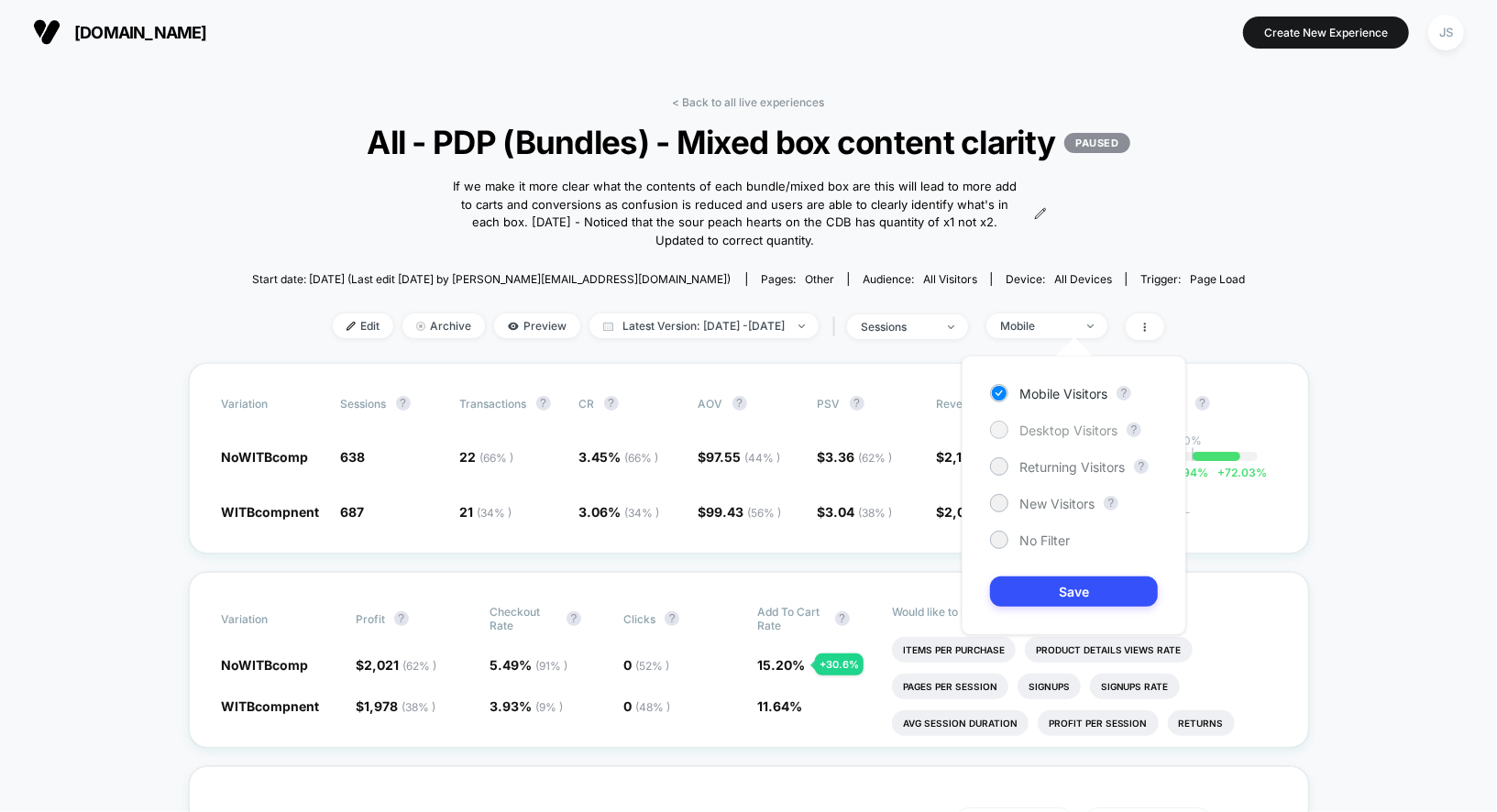 click on "Desktop Visitors" at bounding box center (1068, 430) 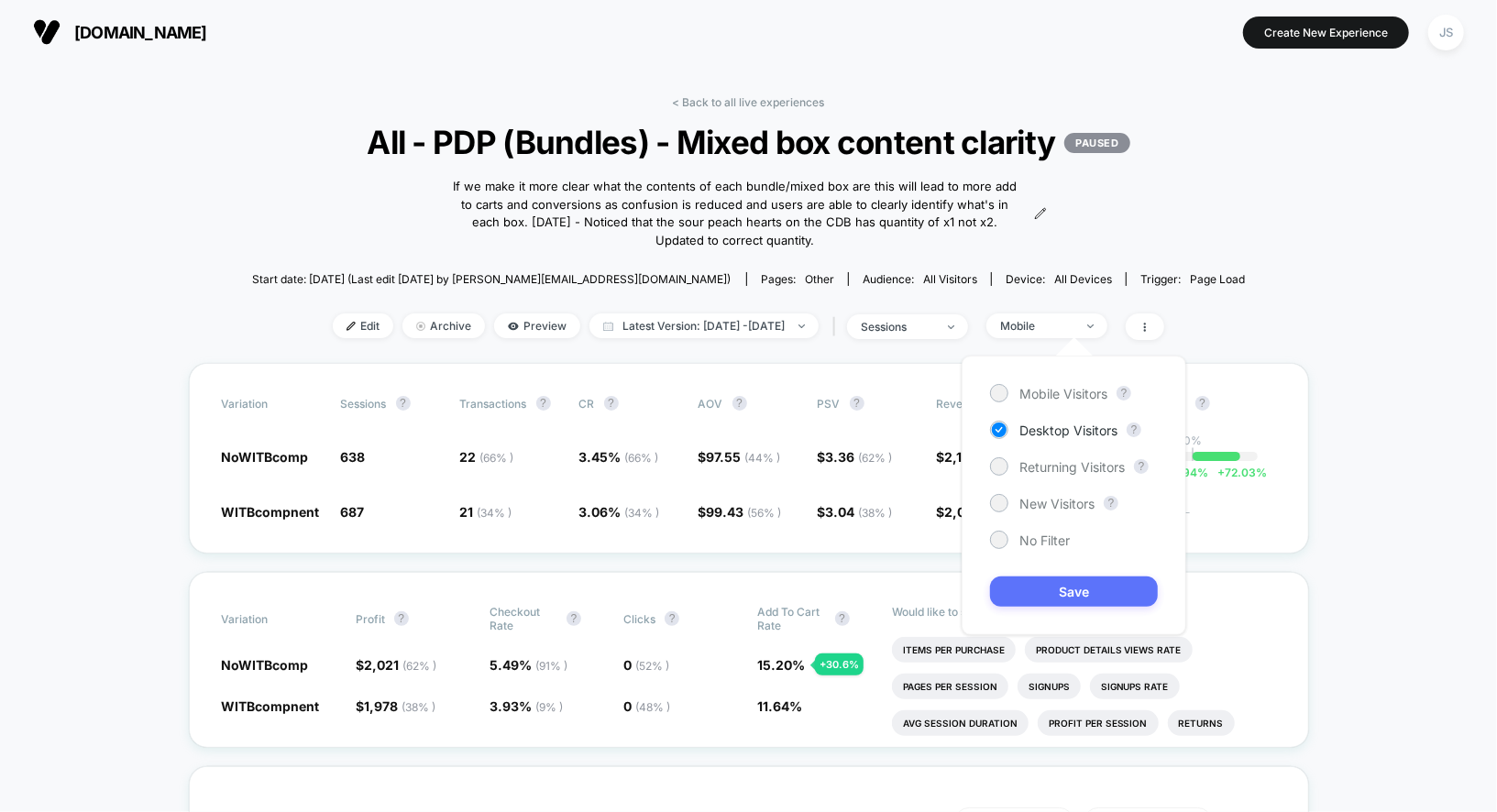 click on "Save" at bounding box center [1073, 591] 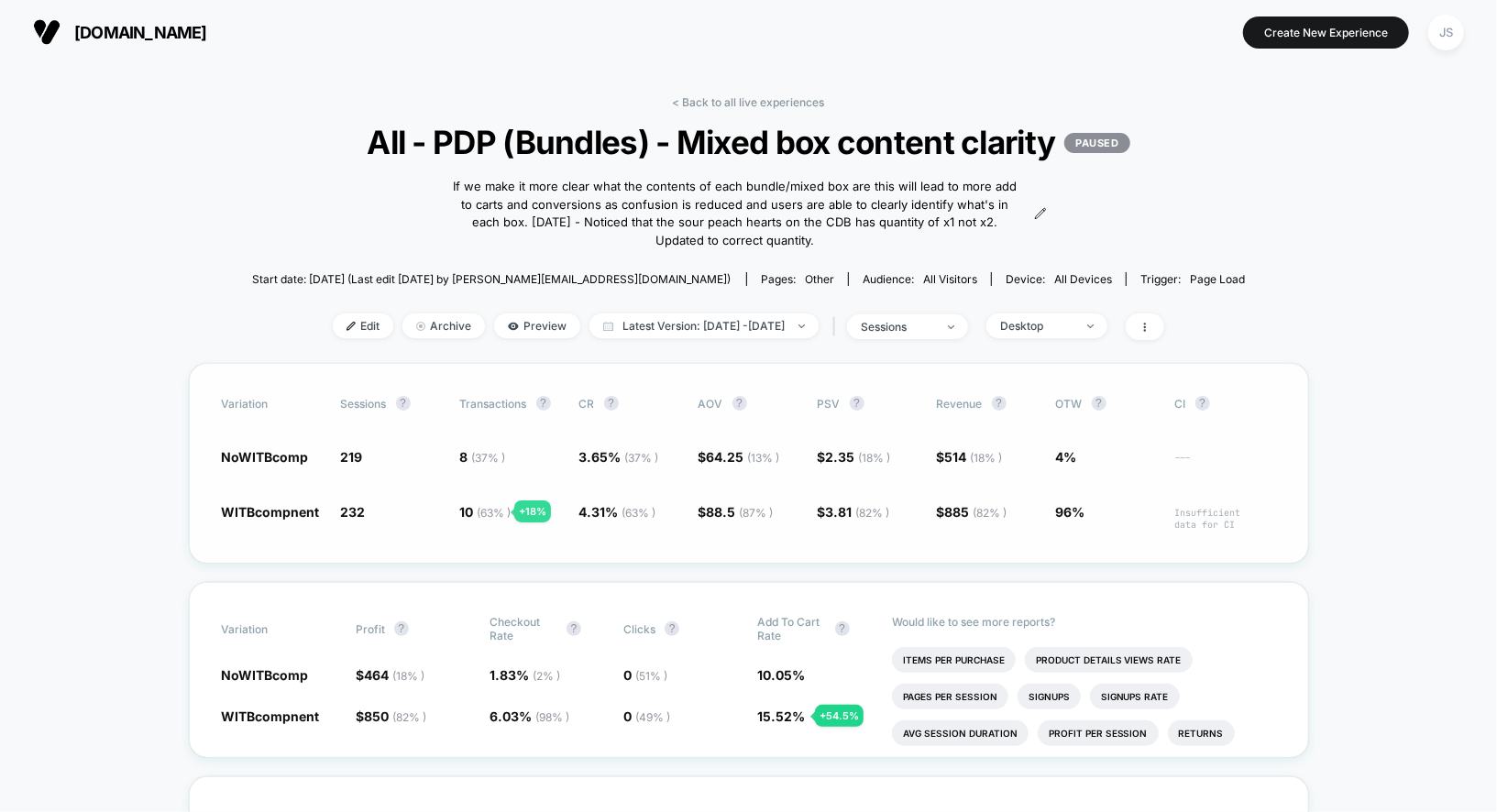 click on "(  63 % )" 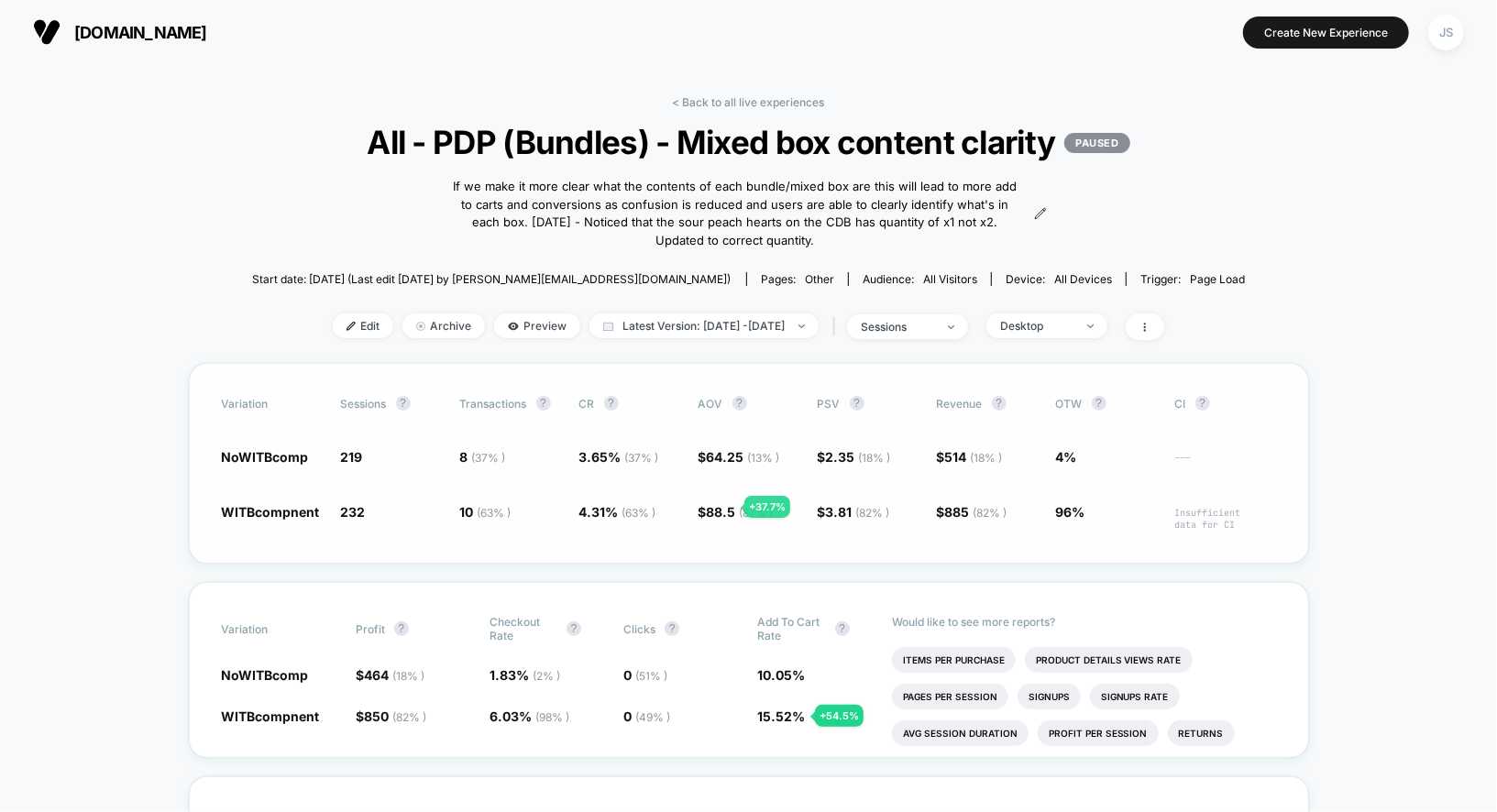click on "88.5 (  87 % )" at bounding box center (740, 511) 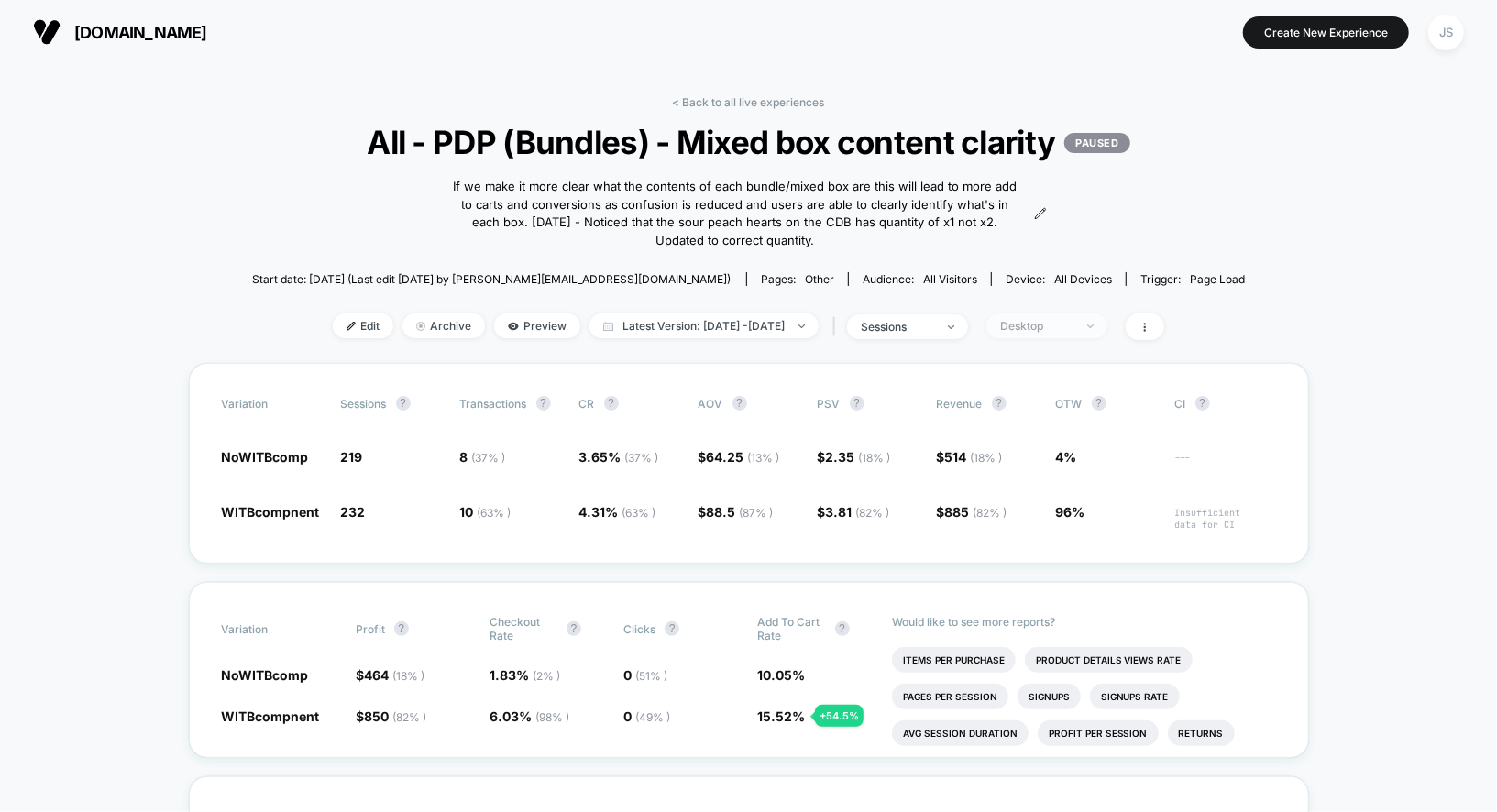 click on "Edit Archive  Preview Latest Version:     [DATE]    -    [DATE] |   sessions   Desktop" at bounding box center [749, 326] 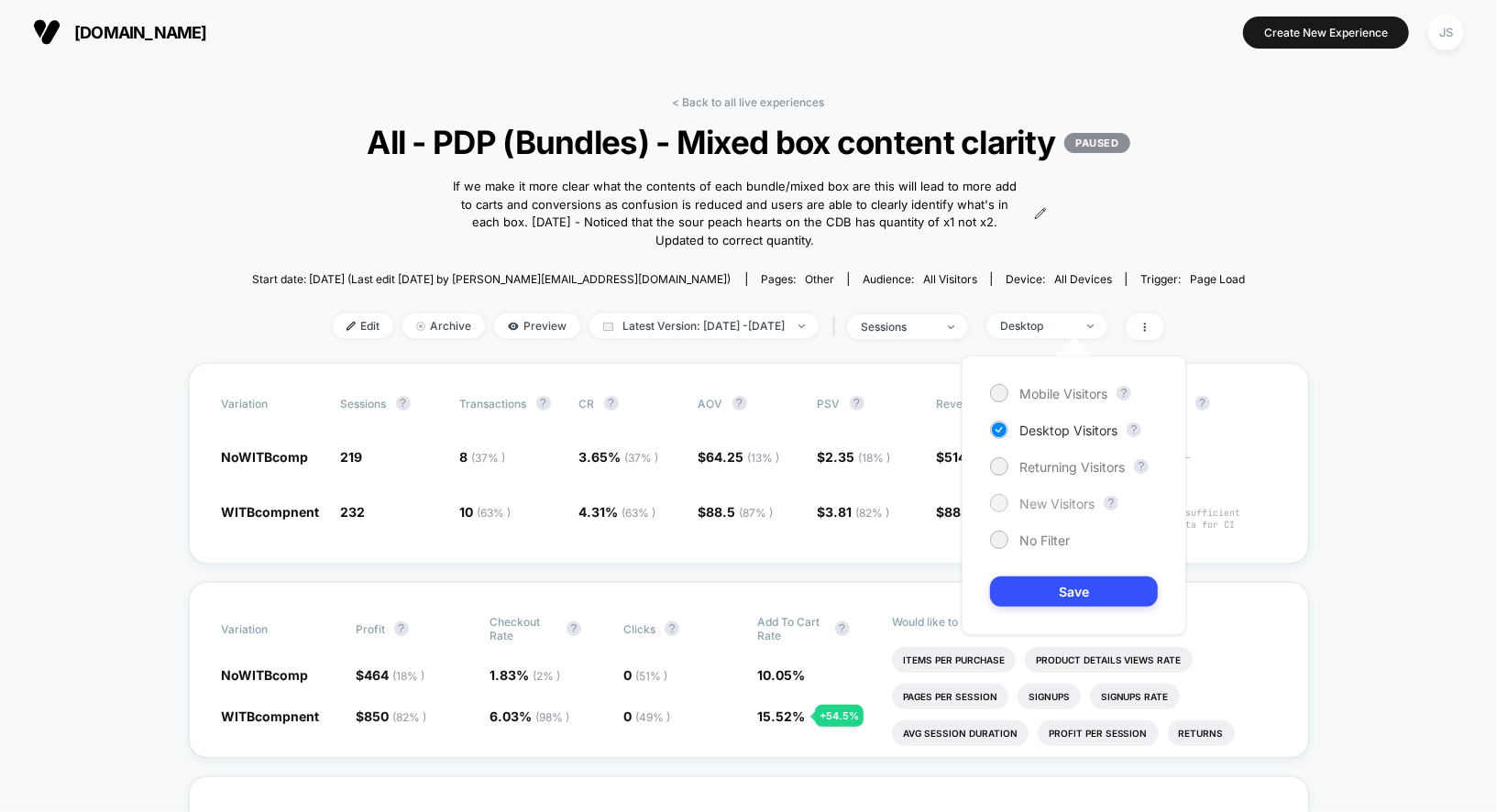 click on "New Visitors" at bounding box center [1057, 503] 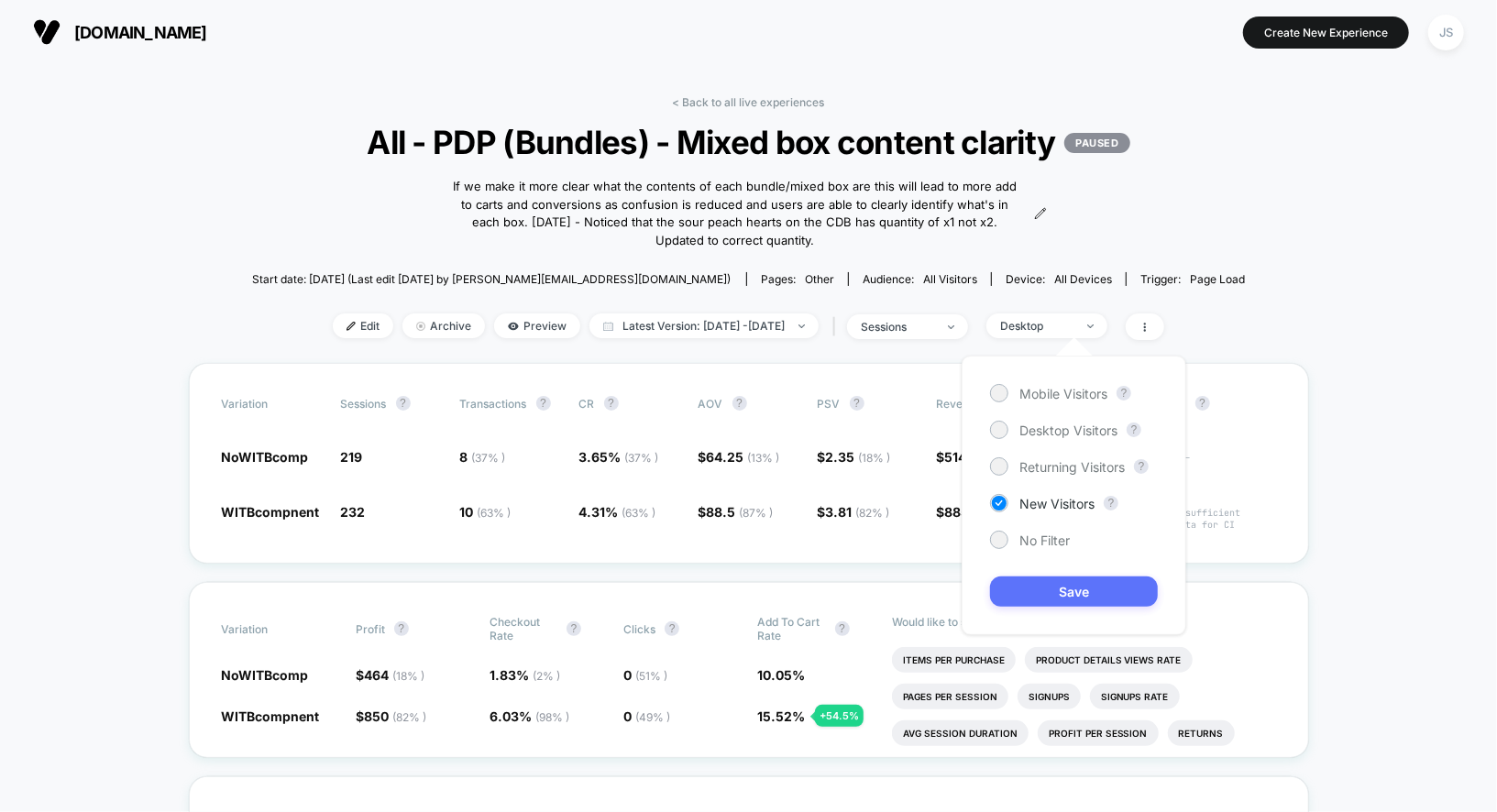click on "Save" at bounding box center (1073, 591) 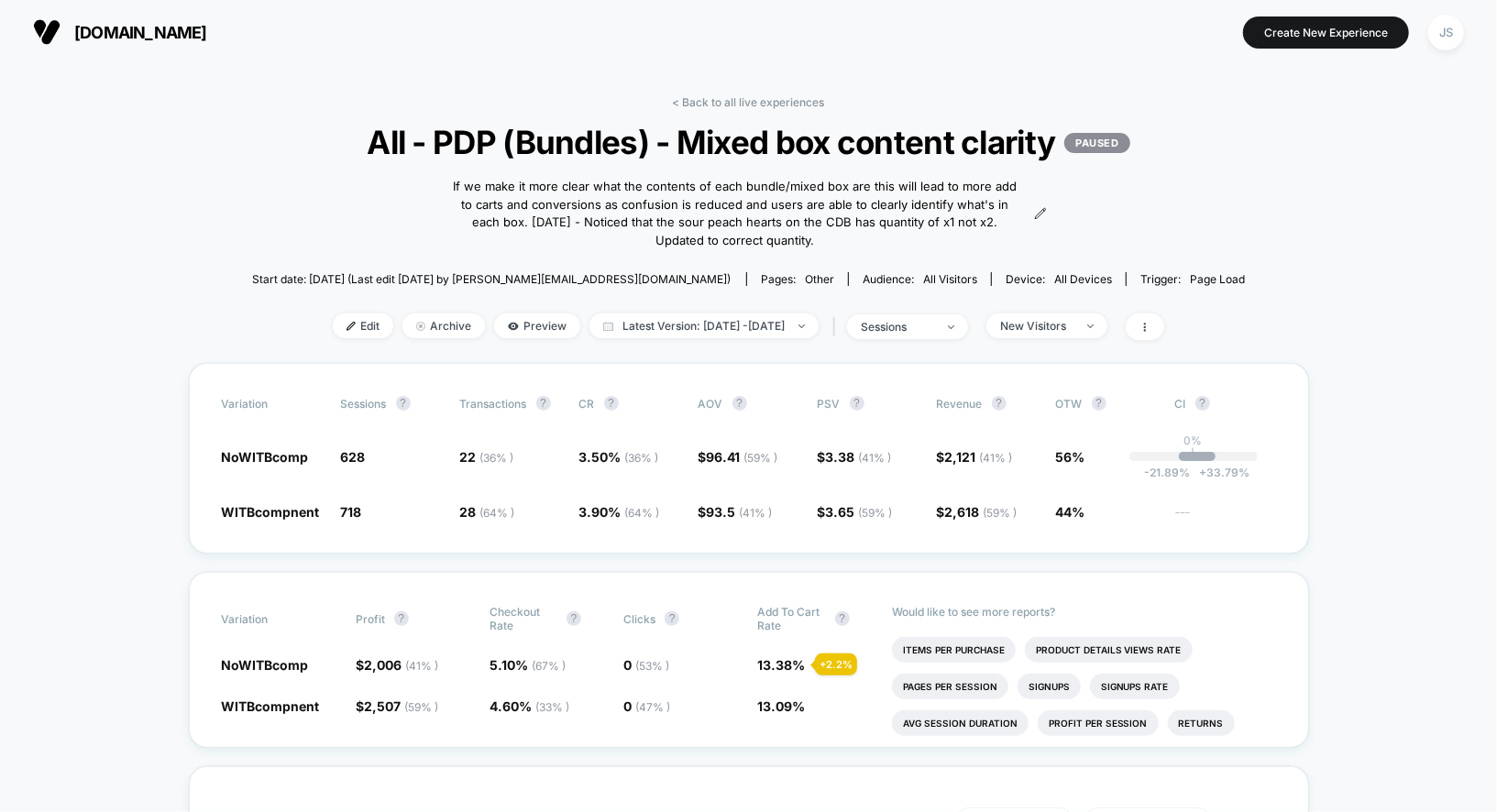 click on "< Back to all live experiences  All - PDP (Bundles) - Mixed box content clarity PAUSED If we make it more clear what the contents of each bundle/mixed box are this will lead to more add to carts and conversions as confusion is reduced and users are able to clearly identify what's in each box.  [DATE] - Noticed that the sour peach hearts on the CDB has quantity of x1 not x2. Updated to correct quantity.  Click to view images Click to edit experience details If we make it more clear what the contents of each bundle/mixed box are this will lead to more add to carts and conversions as confusion is reduced and users are able to clearly identify what's in each box. [DATE] - Noticed that the sour peach hearts on the CDB has quantity of x1 not x2. Updated to correct quantity.  Start date: [DATE] (Last edit [DATE] by [PERSON_NAME][EMAIL_ADDRESS][DOMAIN_NAME]) Pages: other Audience: All Visitors Device: all devices Trigger: Page Load Edit Archive  Preview Latest Version:     [DATE]    -    [DATE] |   sessions" at bounding box center [749, 229] 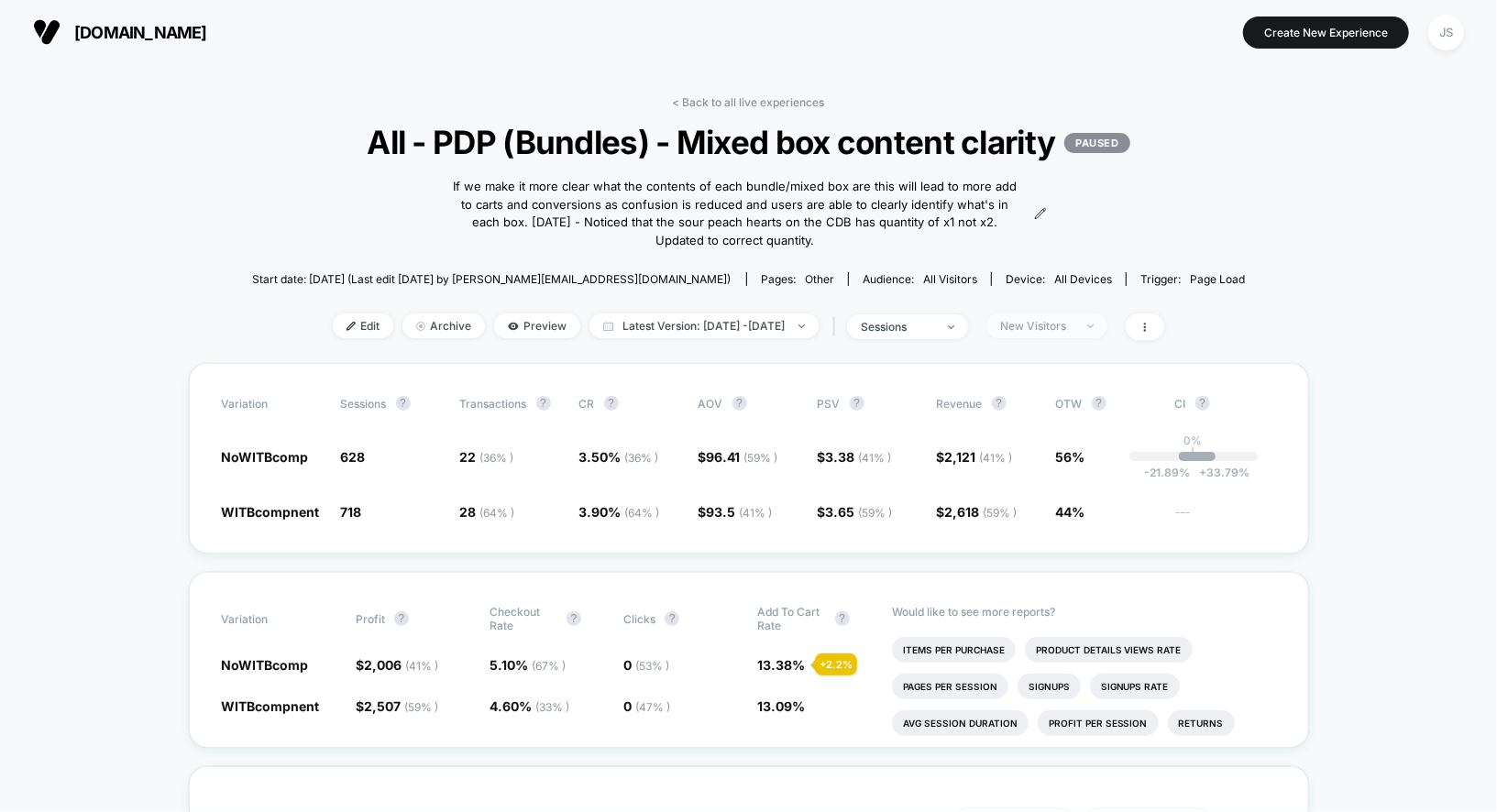 click on "New Visitors" at bounding box center [1047, 325] 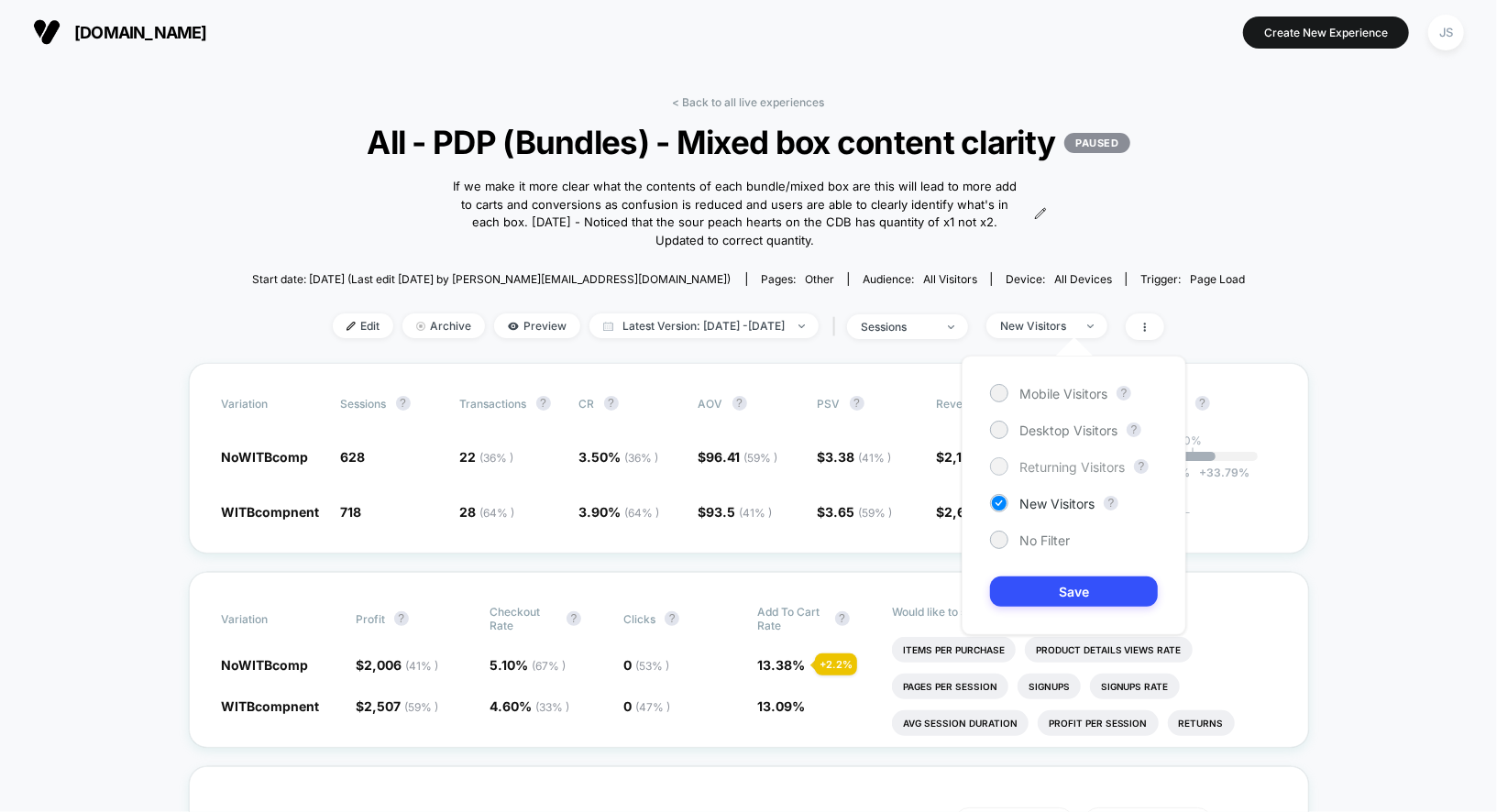 click on "Returning Visitors" at bounding box center (1072, 466) 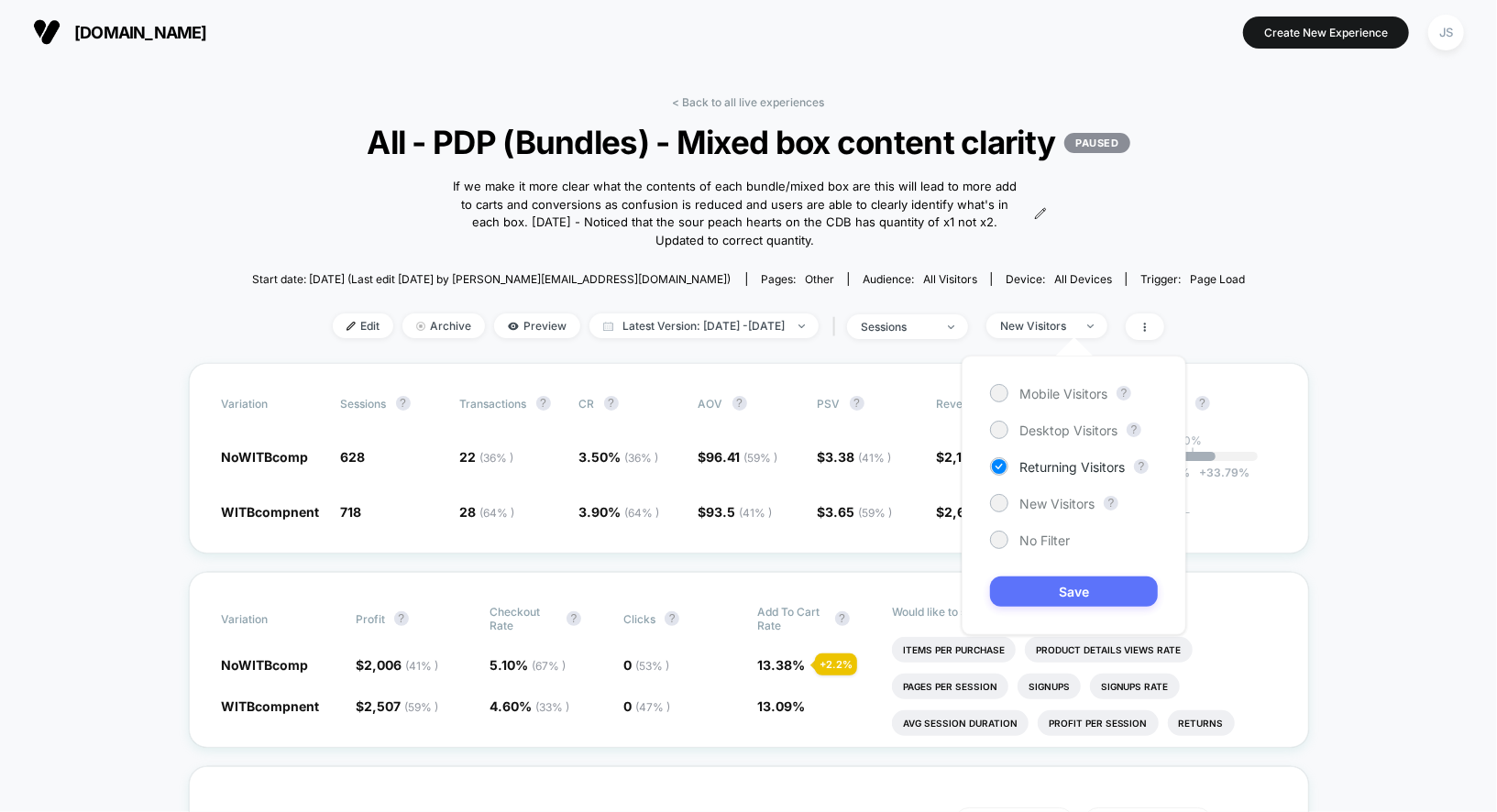 click on "Save" at bounding box center [1073, 591] 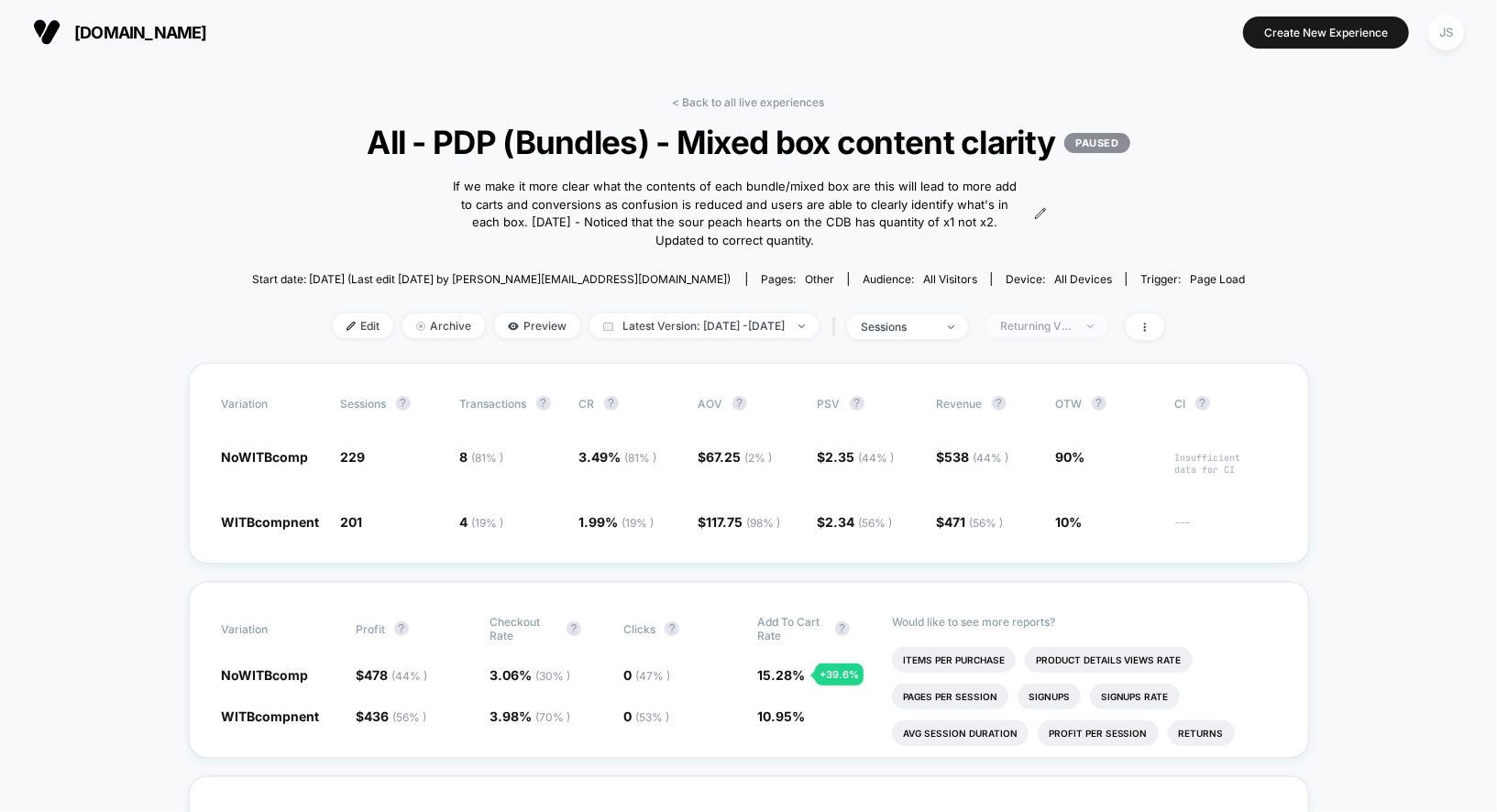 click on "Returning Visitors" at bounding box center (1047, 325) 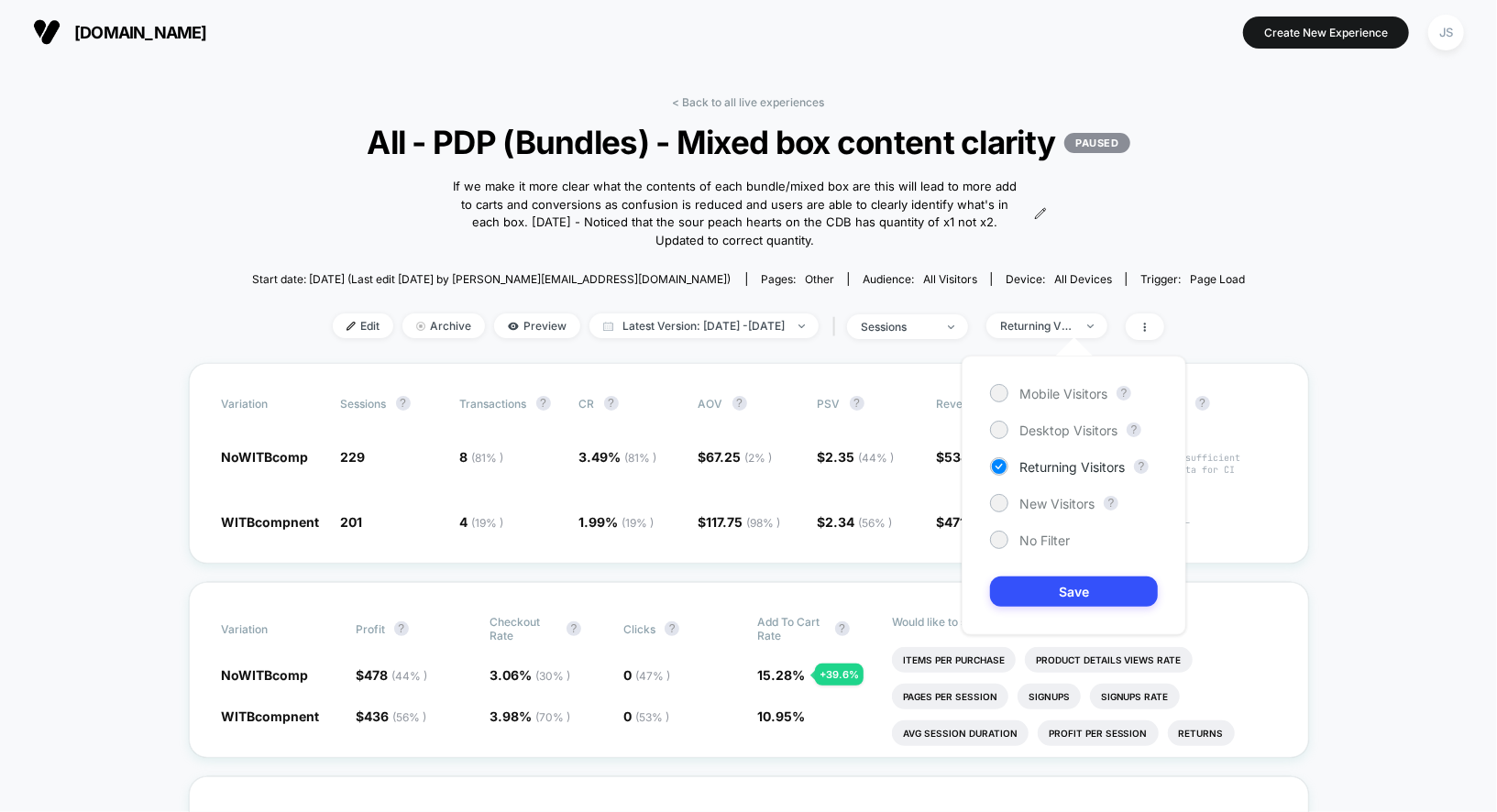 click on "Mobile Visitors ? Desktop Visitors ? Returning Visitors ? New Visitors ? No Filter Save" at bounding box center (1073, 495) 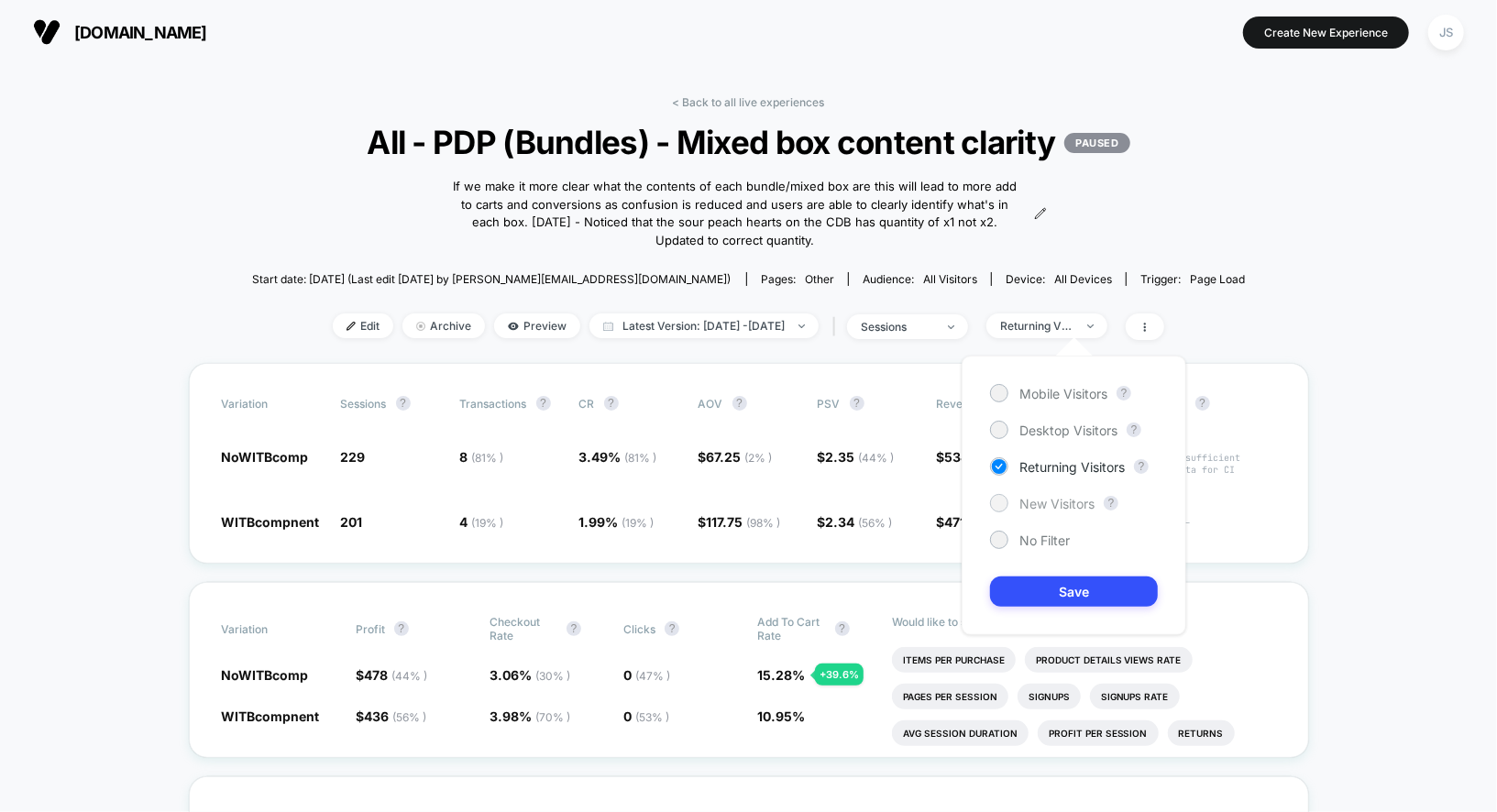 click on "New Visitors" at bounding box center [1057, 503] 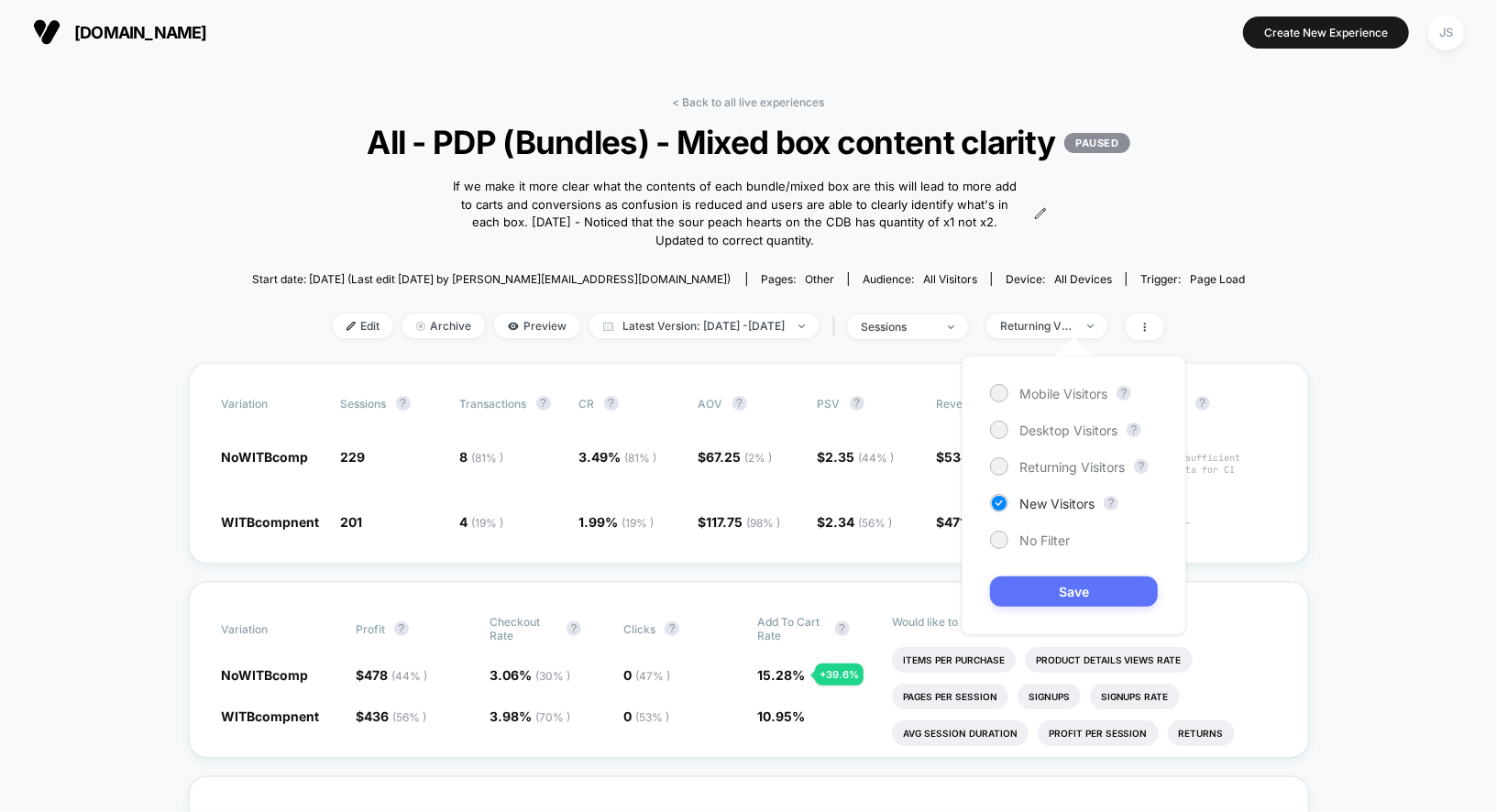 click on "Save" at bounding box center [1073, 591] 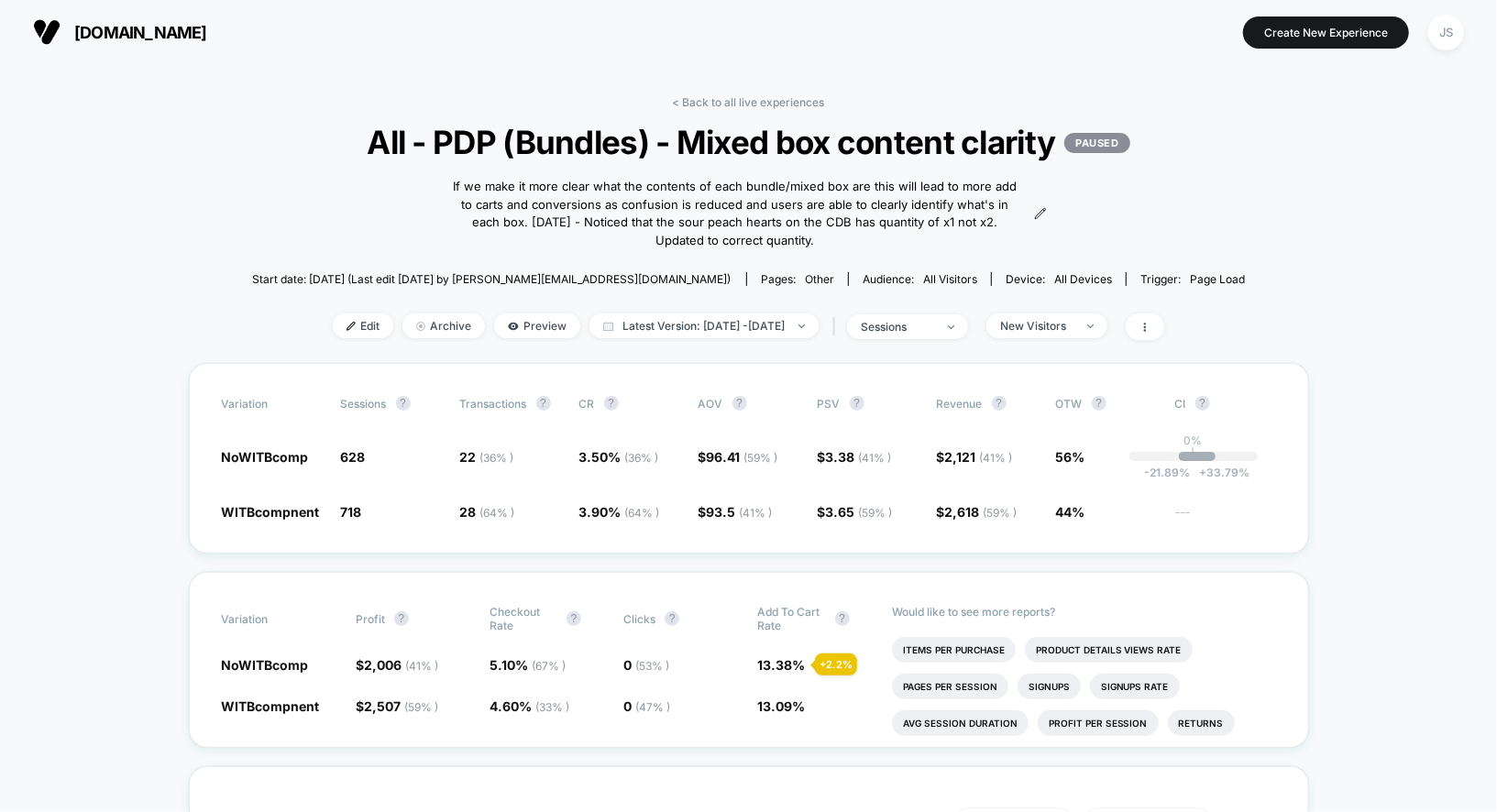 click on "< Back to all live experiences  All - PDP (Bundles) - Mixed box content clarity PAUSED If we make it more clear what the contents of each bundle/mixed box are this will lead to more add to carts and conversions as confusion is reduced and users are able to clearly identify what's in each box.  [DATE] - Noticed that the sour peach hearts on the CDB has quantity of x1 not x2. Updated to correct quantity.  Click to view images Click to edit experience details If we make it more clear what the contents of each bundle/mixed box are this will lead to more add to carts and conversions as confusion is reduced and users are able to clearly identify what's in each box. [DATE] - Noticed that the sour peach hearts on the CDB has quantity of x1 not x2. Updated to correct quantity.  Start date: [DATE] (Last edit [DATE] by [PERSON_NAME][EMAIL_ADDRESS][DOMAIN_NAME]) Pages: other Audience: All Visitors Device: all devices Trigger: Page Load Edit Archive  Preview Latest Version:     [DATE]    -    [DATE] |   sessions" at bounding box center (749, 229) 